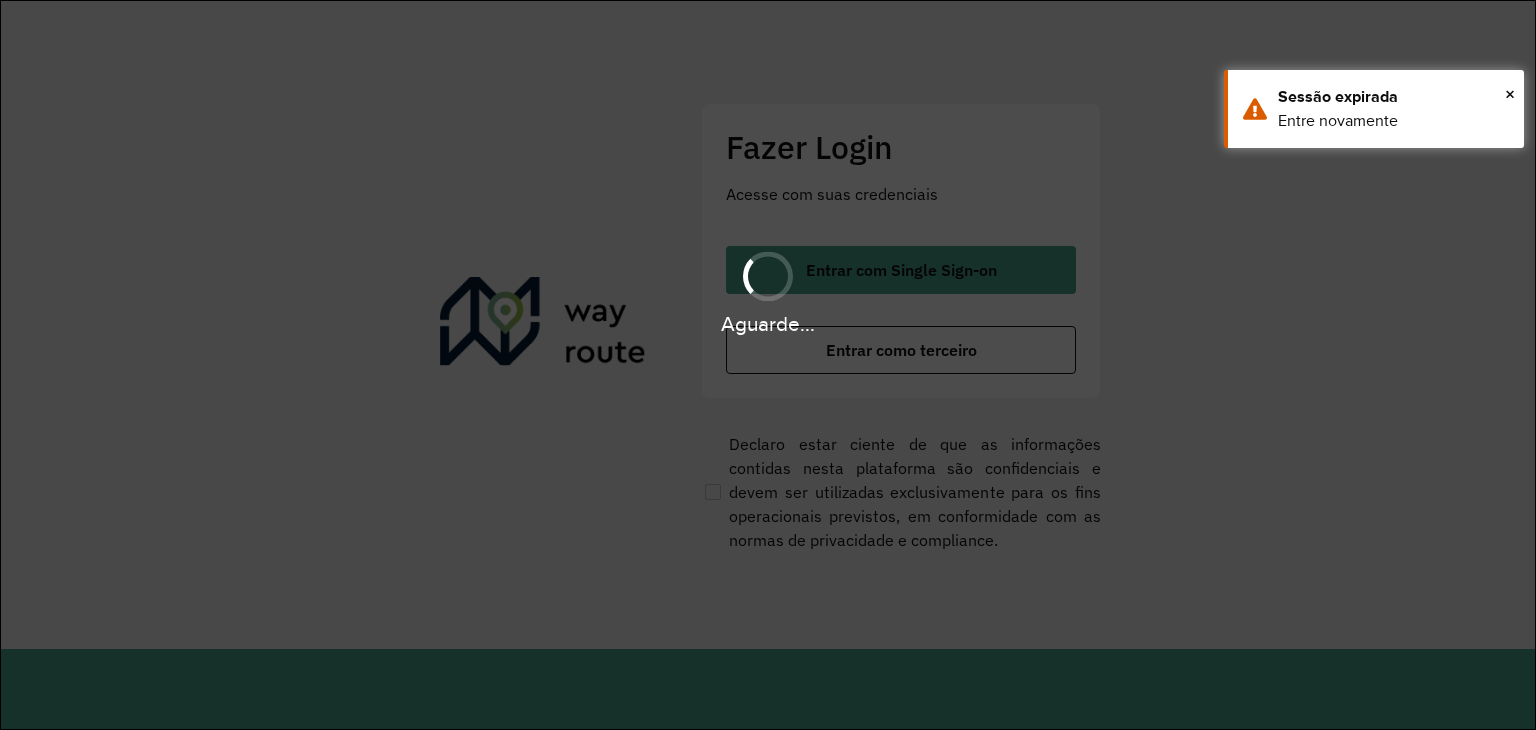 scroll, scrollTop: 0, scrollLeft: 0, axis: both 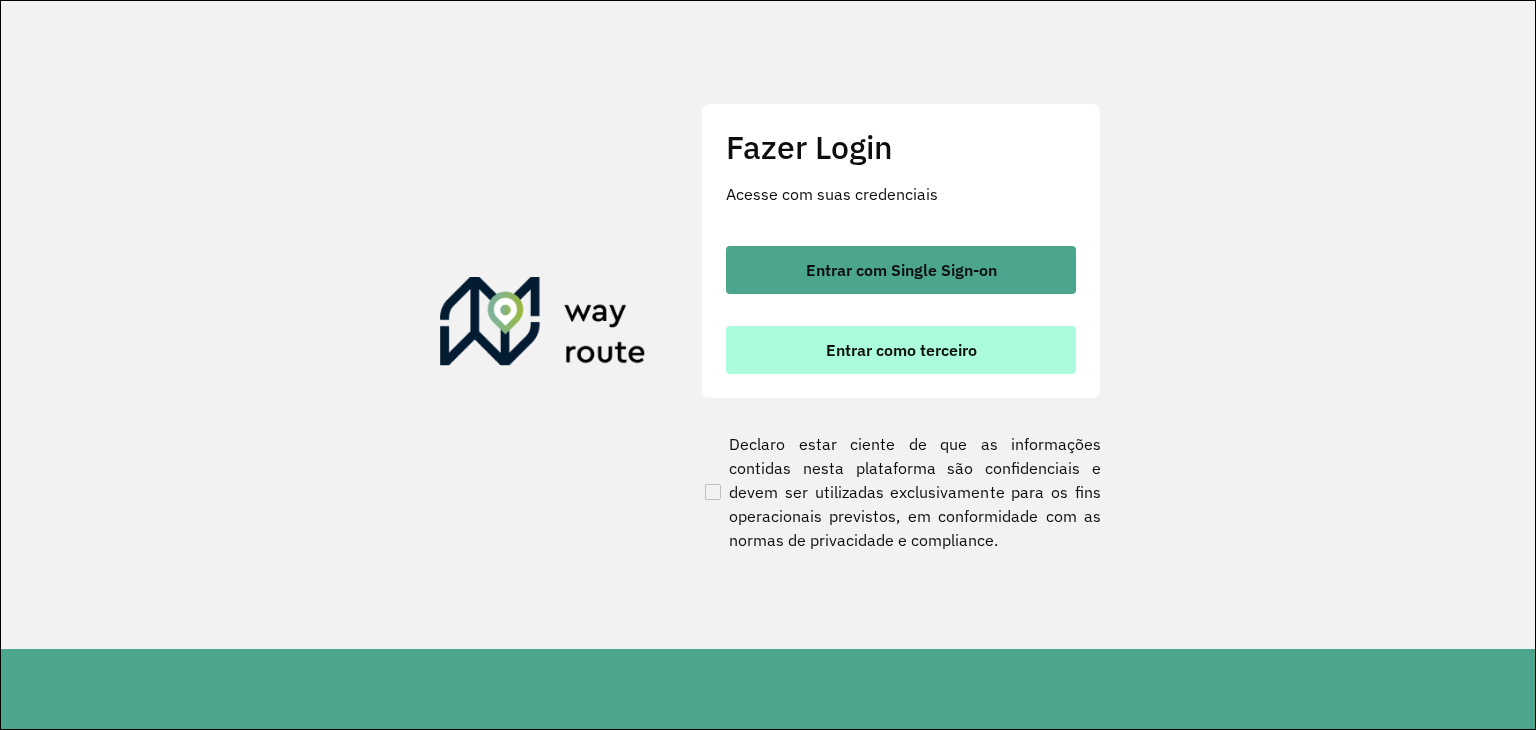 click on "Entrar como terceiro" at bounding box center [901, 350] 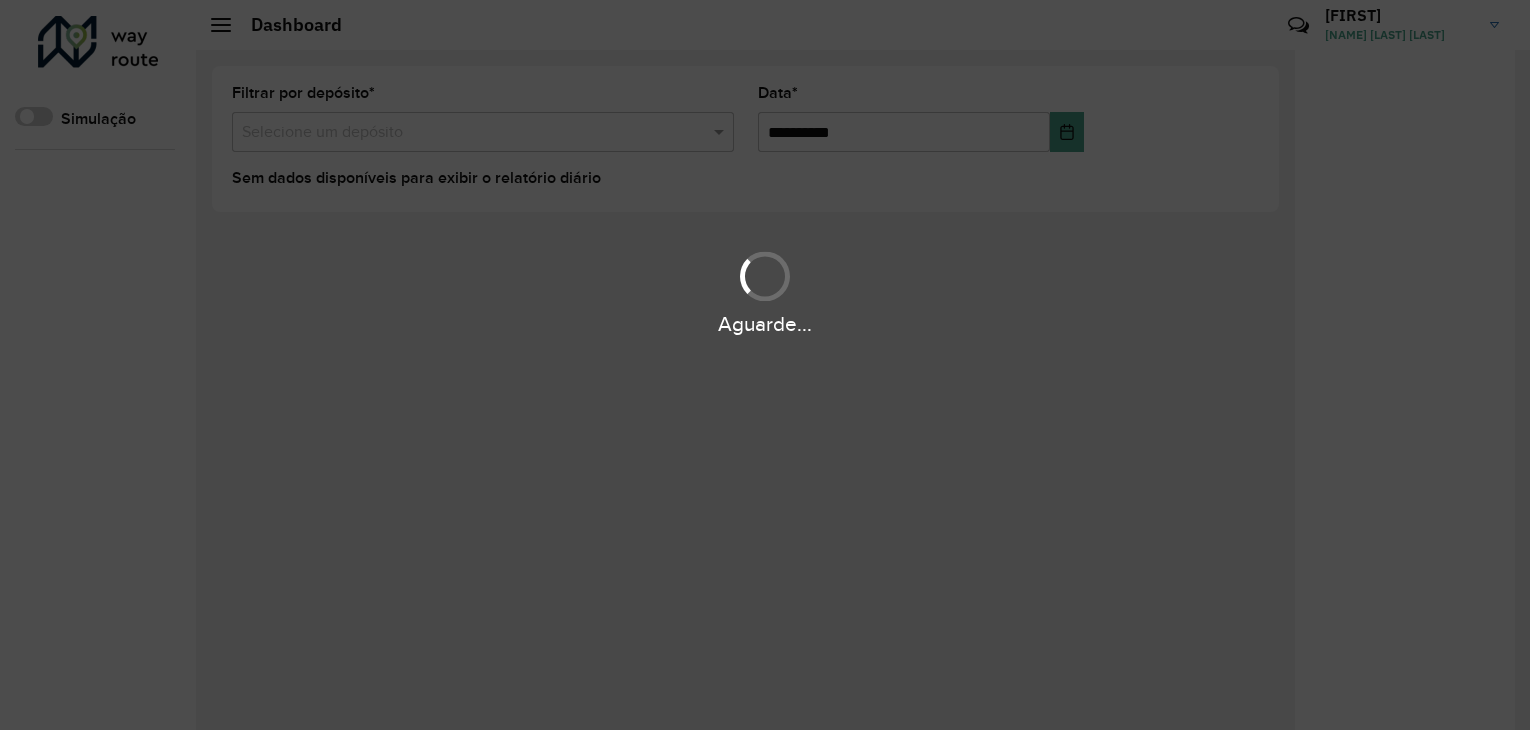 scroll, scrollTop: 0, scrollLeft: 0, axis: both 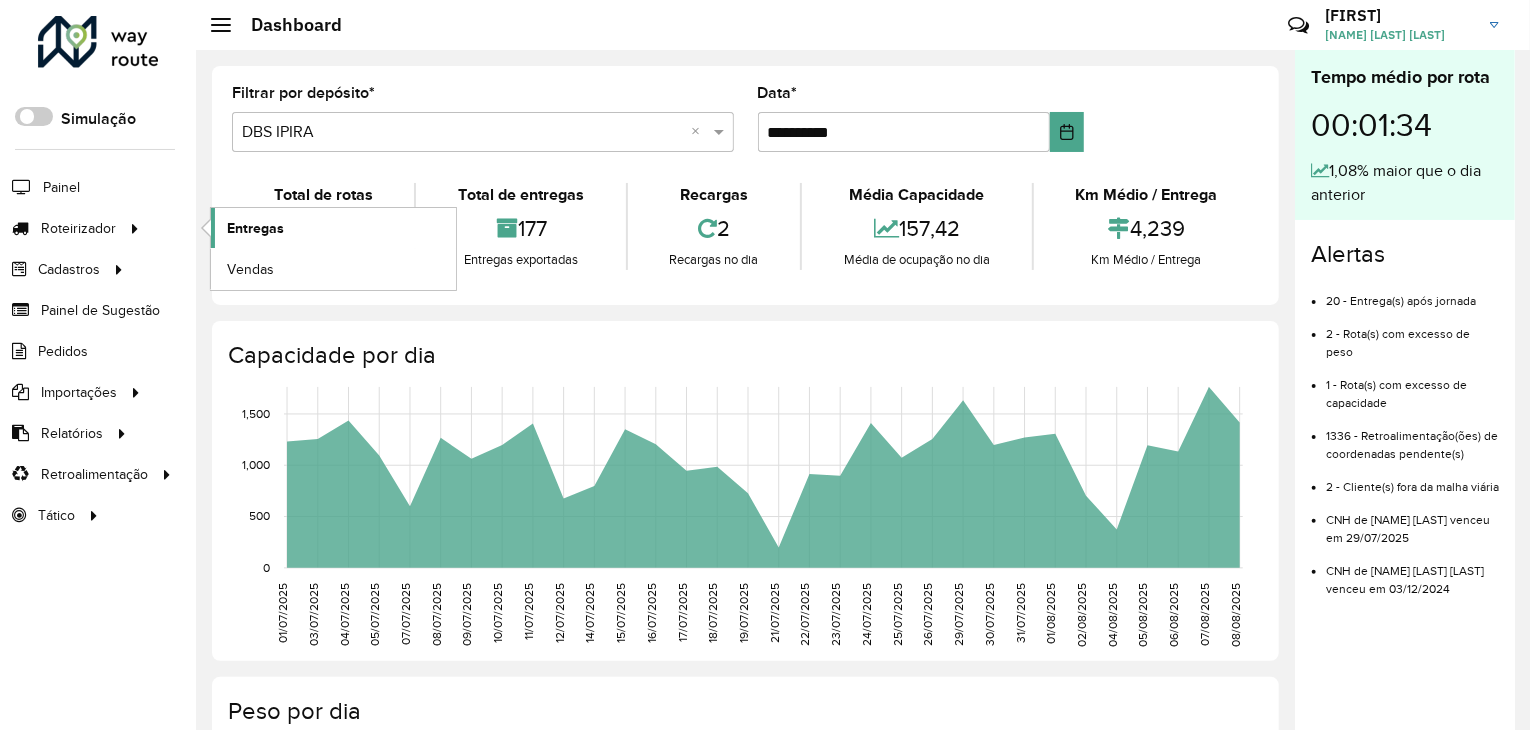 click on "Entregas" 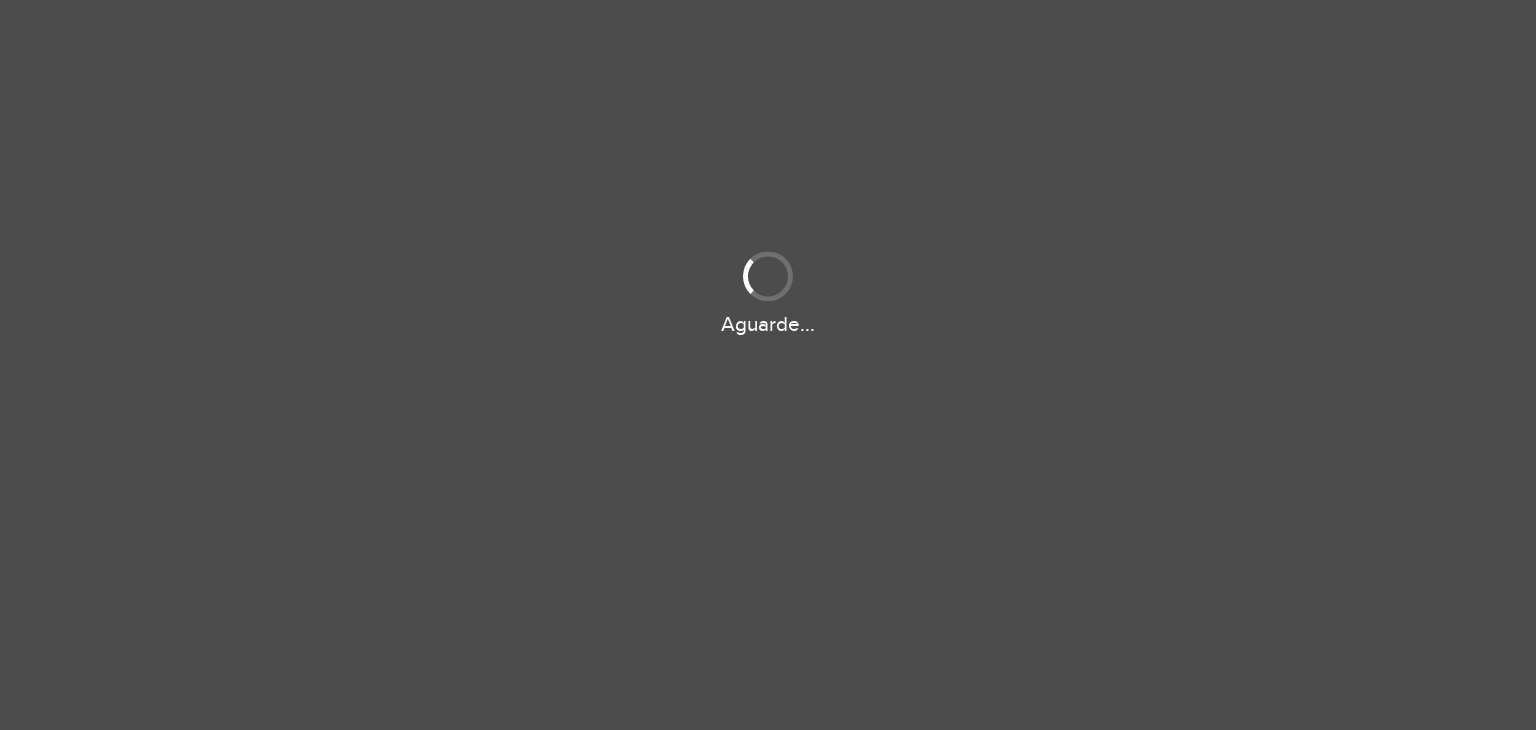 scroll, scrollTop: 0, scrollLeft: 0, axis: both 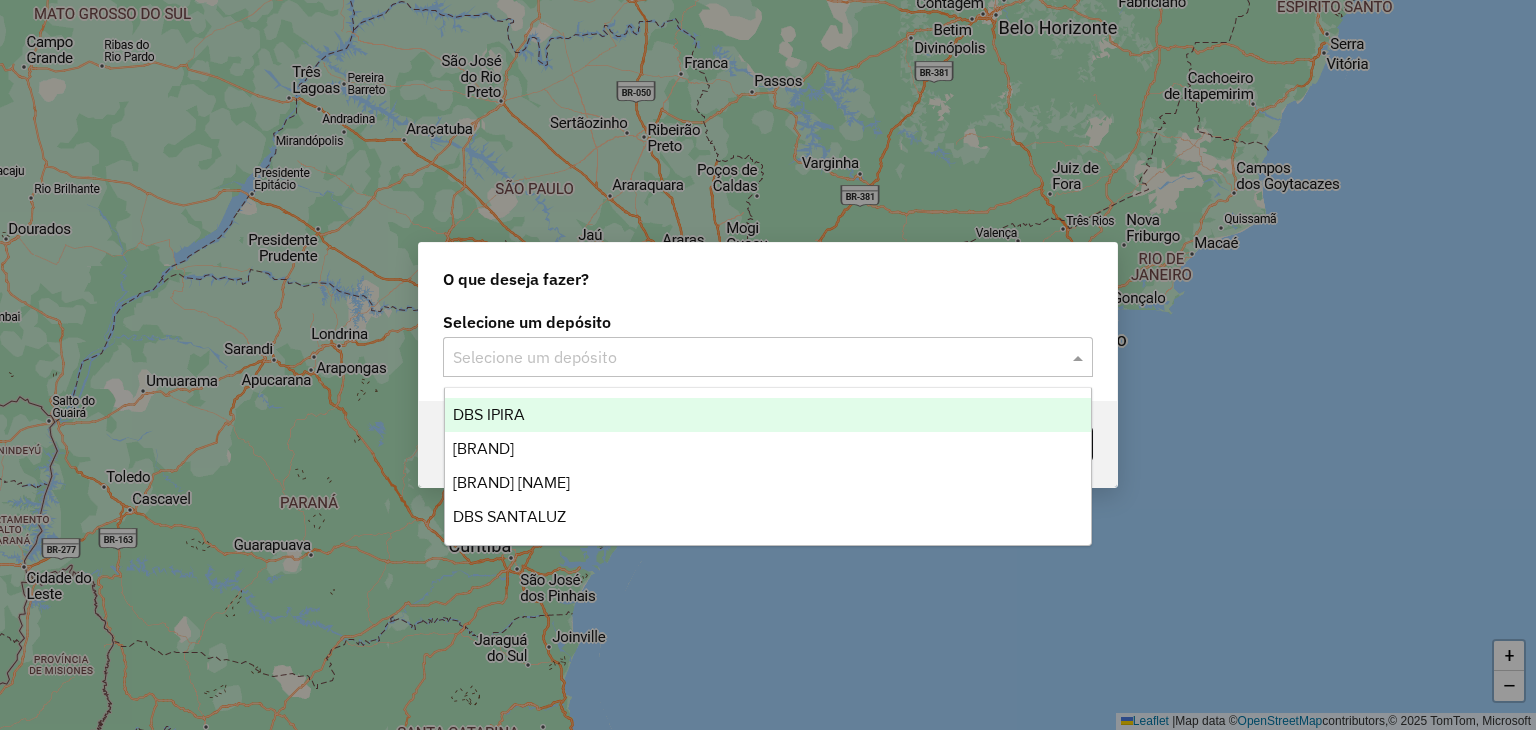 click 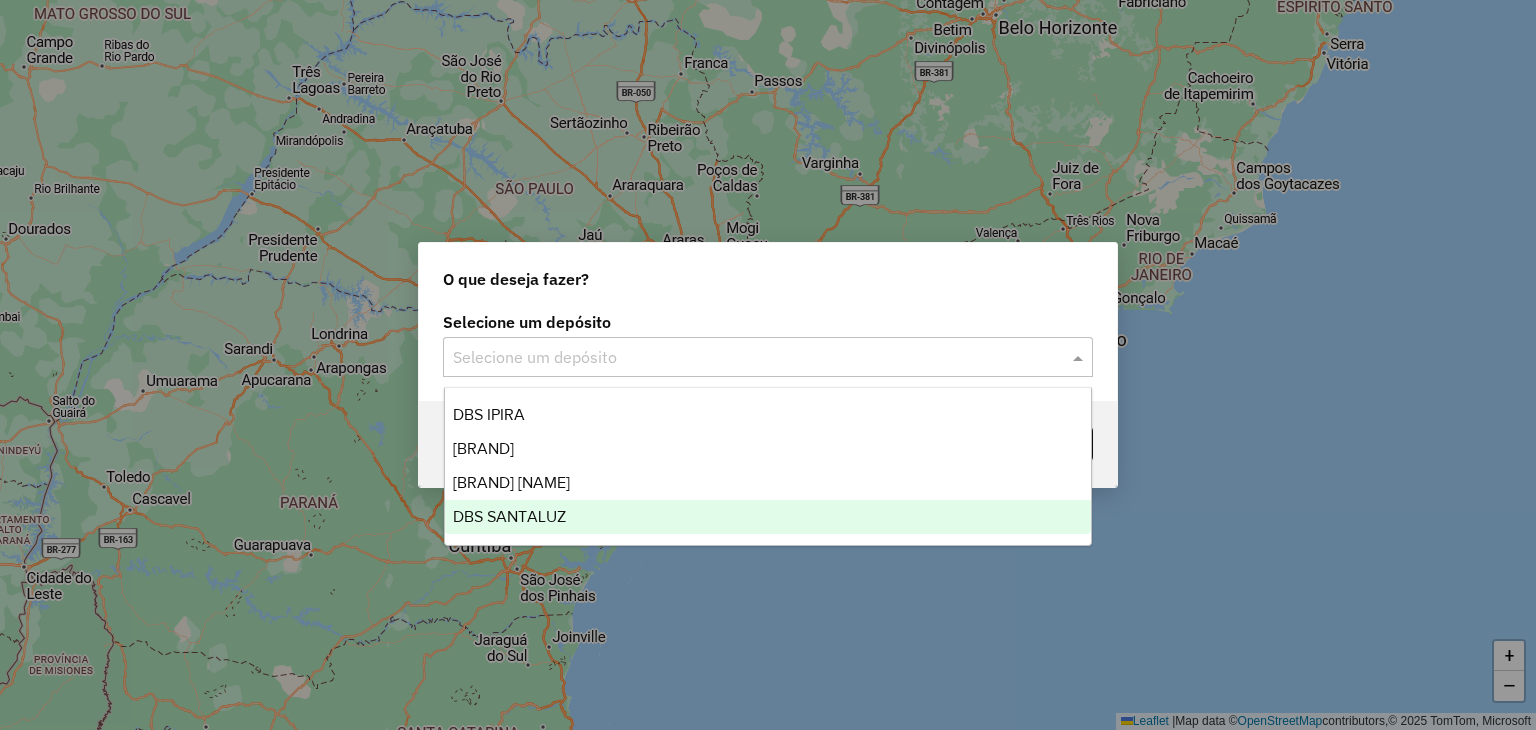 click on "DBS SANTALUZ" at bounding box center (509, 516) 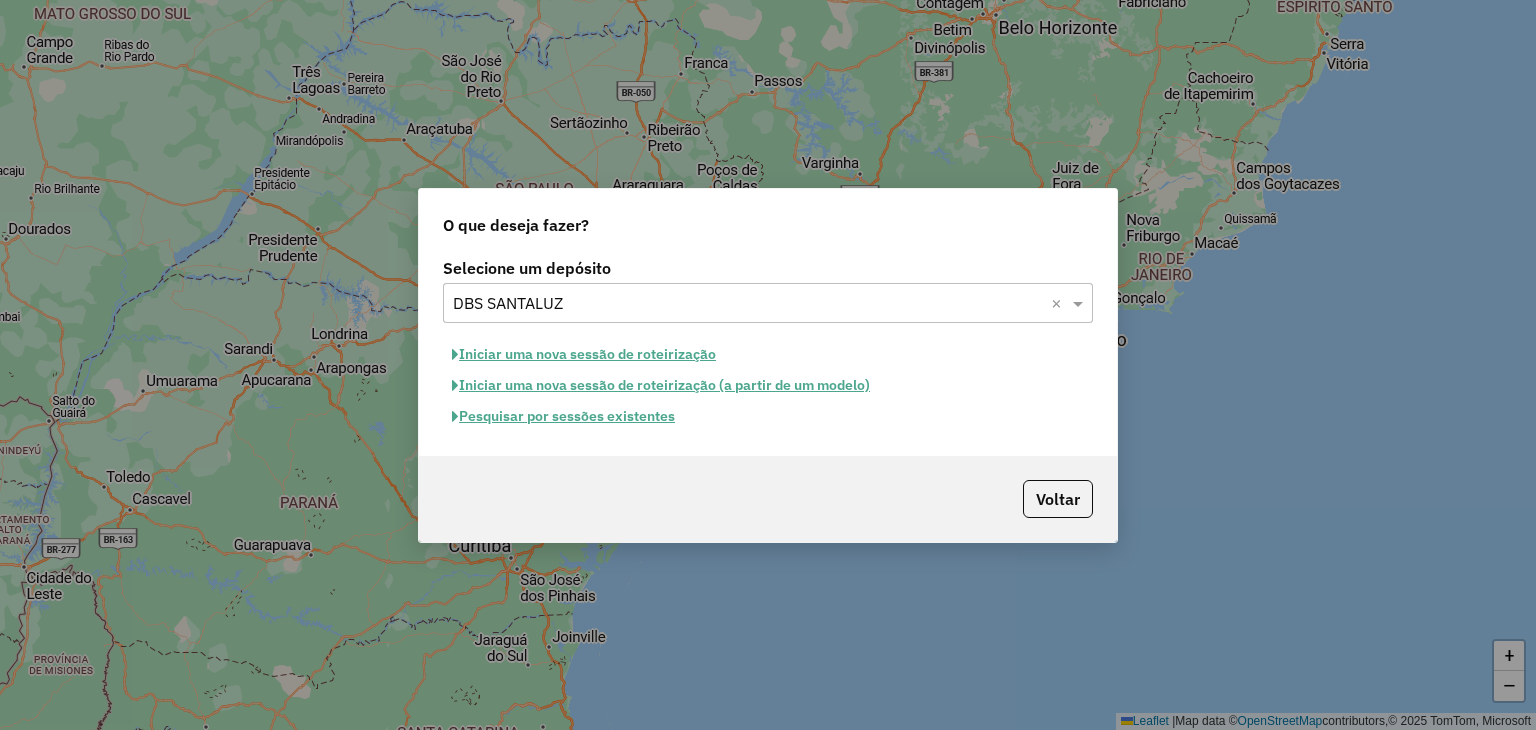 click on "Iniciar uma nova sessão de roteirização" 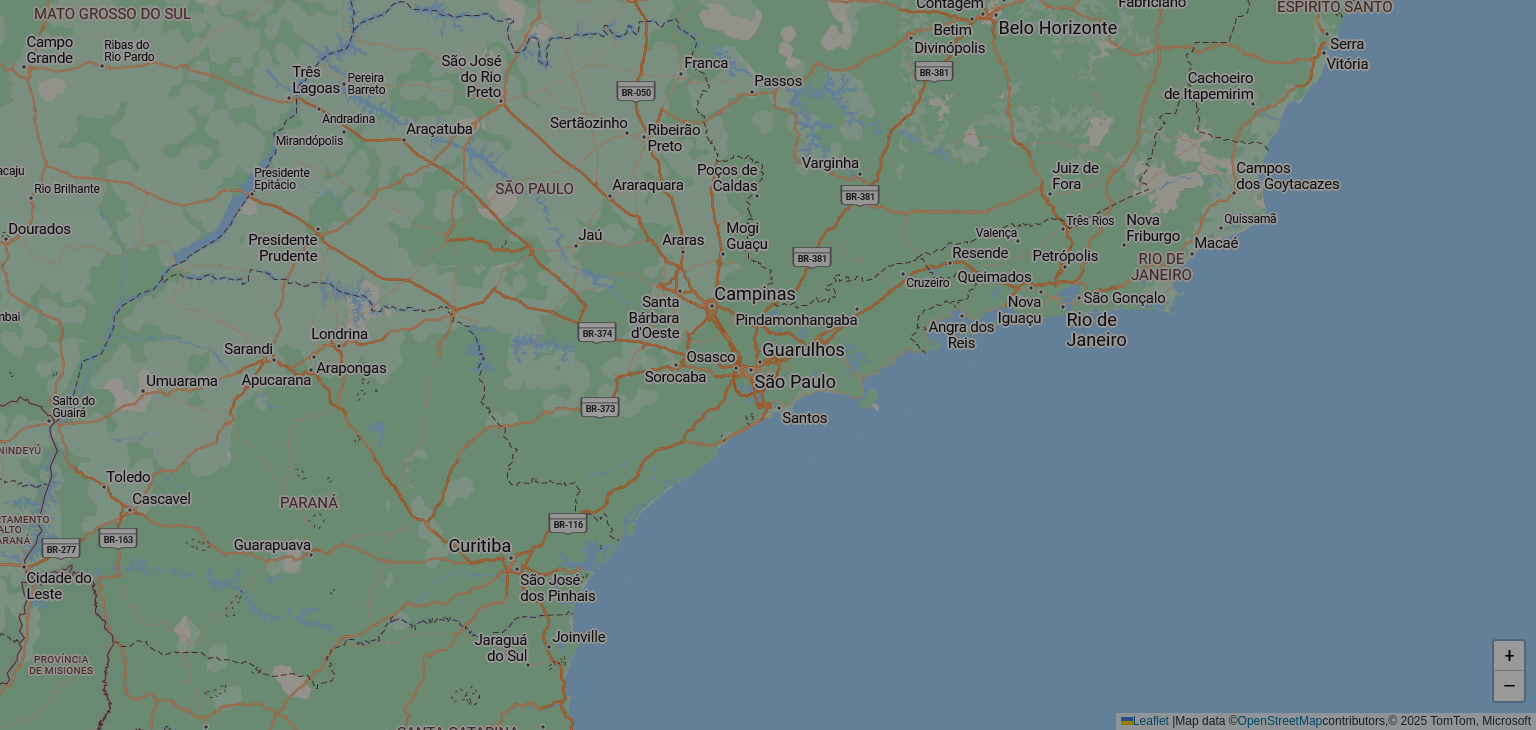 select on "*" 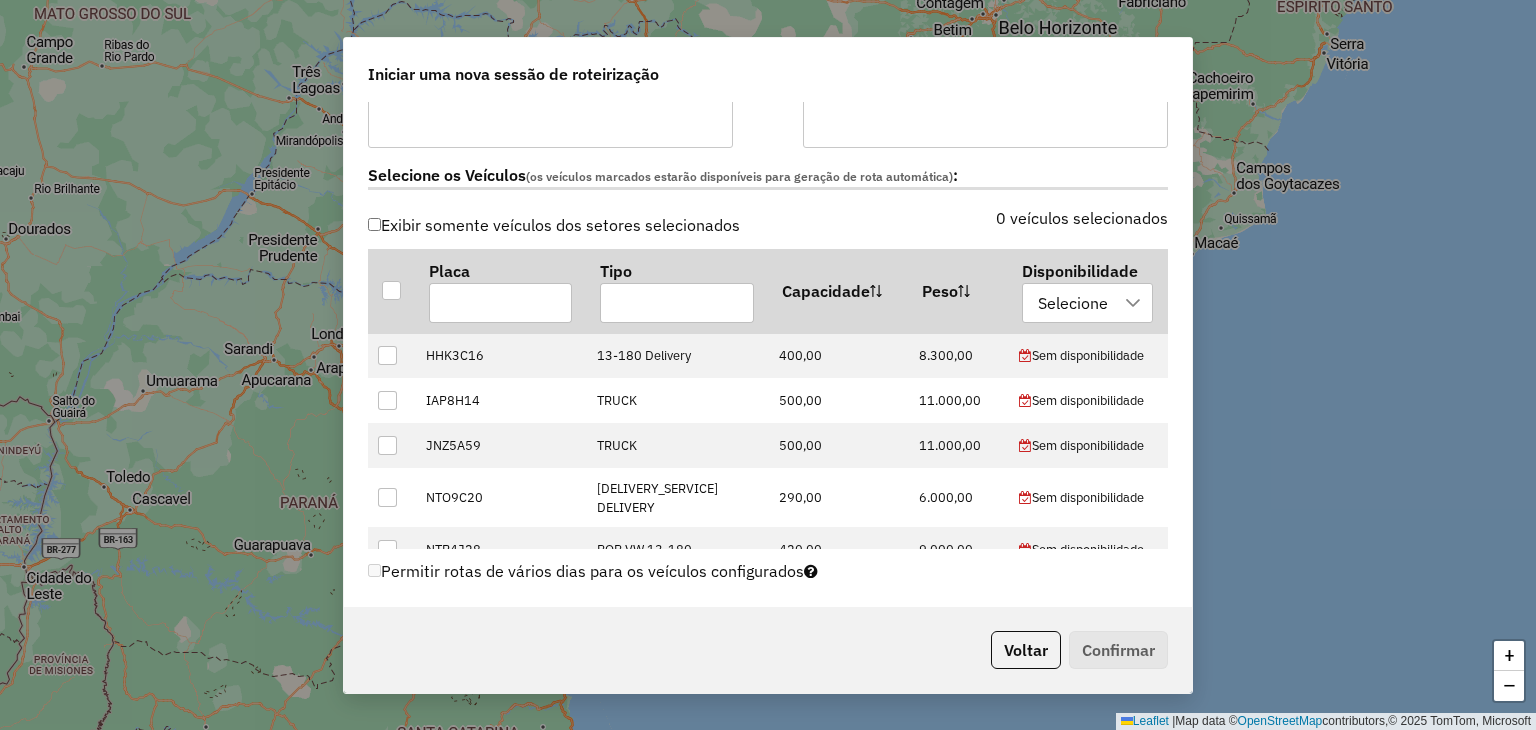 scroll, scrollTop: 600, scrollLeft: 0, axis: vertical 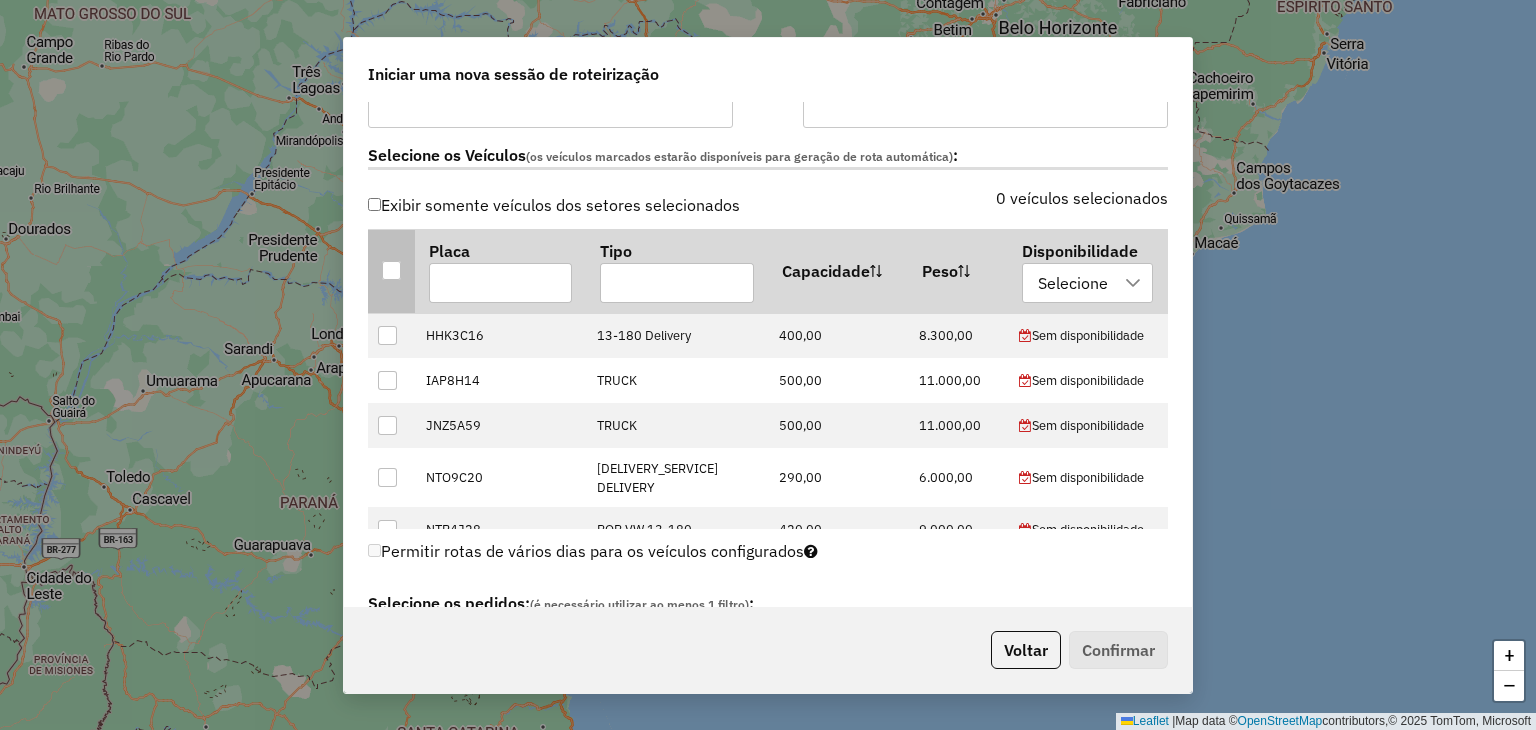 click at bounding box center [391, 270] 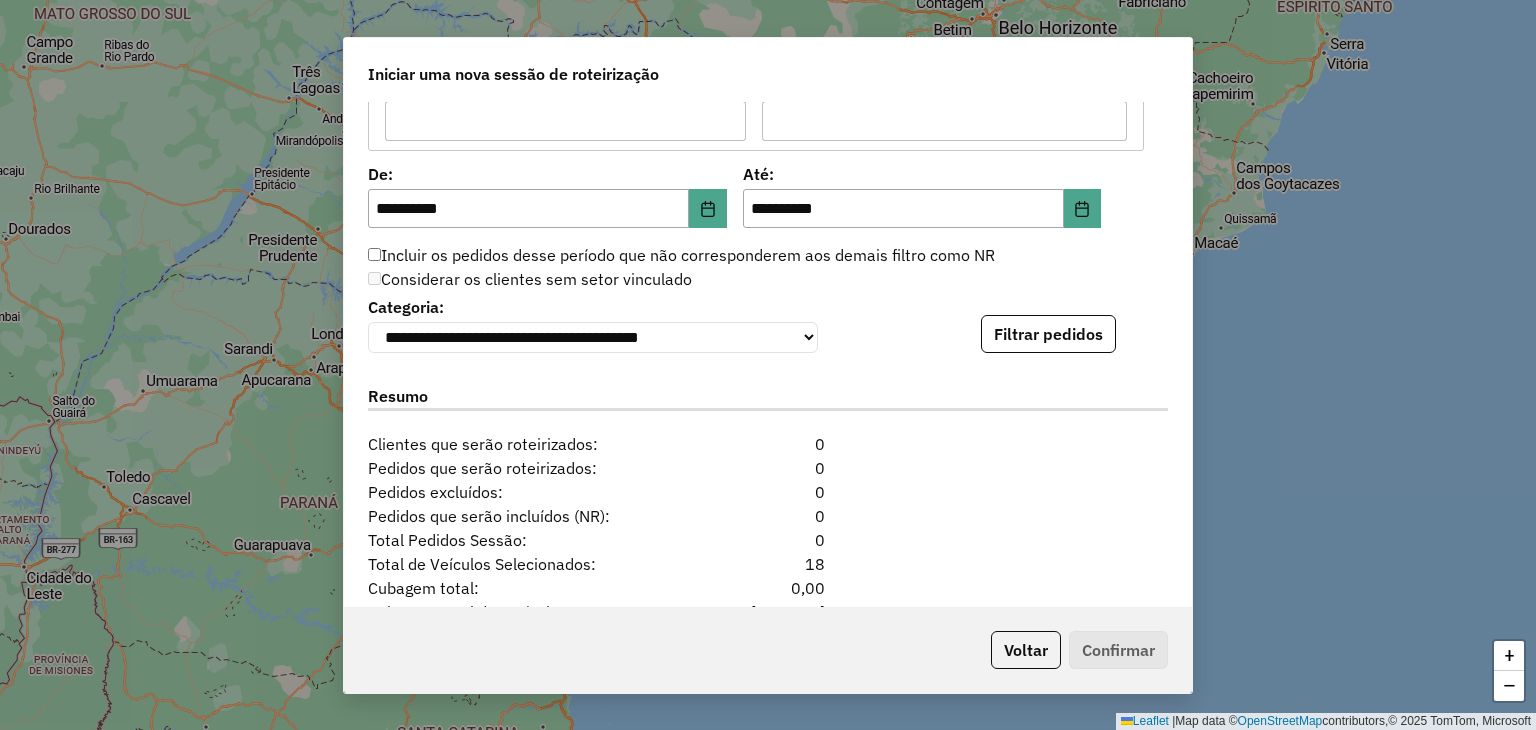scroll, scrollTop: 1900, scrollLeft: 0, axis: vertical 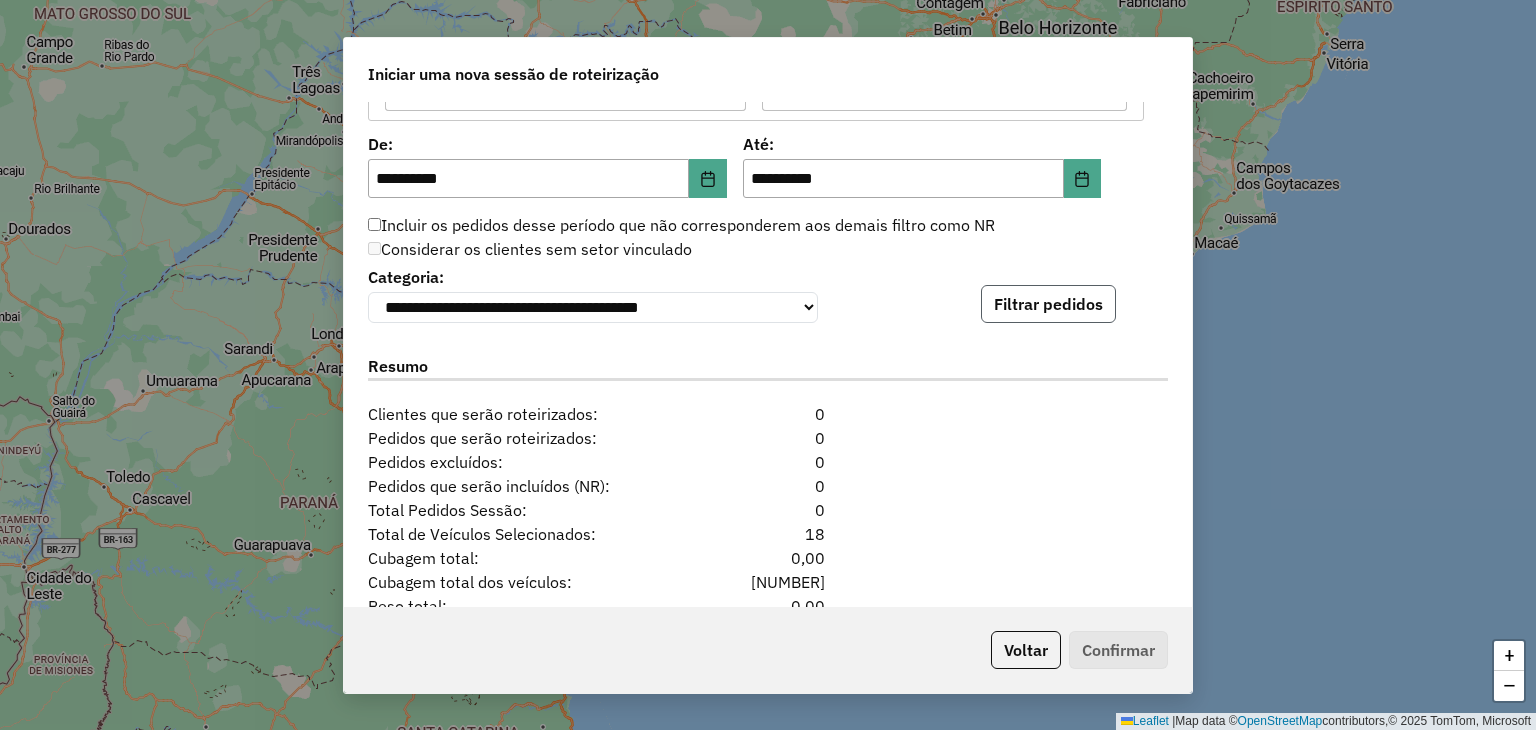 click on "Filtrar pedidos" 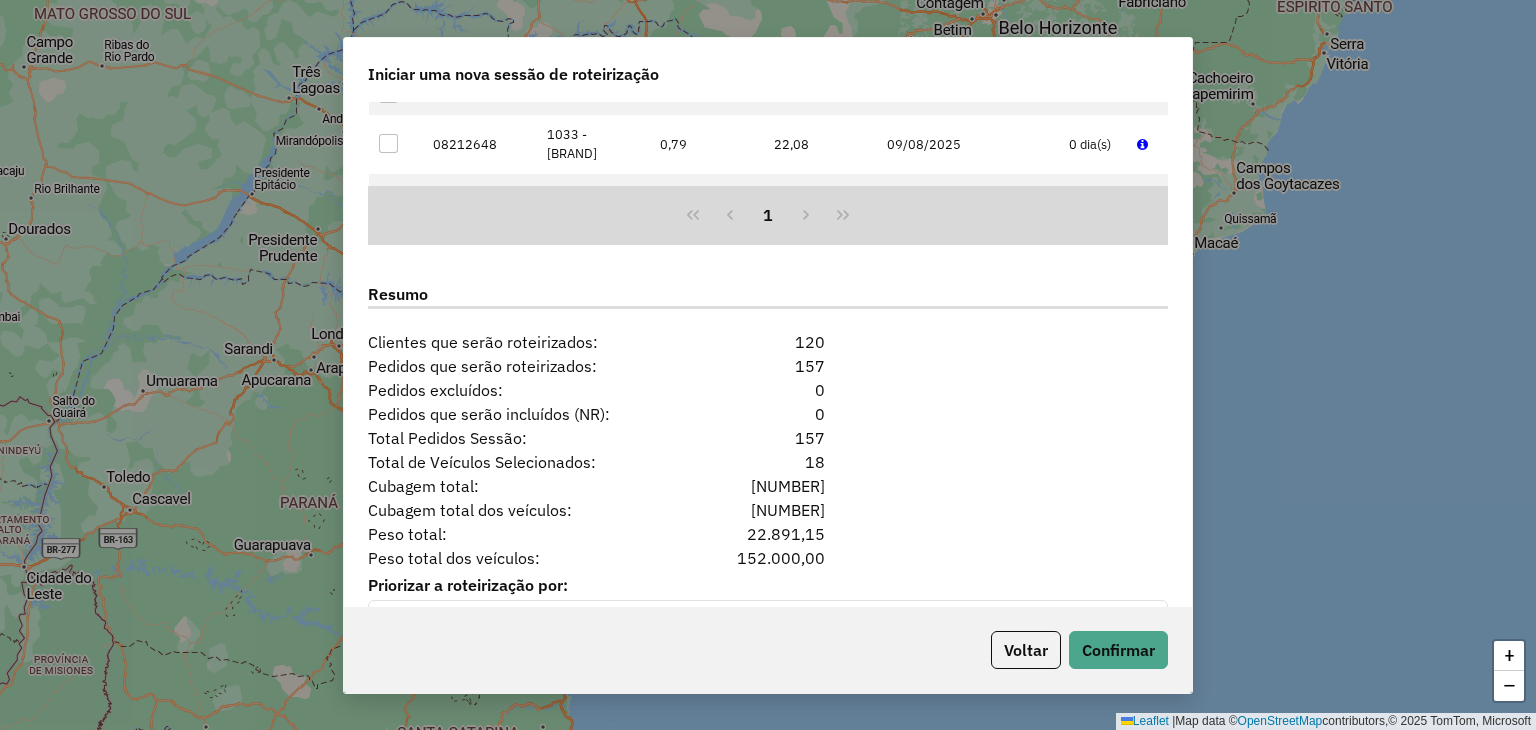 scroll, scrollTop: 2441, scrollLeft: 0, axis: vertical 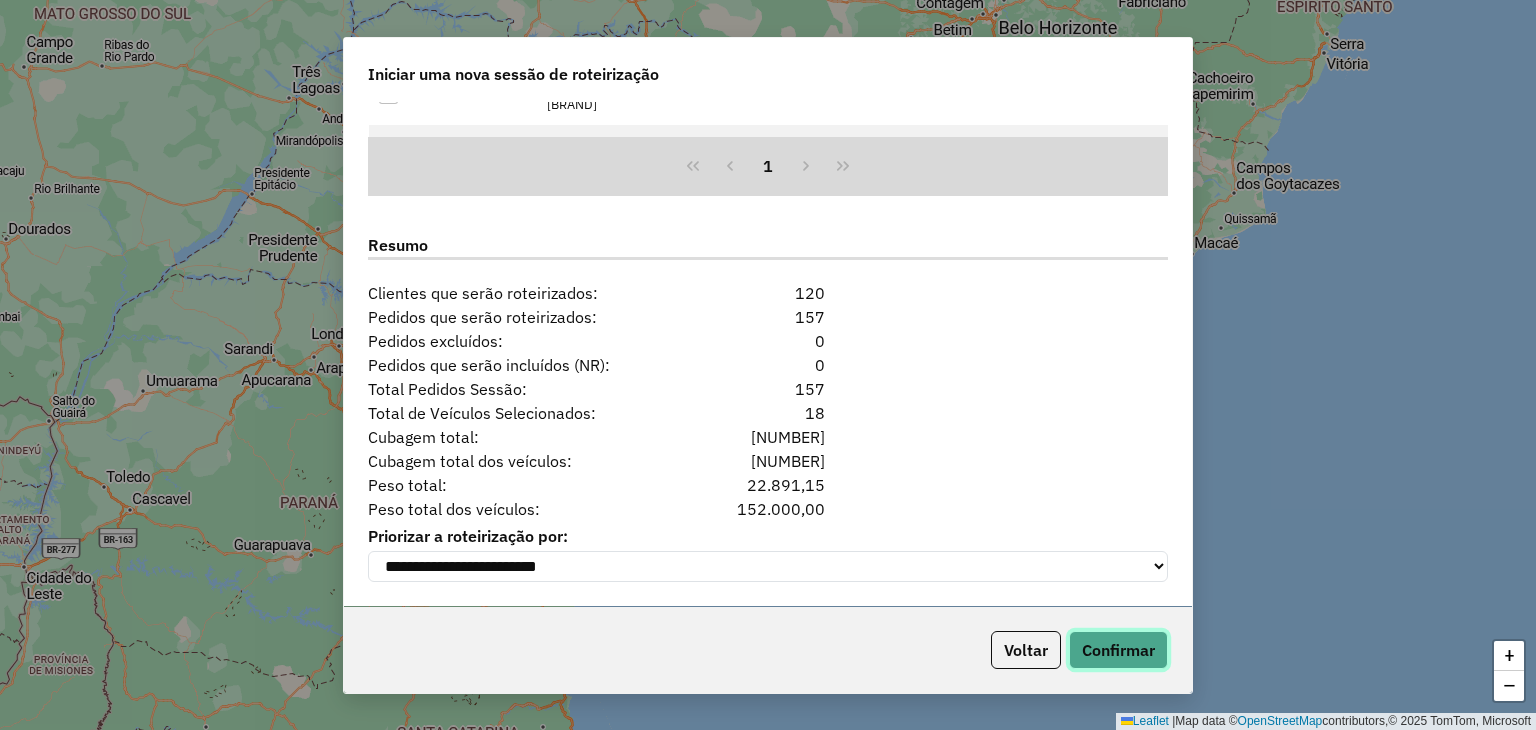 click on "Confirmar" 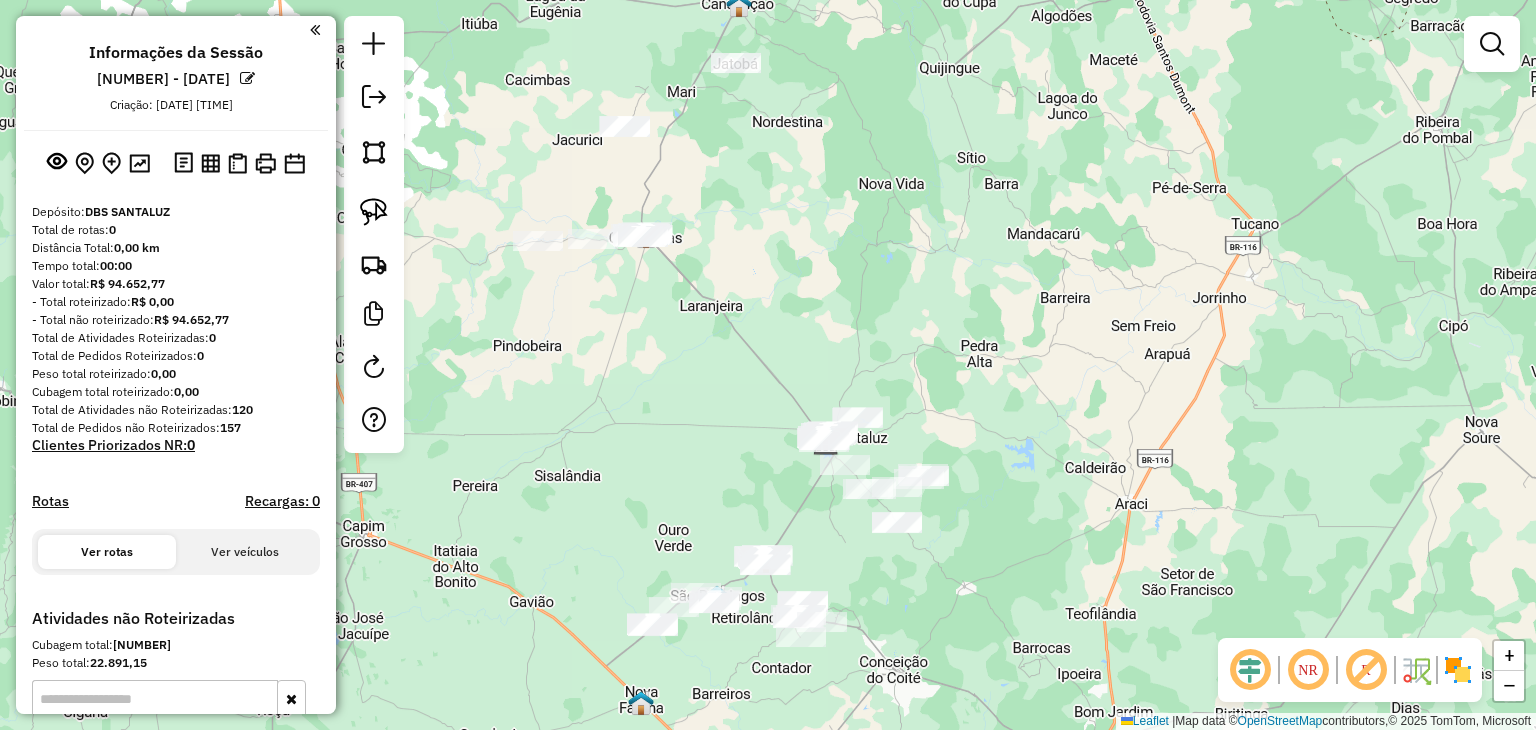 drag, startPoint x: 741, startPoint y: 289, endPoint x: 848, endPoint y: 421, distance: 169.92056 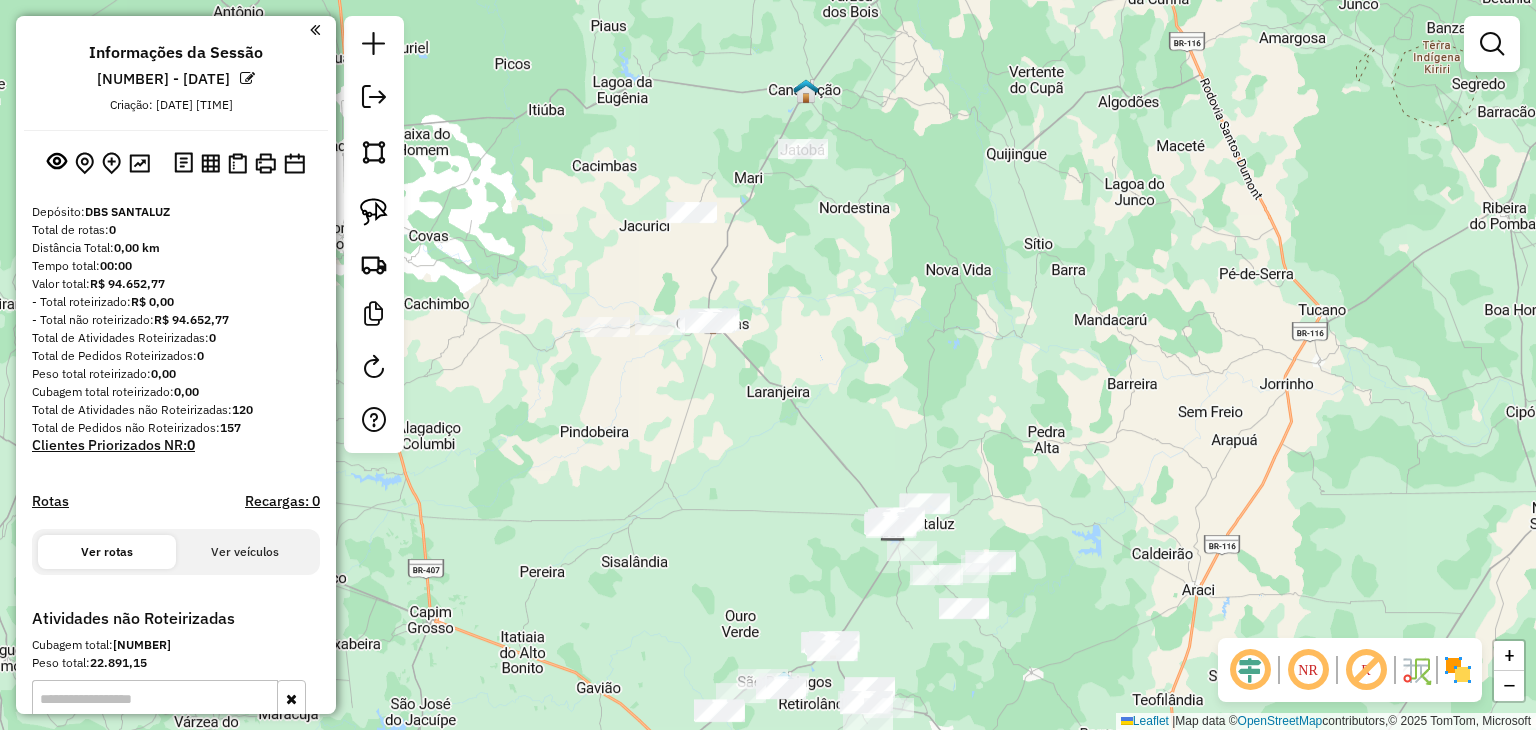 drag, startPoint x: 848, startPoint y: 353, endPoint x: 857, endPoint y: 363, distance: 13.453624 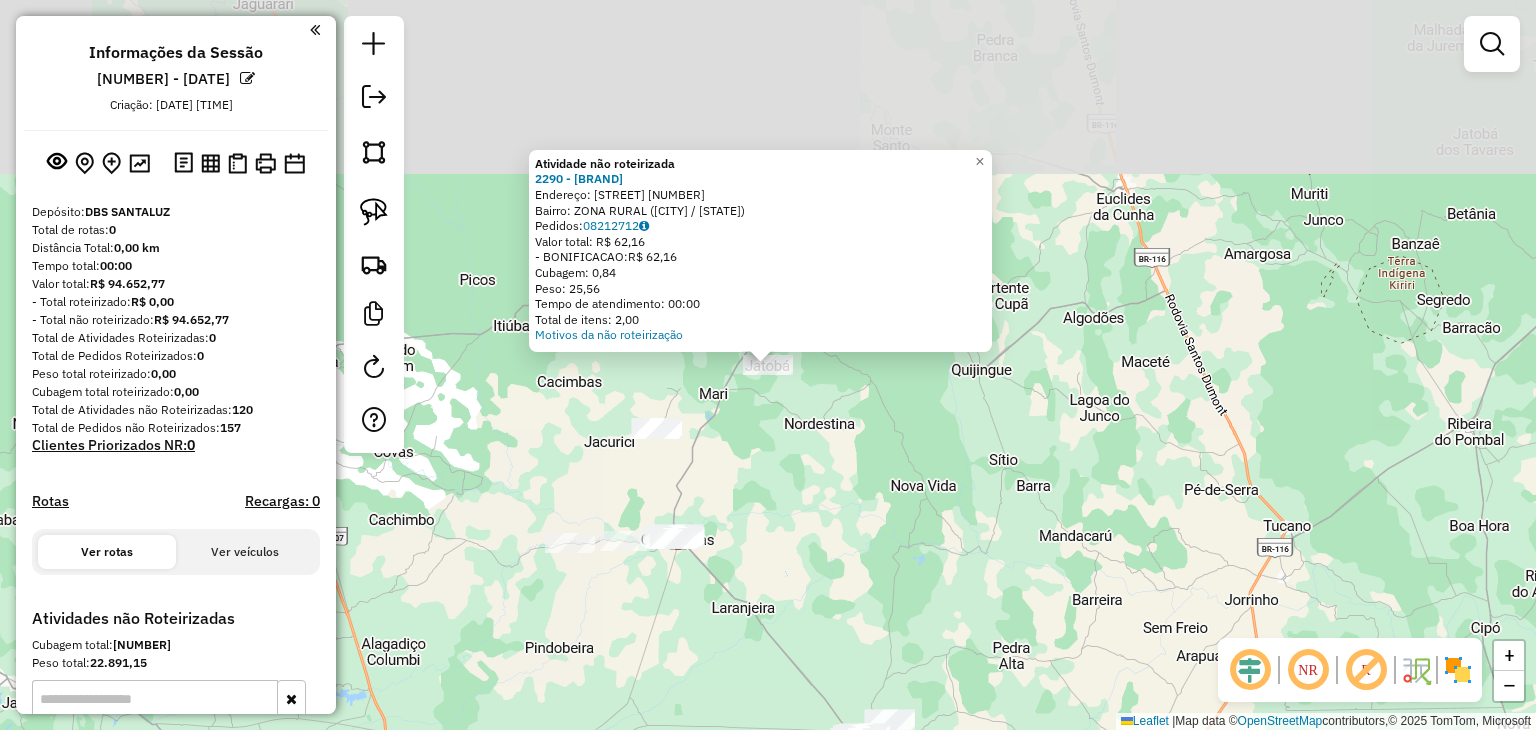 click on "Atividade não roteirizada [NUMBER] - [BUSINESS_NAME] Endereço: FAZENDA MERCADOR SN Bairro: ZONA RURAL ([CITY] / [STATE]) Pedidos: [ORDER_ID] Valor total: [CURRENCY] [AMOUNT] -BONIFICACAO: [CURRENCY] [AMOUNT] Cubagem: [CUBAGE] Peso: [WEIGHT] Tempo de atendimento: [TIME] Total de itens: [ITEMS] Motivos da não roteirização × Janela de atendimento Grade de atendimento Capacidade Transportadoras Veículos Cliente Pedidos Rotas Selecione os dias de semana para filtrar as janelas de atendimento Seg Ter Qua Qui Sex Sáb Dom Informe o período da janela de atendimento: De: Até: Filtrar exatamente a janela do cliente Considerar janela de atendimento padrão Selecione os dias de semana para filtrar as grades de atendimento Seg Ter Qua Qui Sex Sáb Dom Considerar clientes sem dia de atendimento cadastrado Clientes fora do dia de atendimento selecionado Filtrar as atividades entre os valores definidos abaixo: Peso mínimo: Peso máximo: Cubagem mínima: Cubagem máxima: De: Até: De: Até: +" 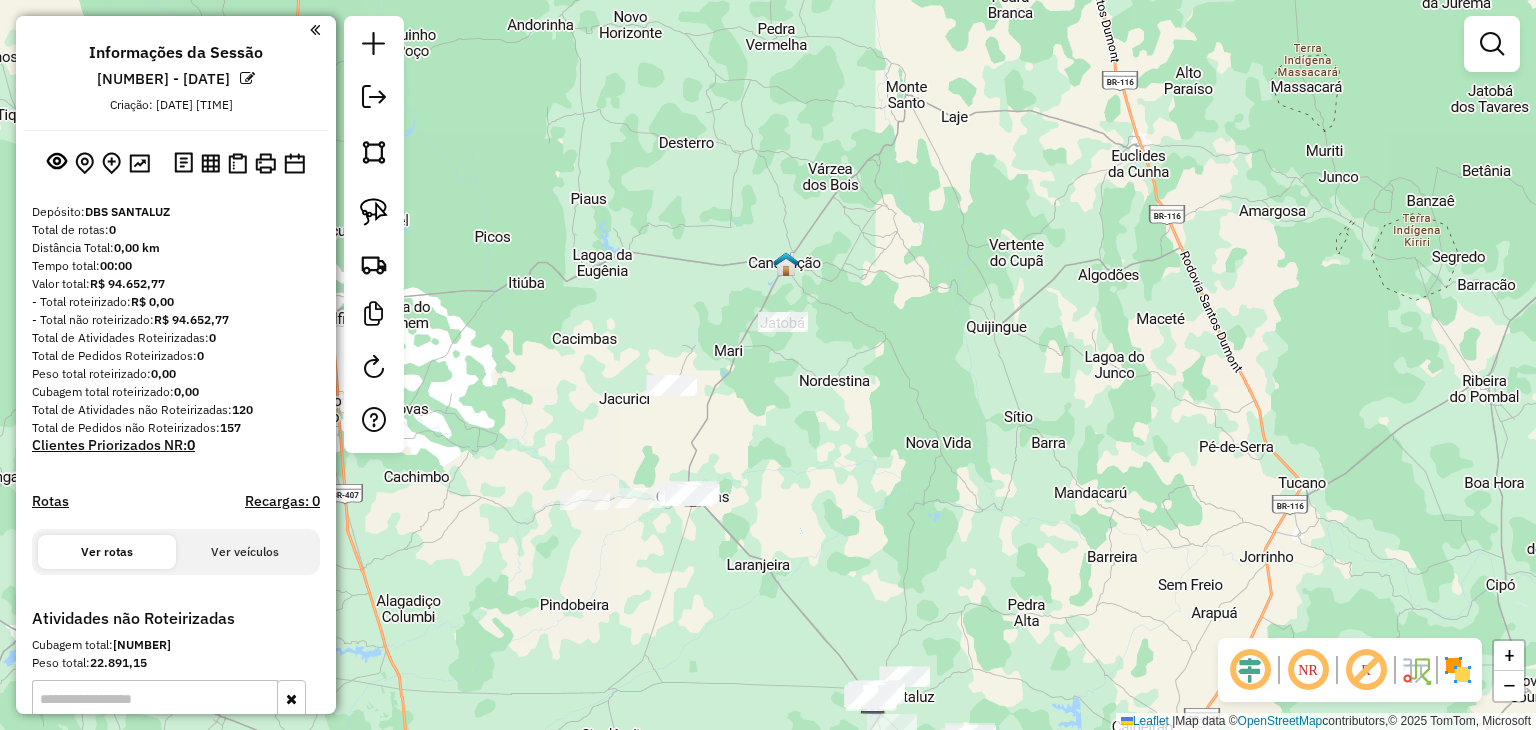 drag, startPoint x: 729, startPoint y: 467, endPoint x: 768, endPoint y: 363, distance: 111.07205 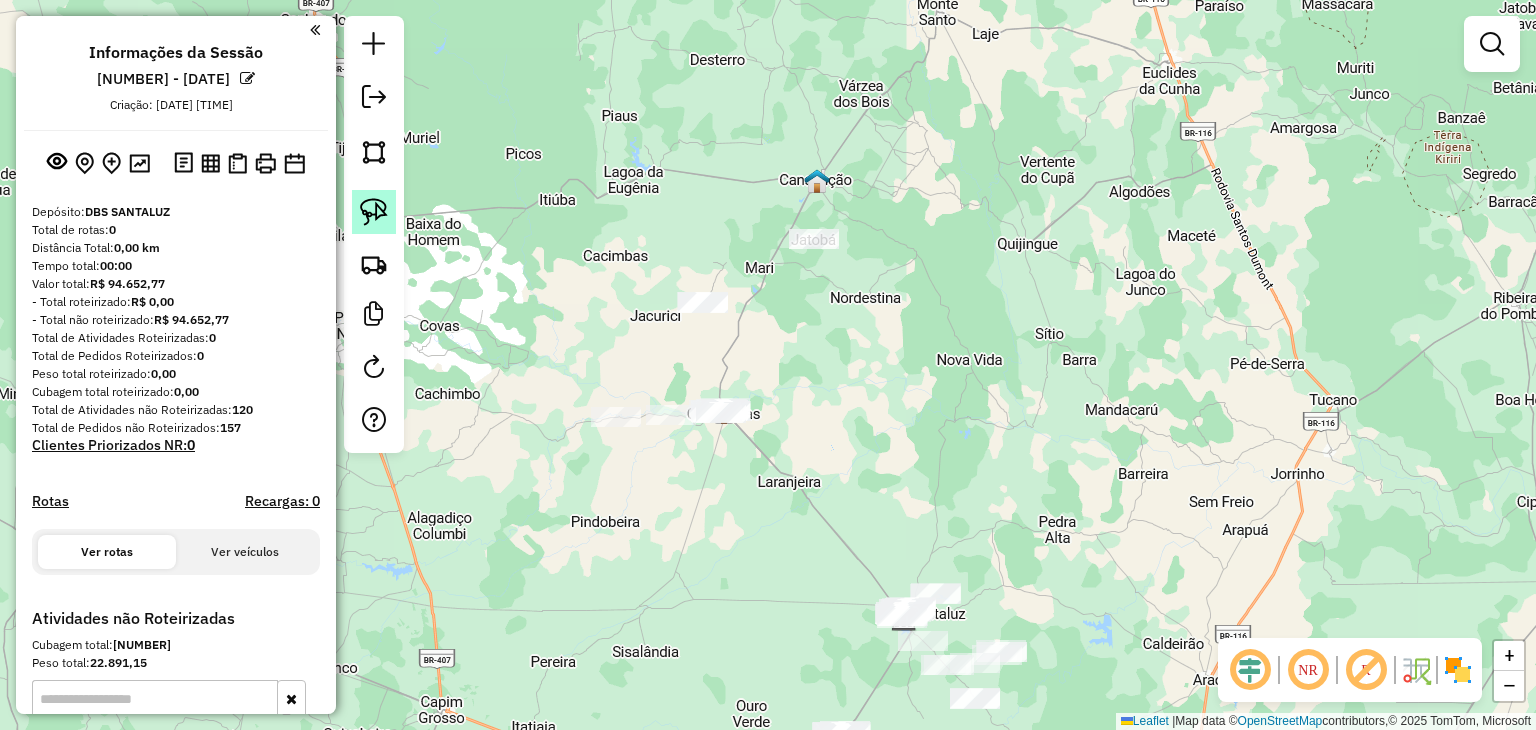 click 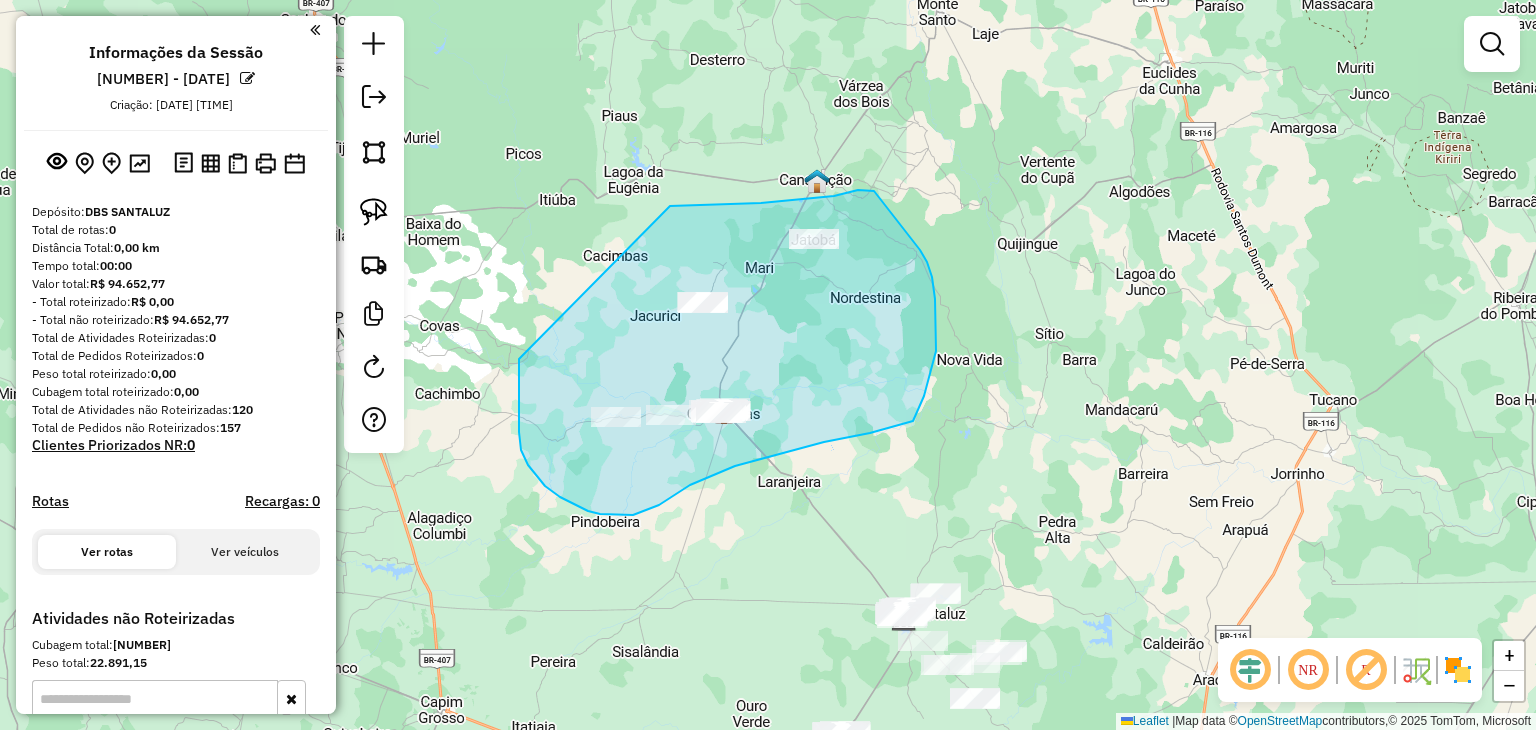 drag, startPoint x: 519, startPoint y: 420, endPoint x: 671, endPoint y: 206, distance: 262.4881 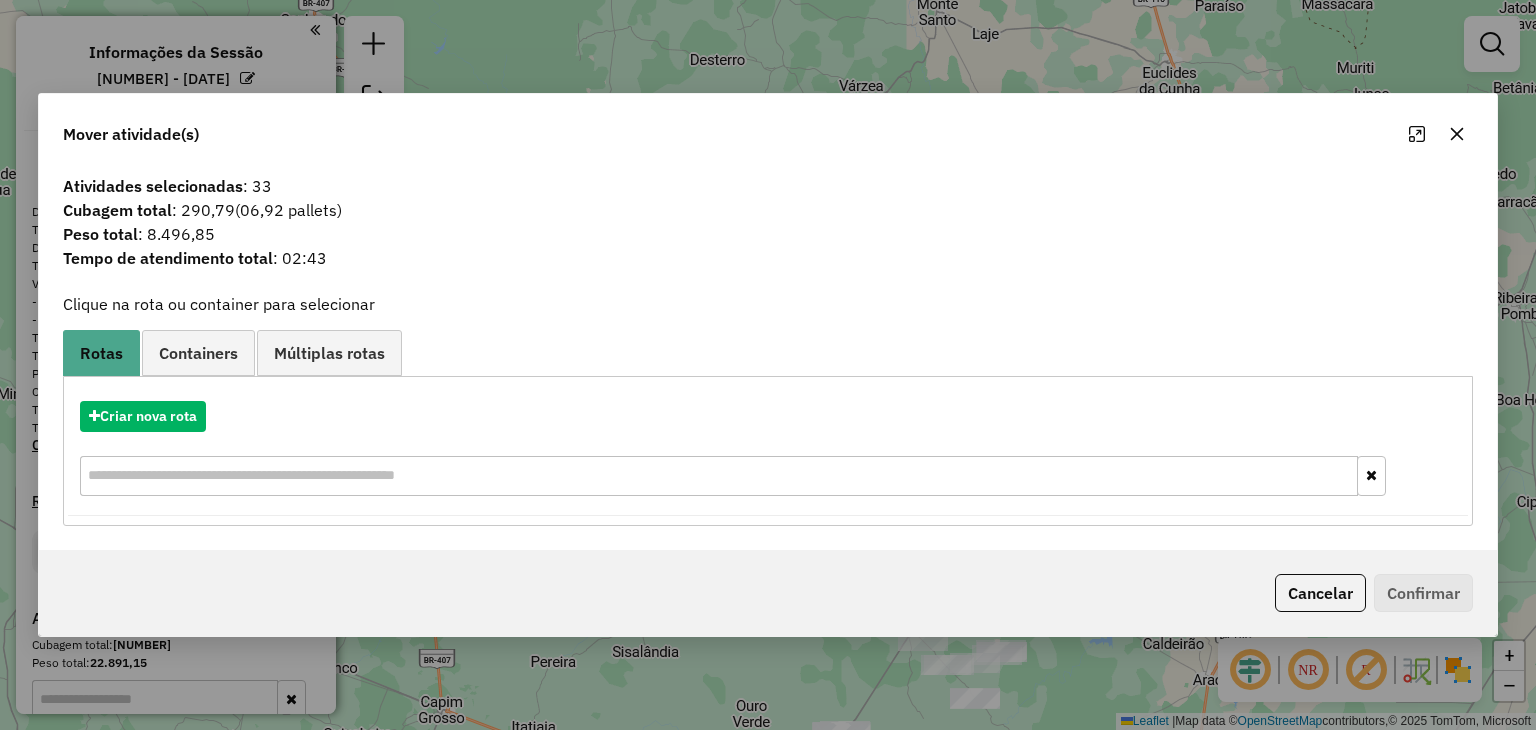 click 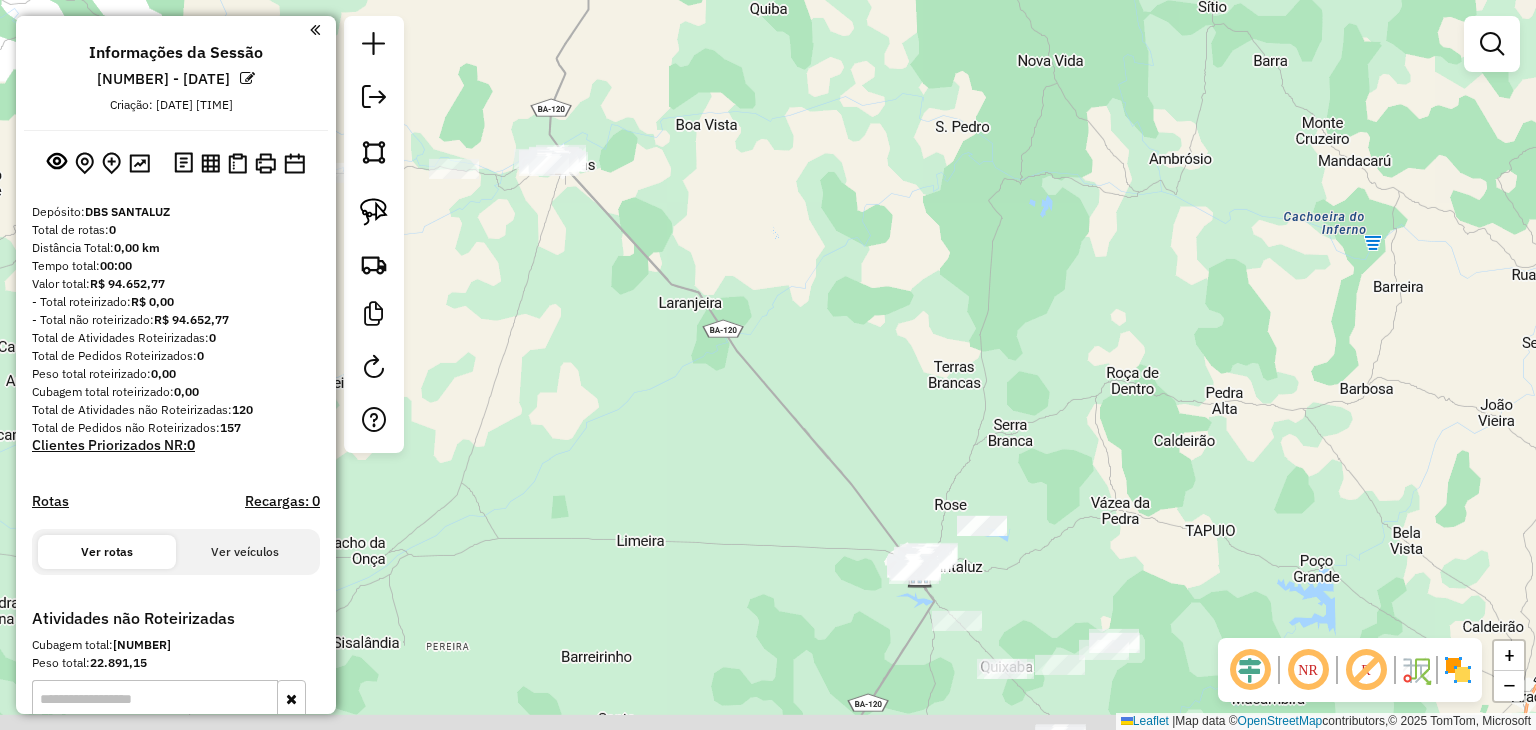 drag, startPoint x: 1045, startPoint y: 239, endPoint x: 1116, endPoint y: 112, distance: 145.49915 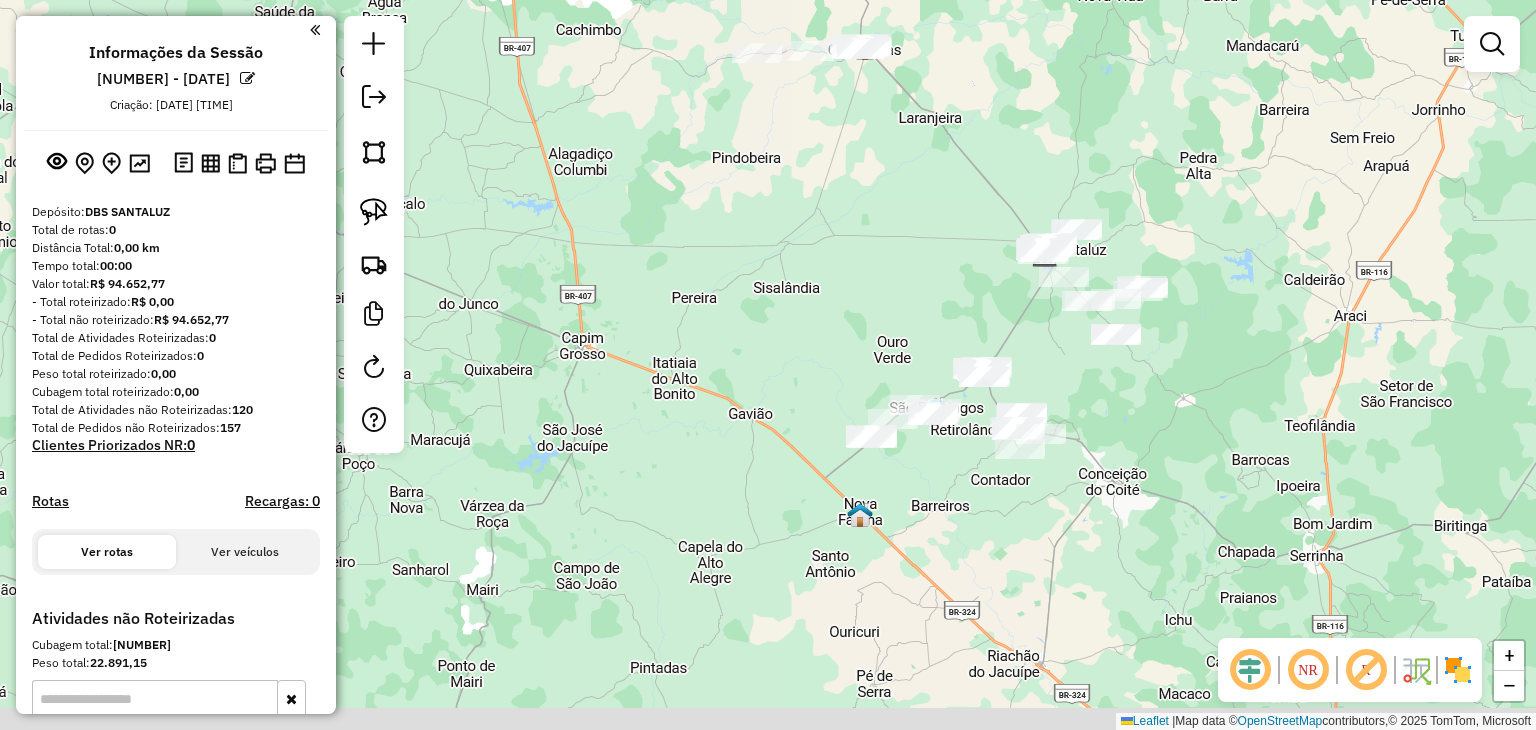 drag, startPoint x: 978, startPoint y: 316, endPoint x: 976, endPoint y: 273, distance: 43.046486 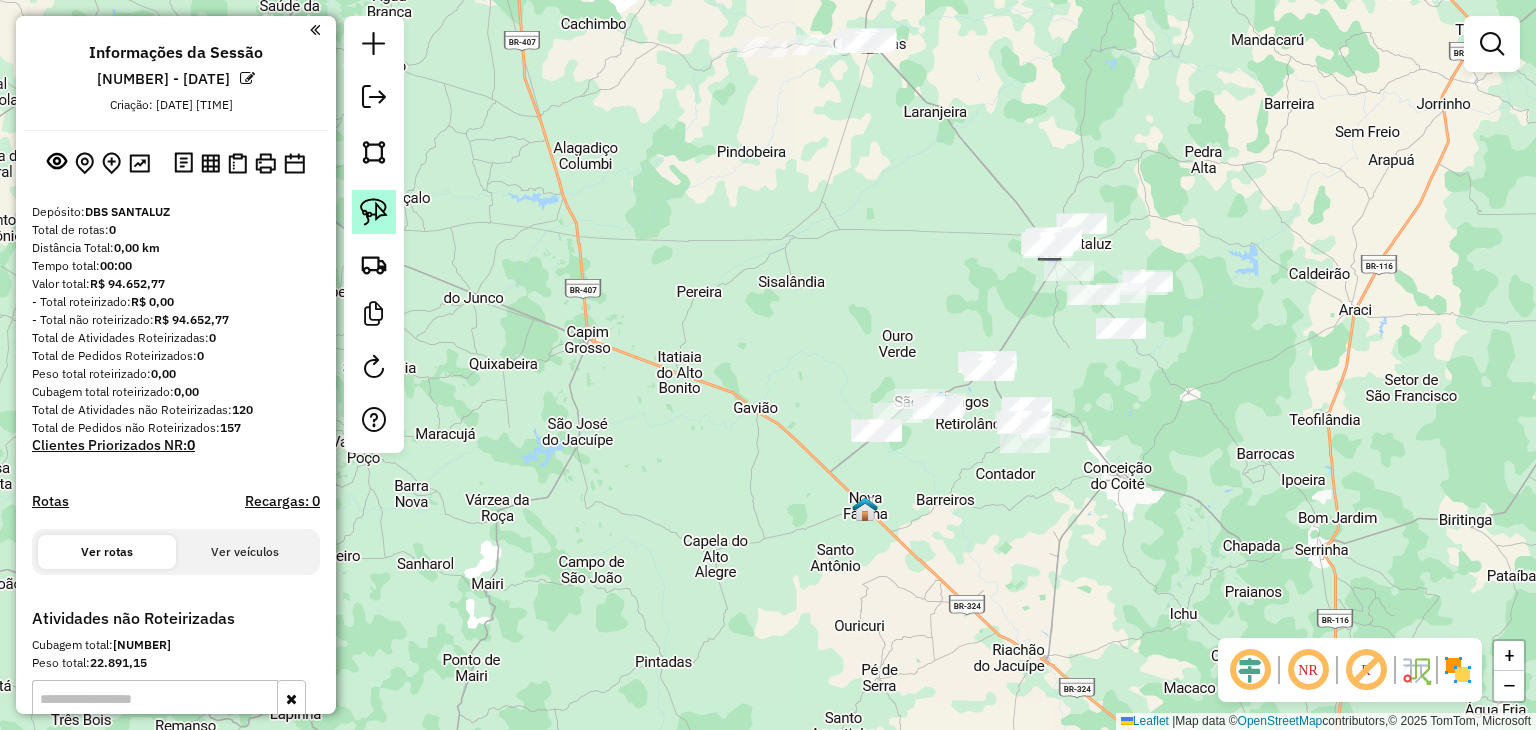 click 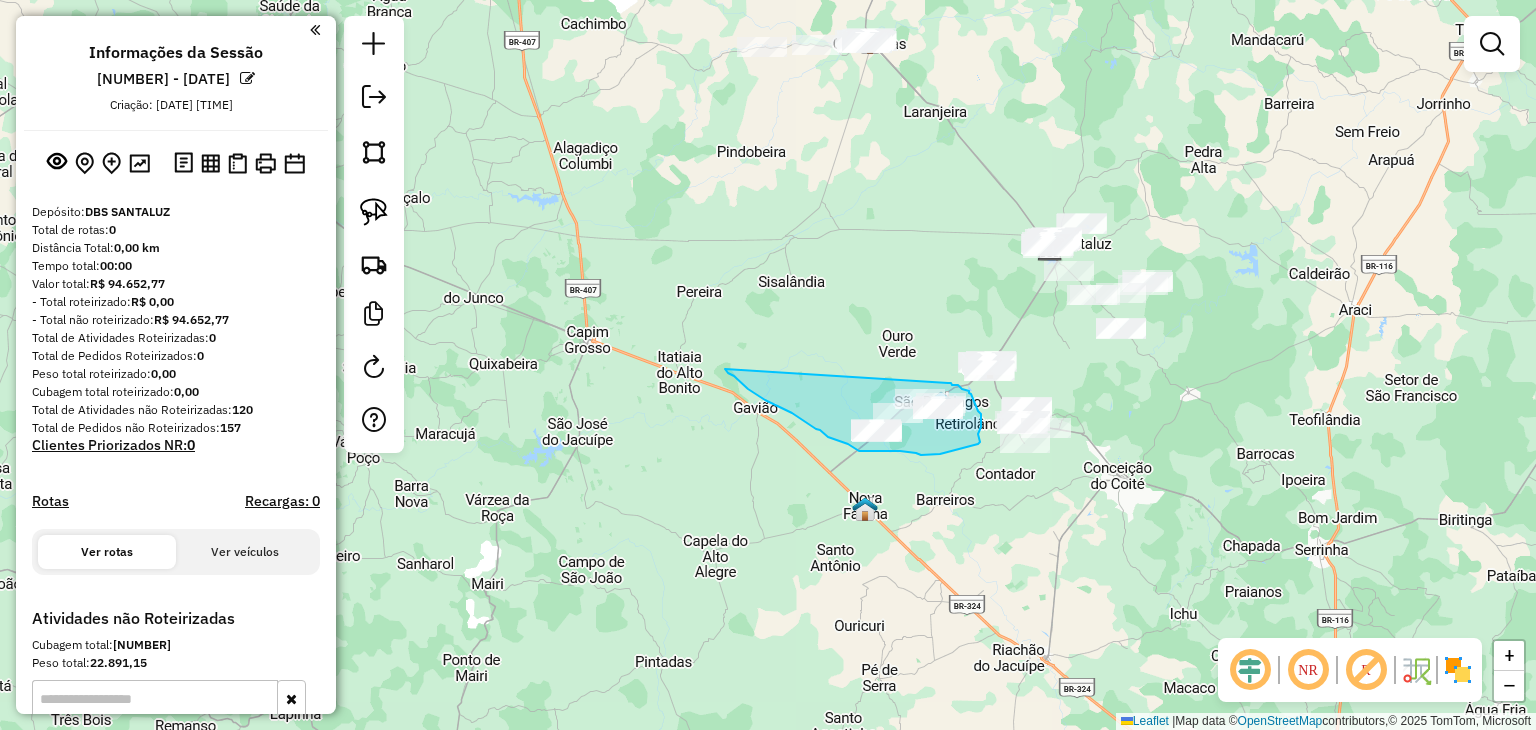 drag, startPoint x: 774, startPoint y: 404, endPoint x: 951, endPoint y: 381, distance: 178.4881 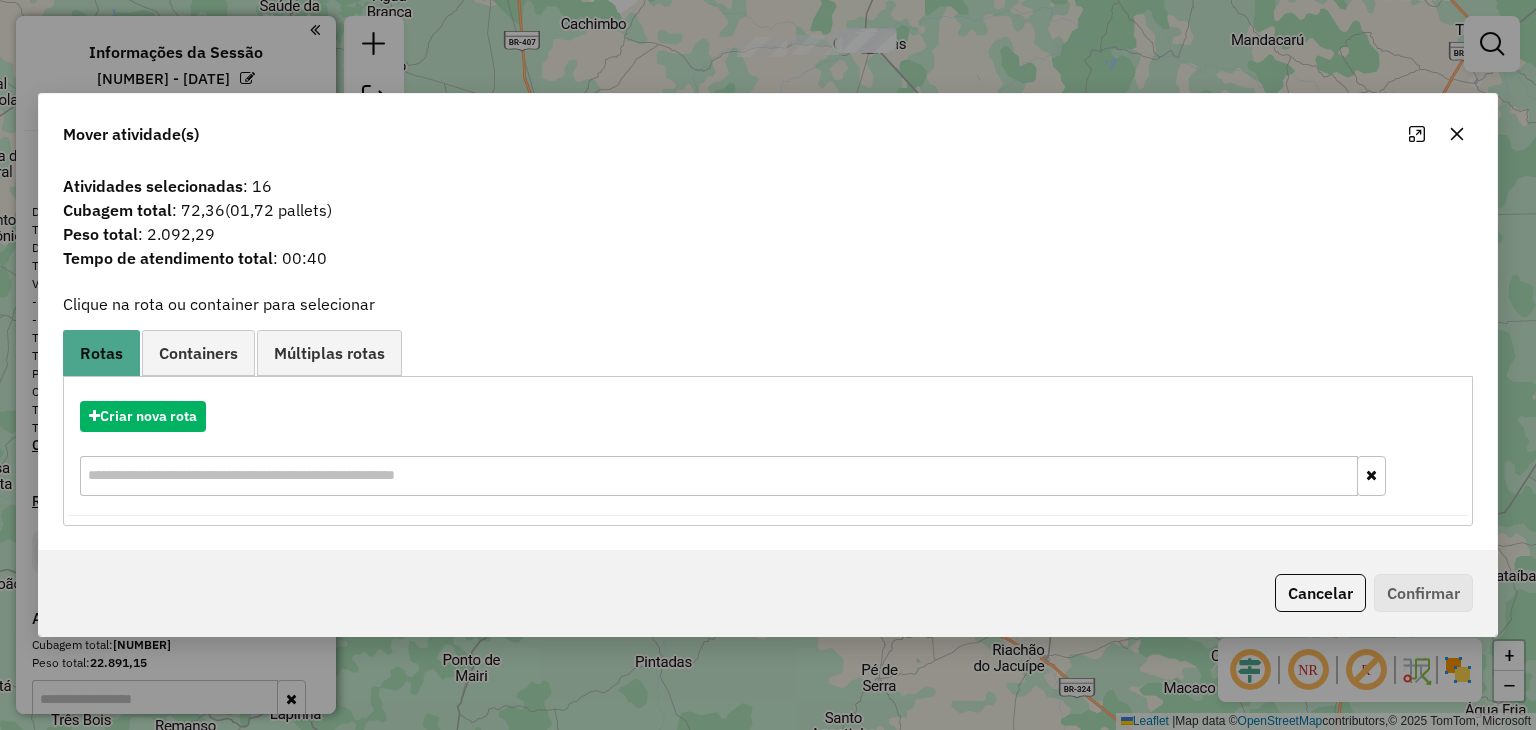click 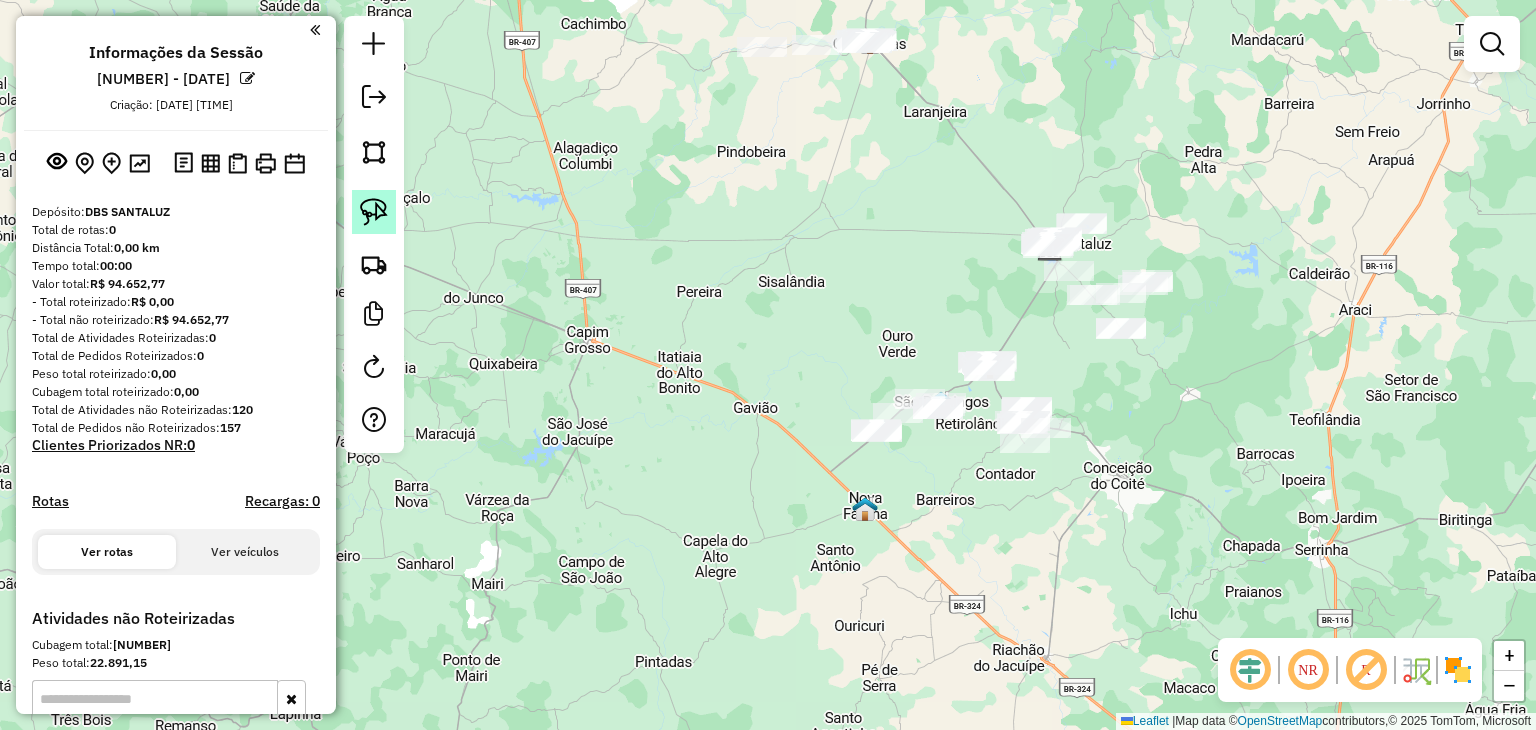 click 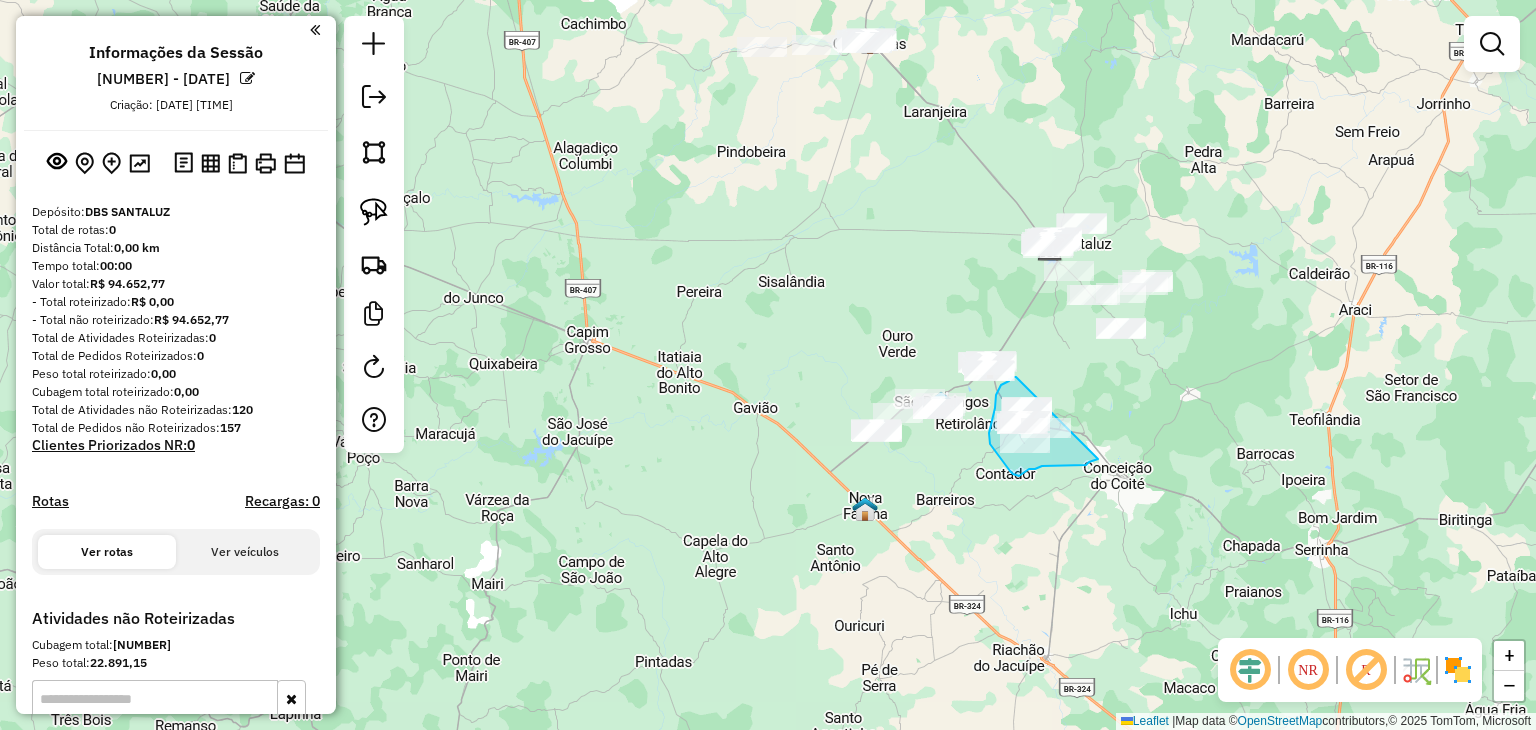 drag, startPoint x: 1016, startPoint y: 377, endPoint x: 1138, endPoint y: 446, distance: 140.16063 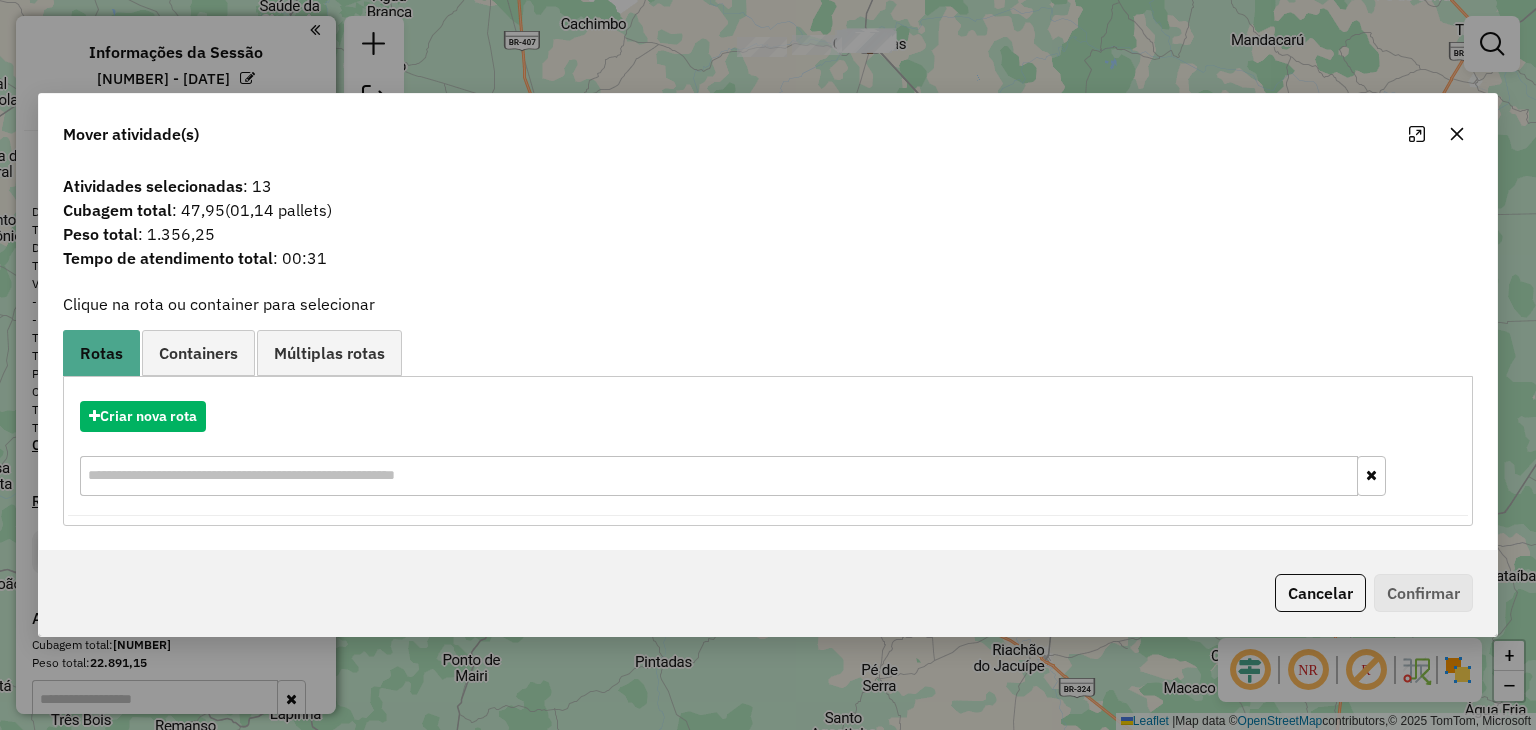 click 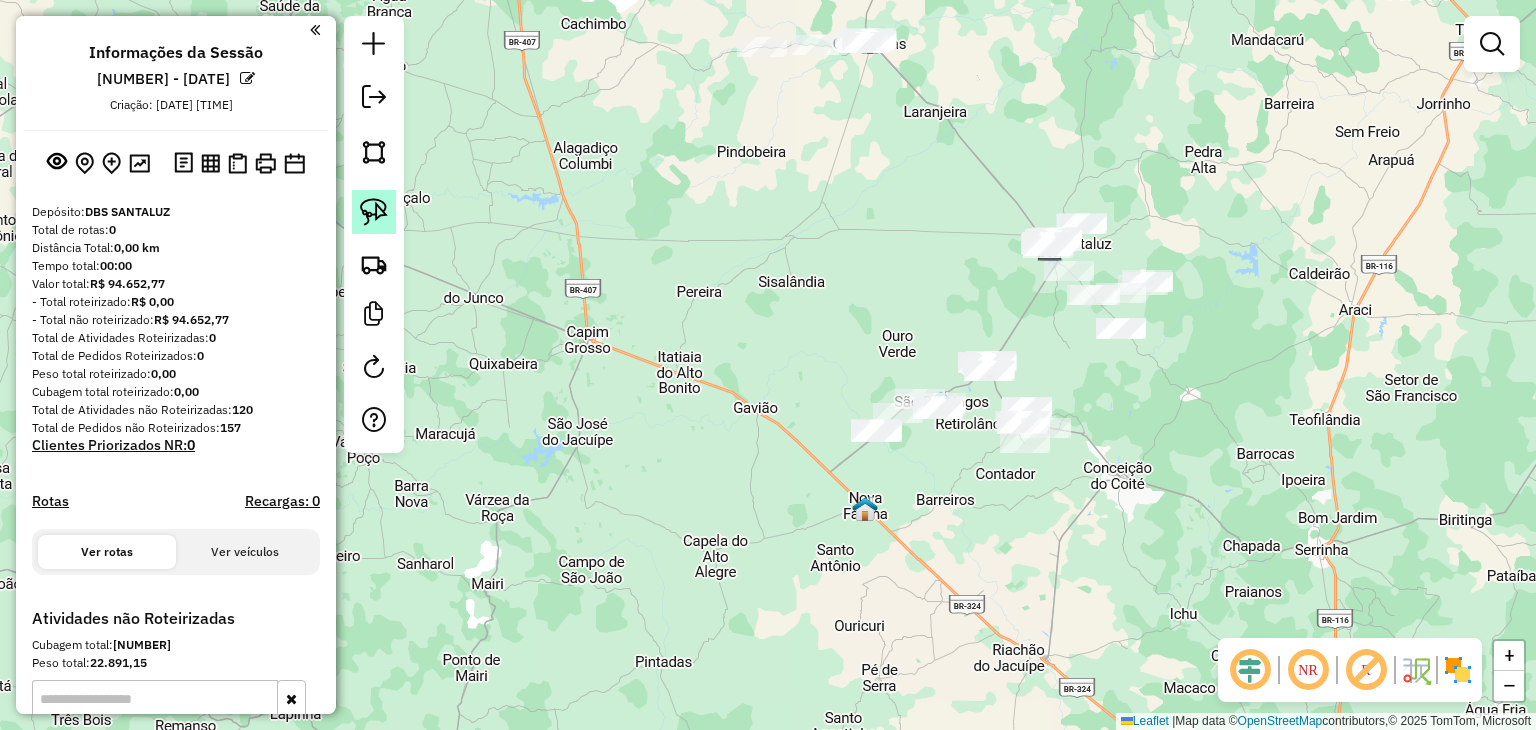 click 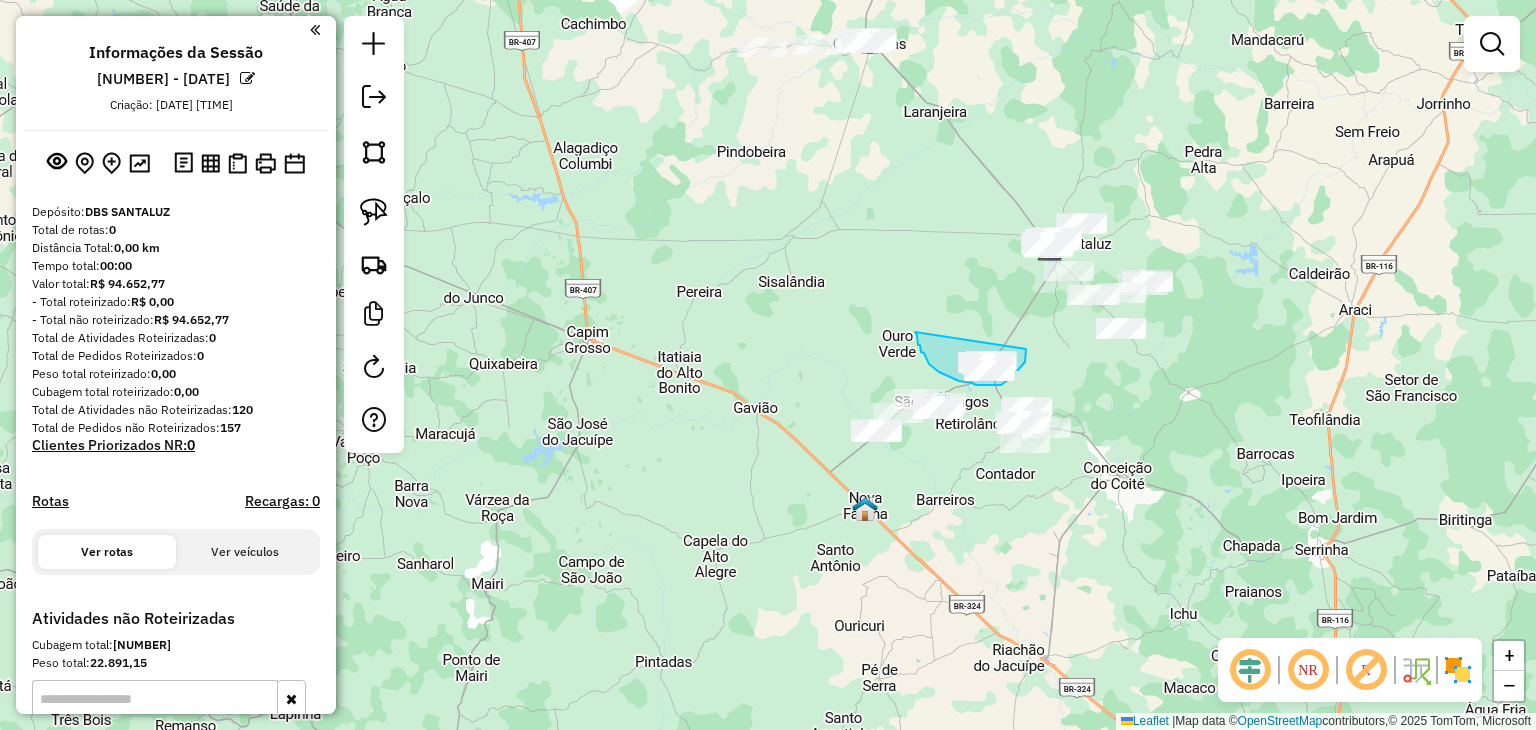 drag, startPoint x: 923, startPoint y: 352, endPoint x: 1026, endPoint y: 349, distance: 103.04368 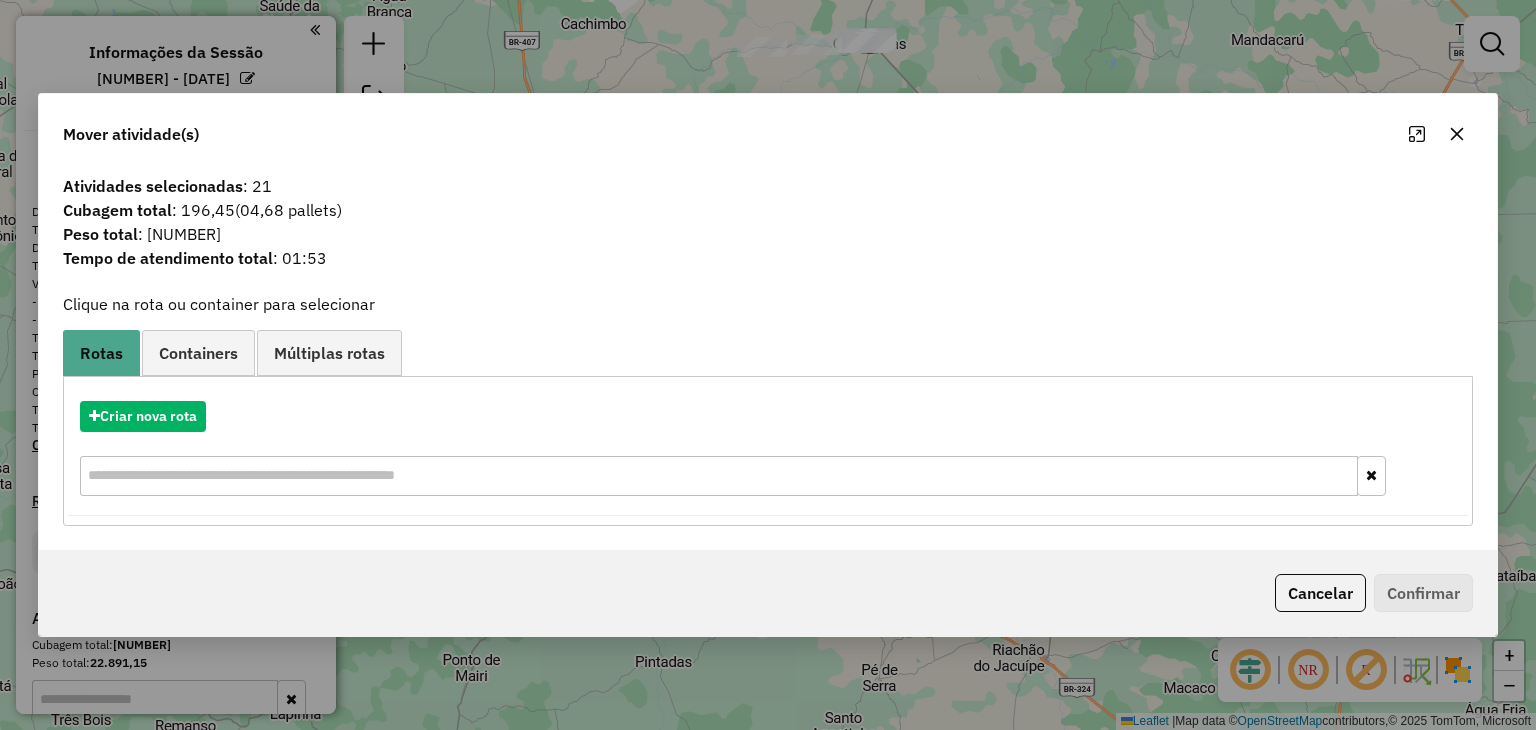 click 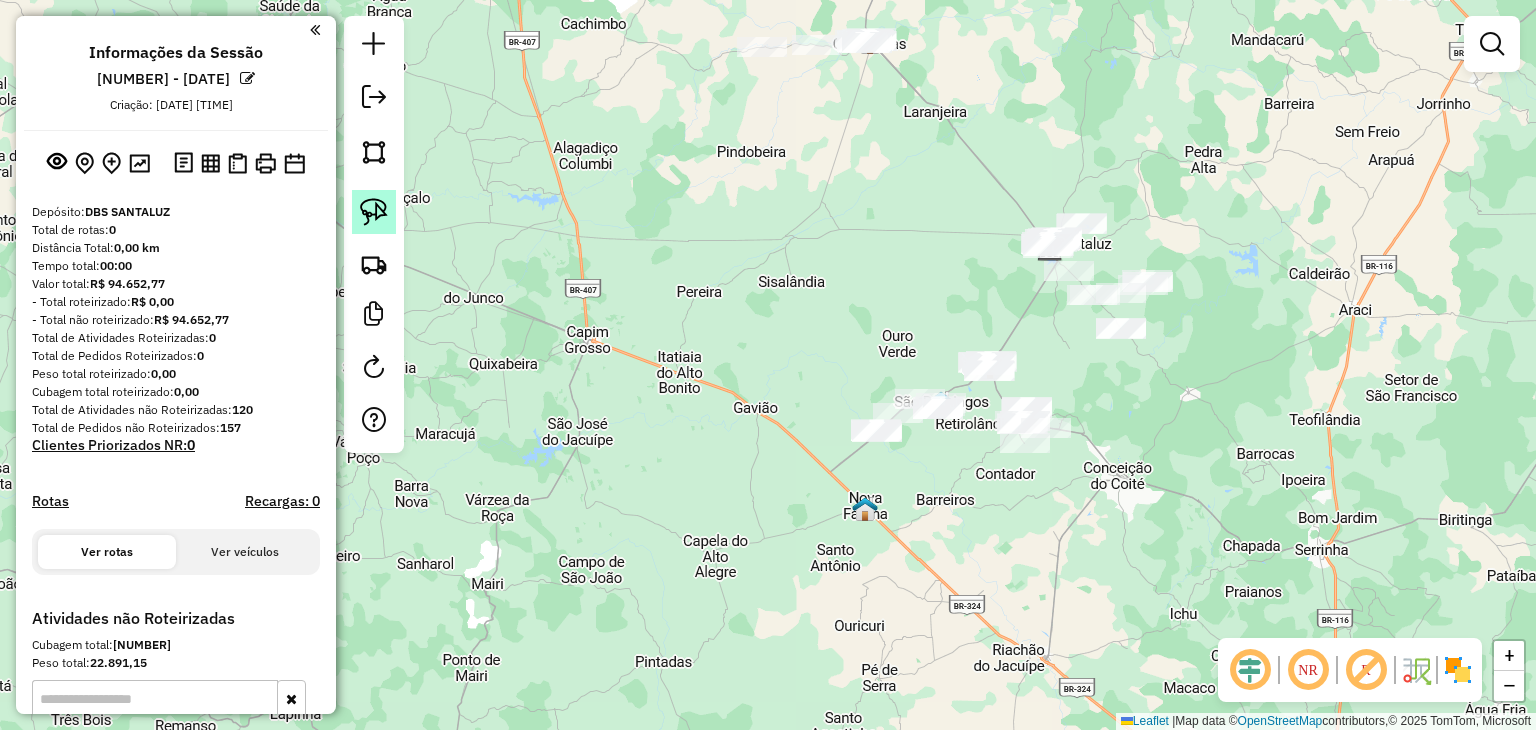 click 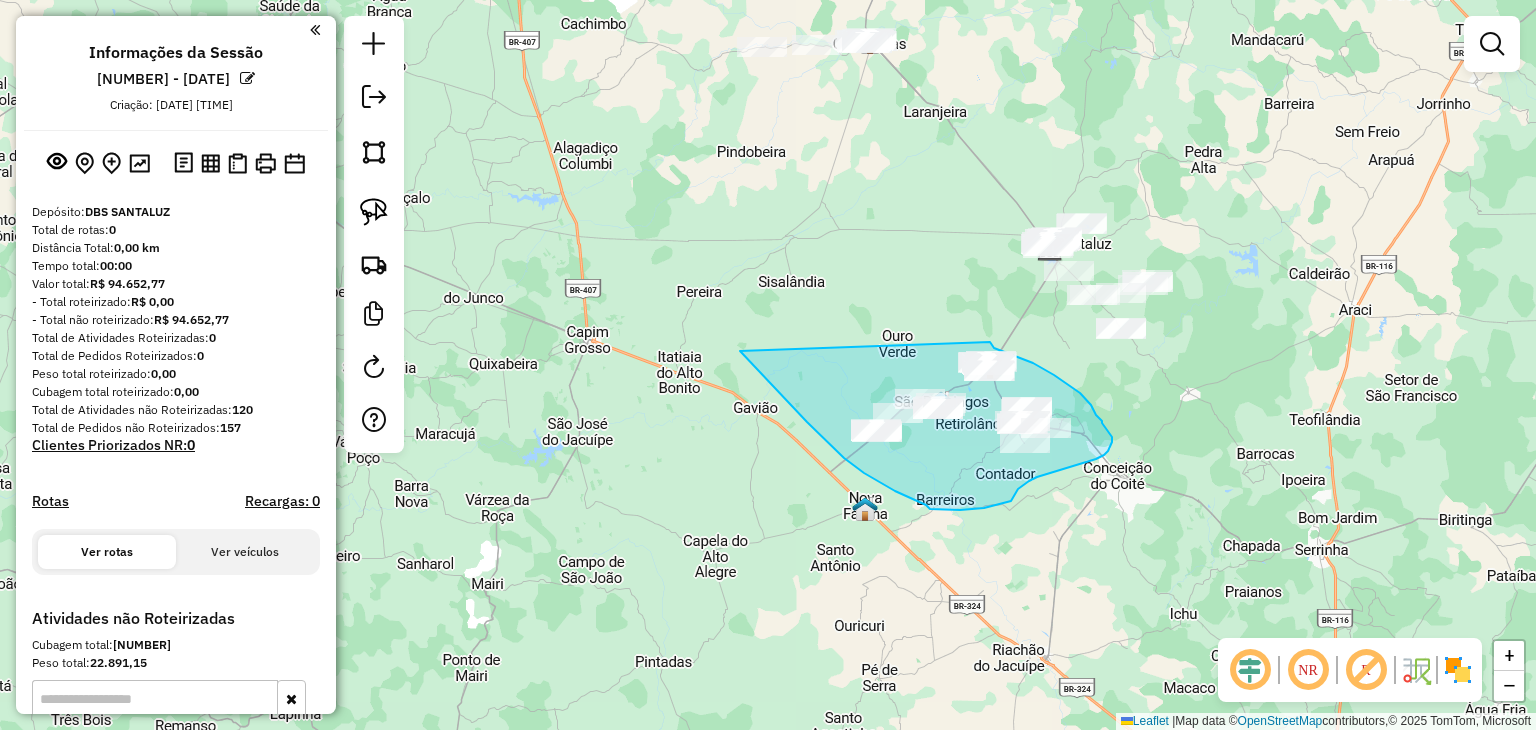 drag, startPoint x: 742, startPoint y: 353, endPoint x: 992, endPoint y: 342, distance: 250.24188 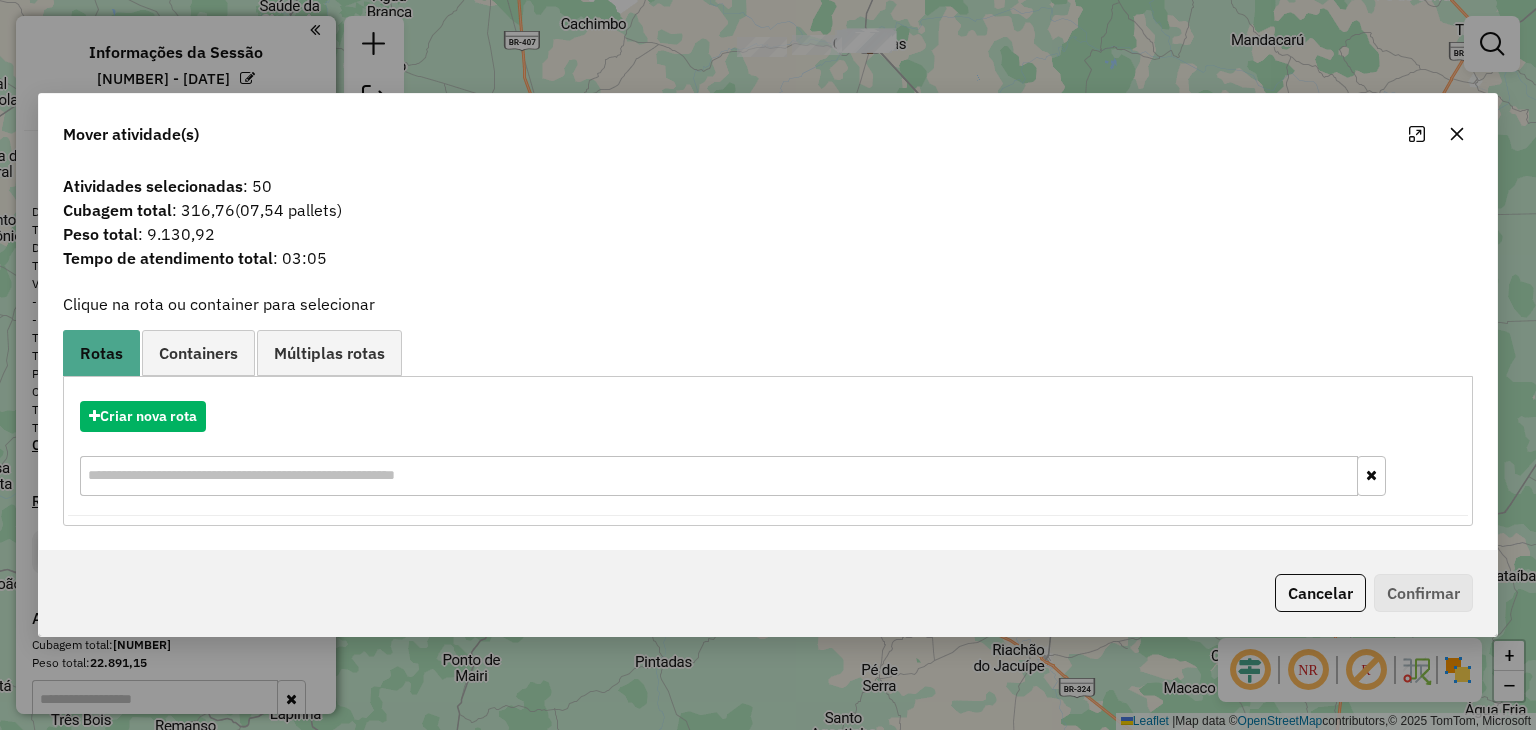 click 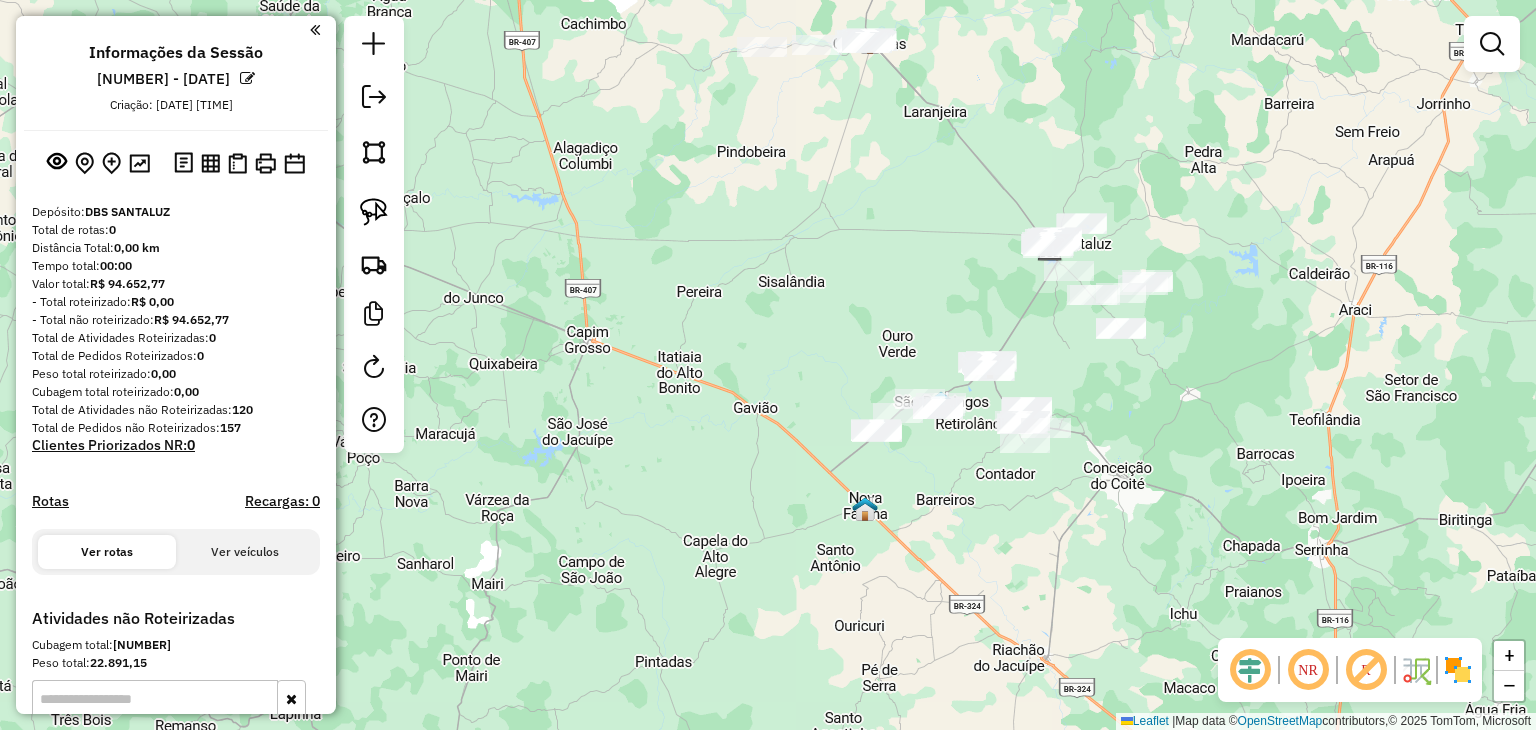 drag, startPoint x: 960, startPoint y: 295, endPoint x: 905, endPoint y: 311, distance: 57.280014 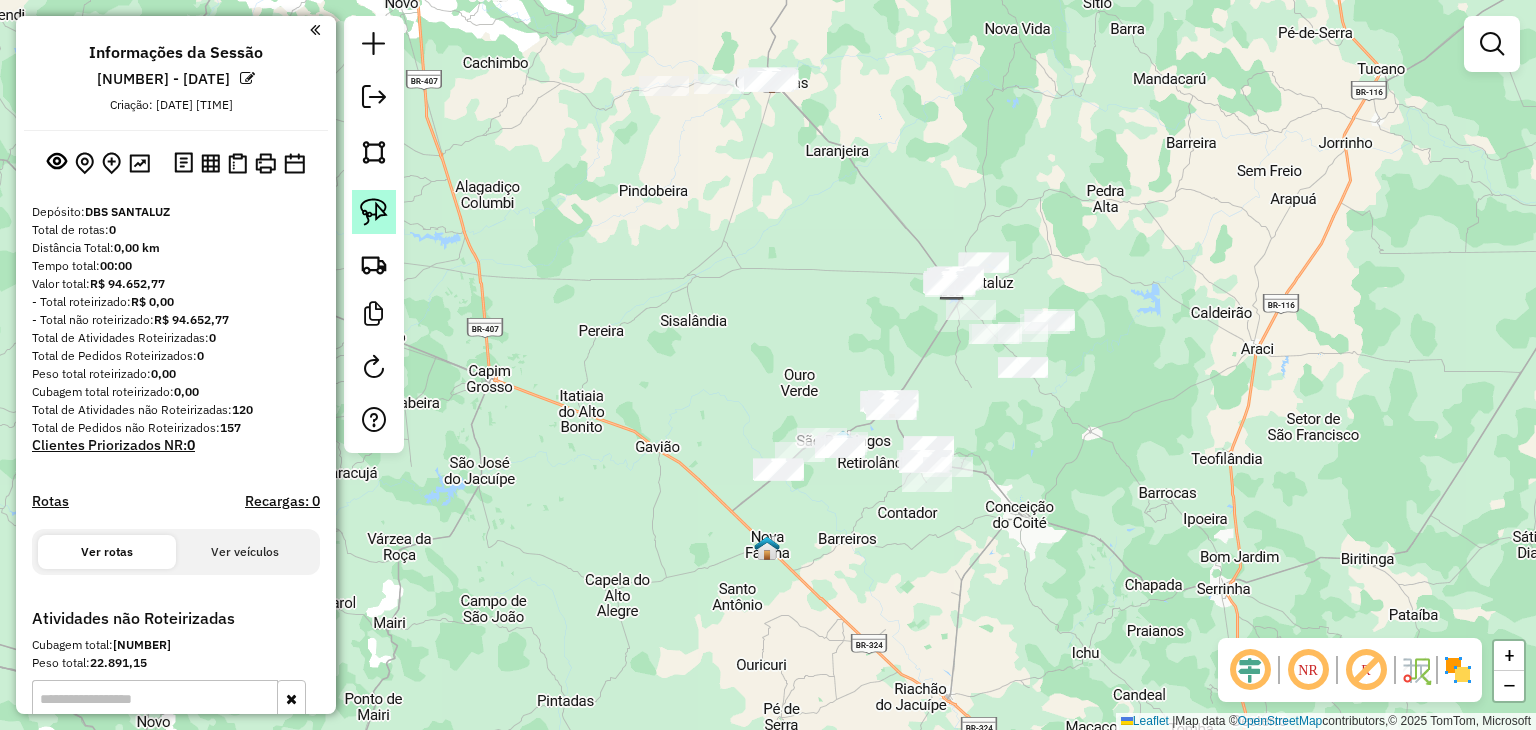 click 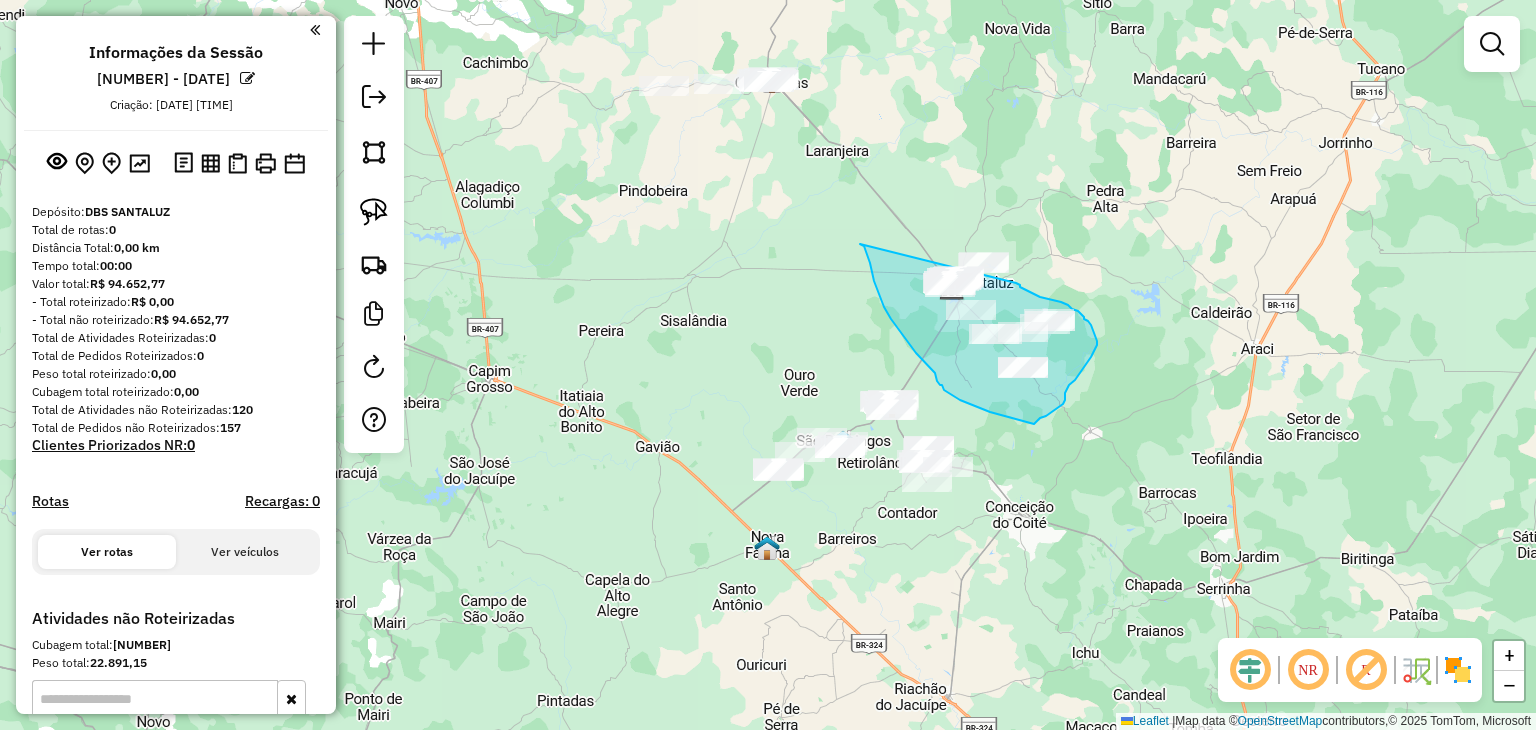 drag, startPoint x: 878, startPoint y: 293, endPoint x: 1016, endPoint y: 283, distance: 138.36185 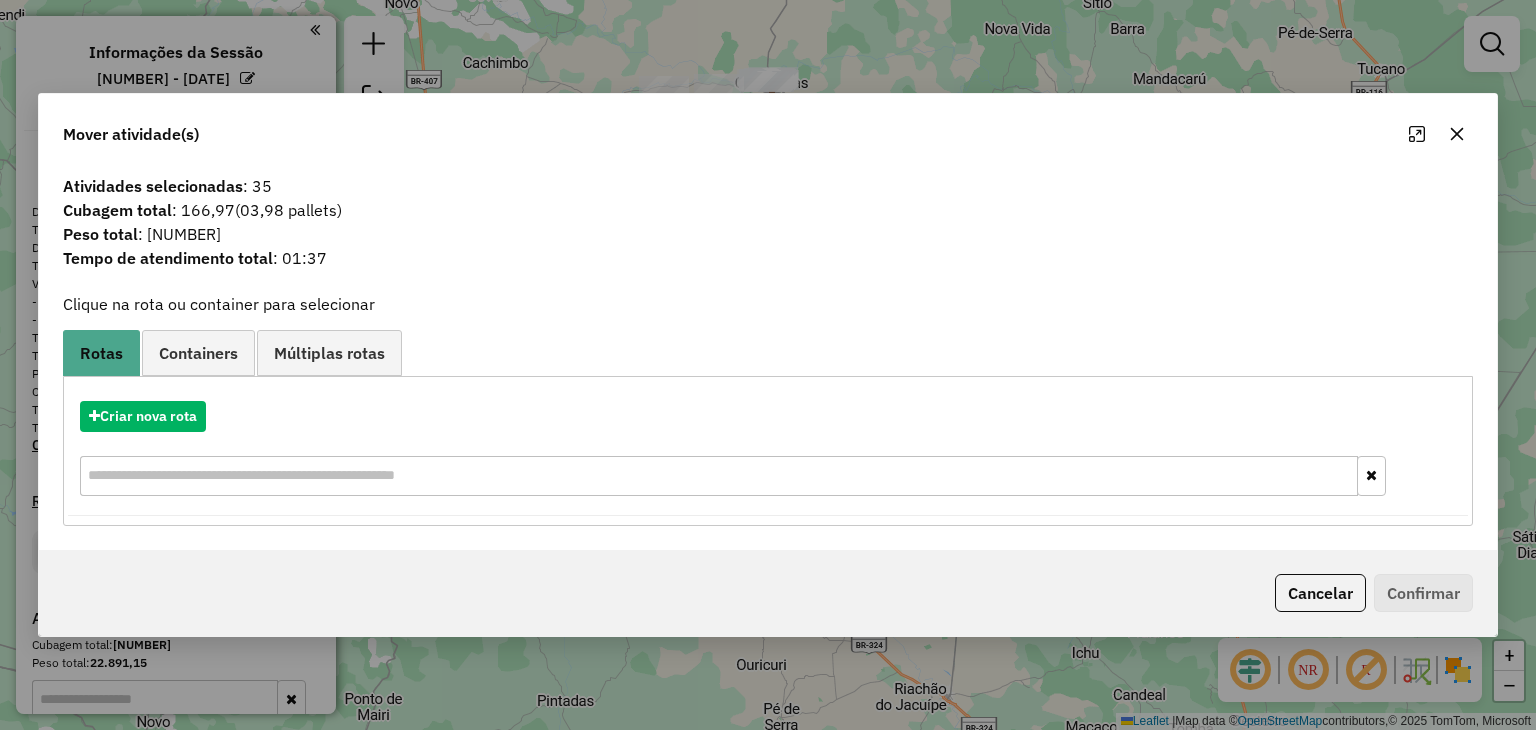 click 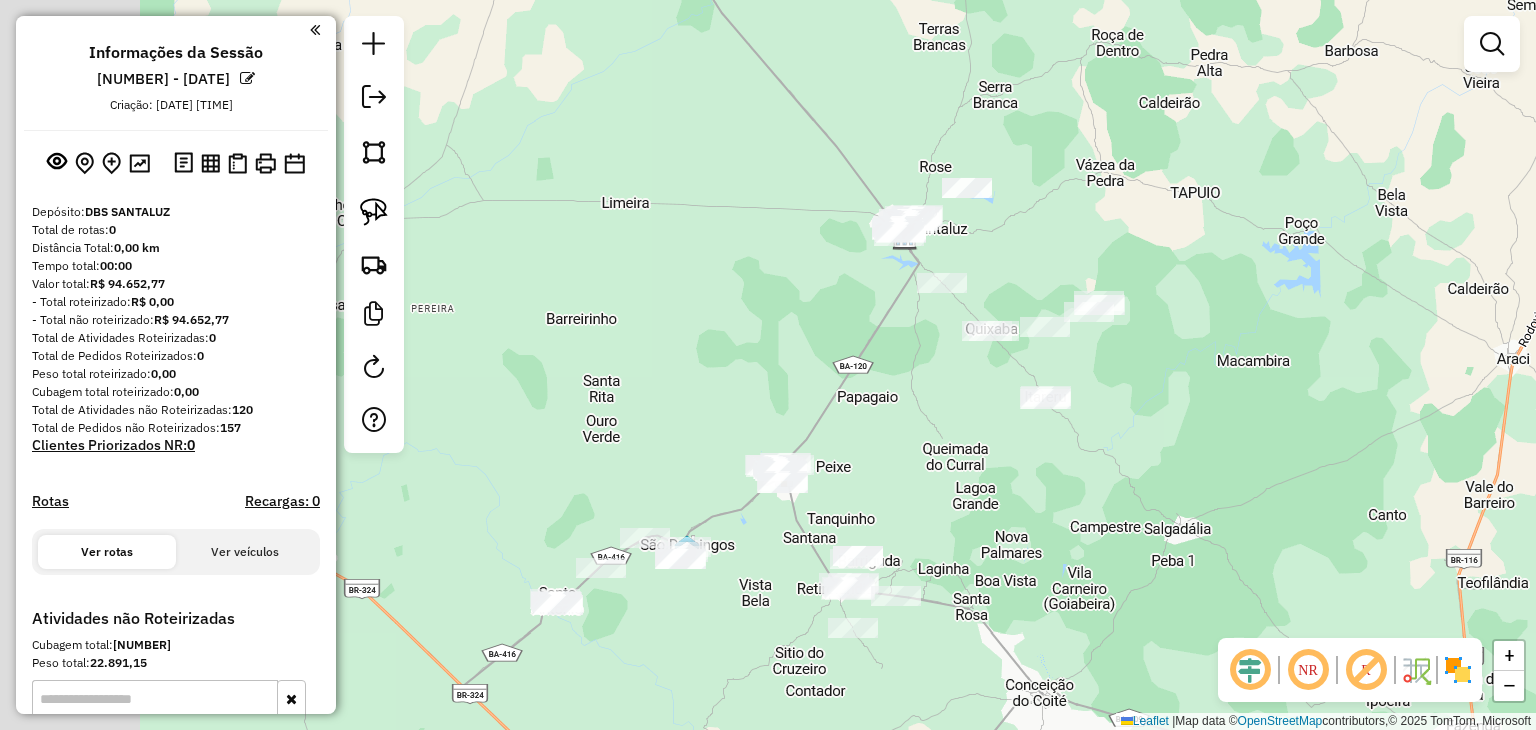 drag, startPoint x: 1058, startPoint y: 293, endPoint x: 1214, endPoint y: 257, distance: 160.09998 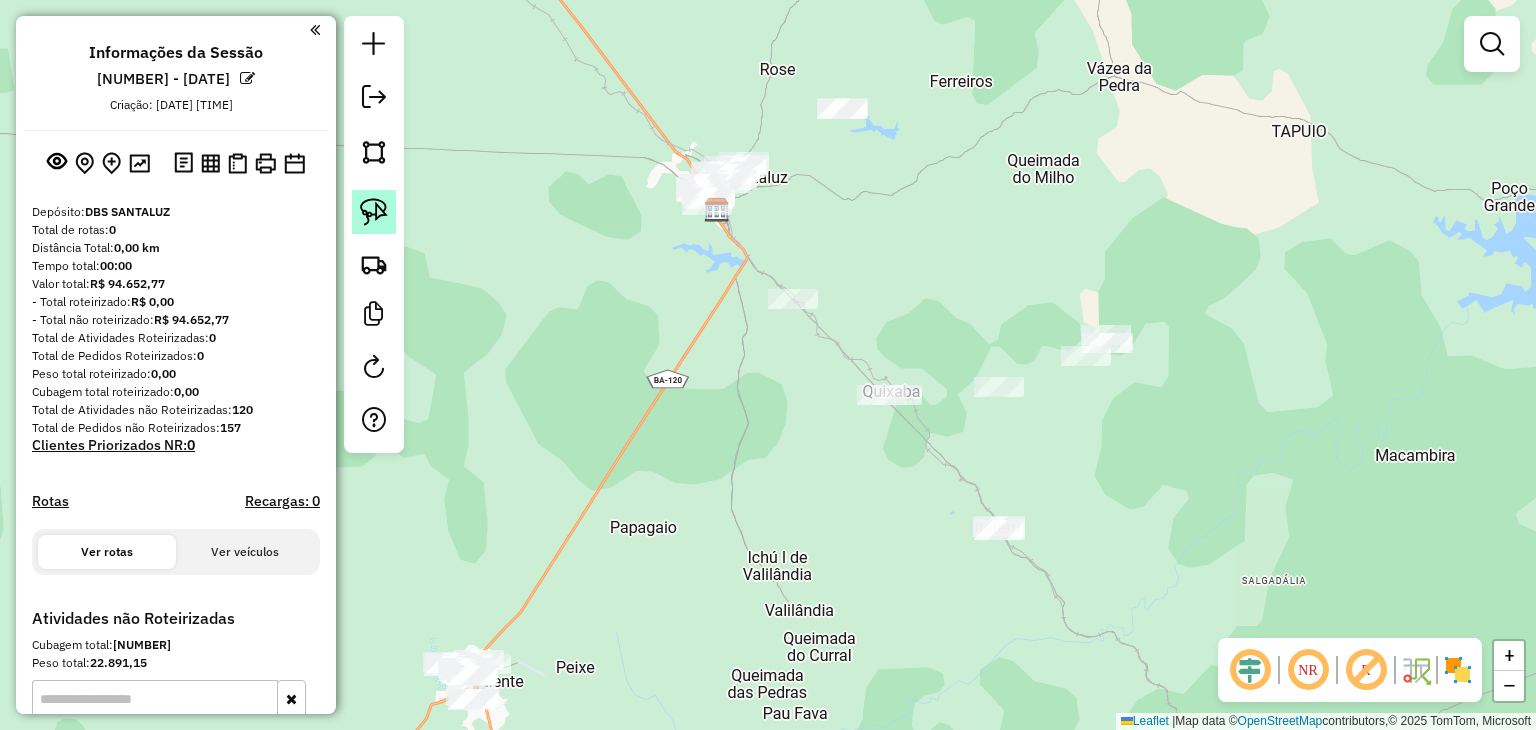 click 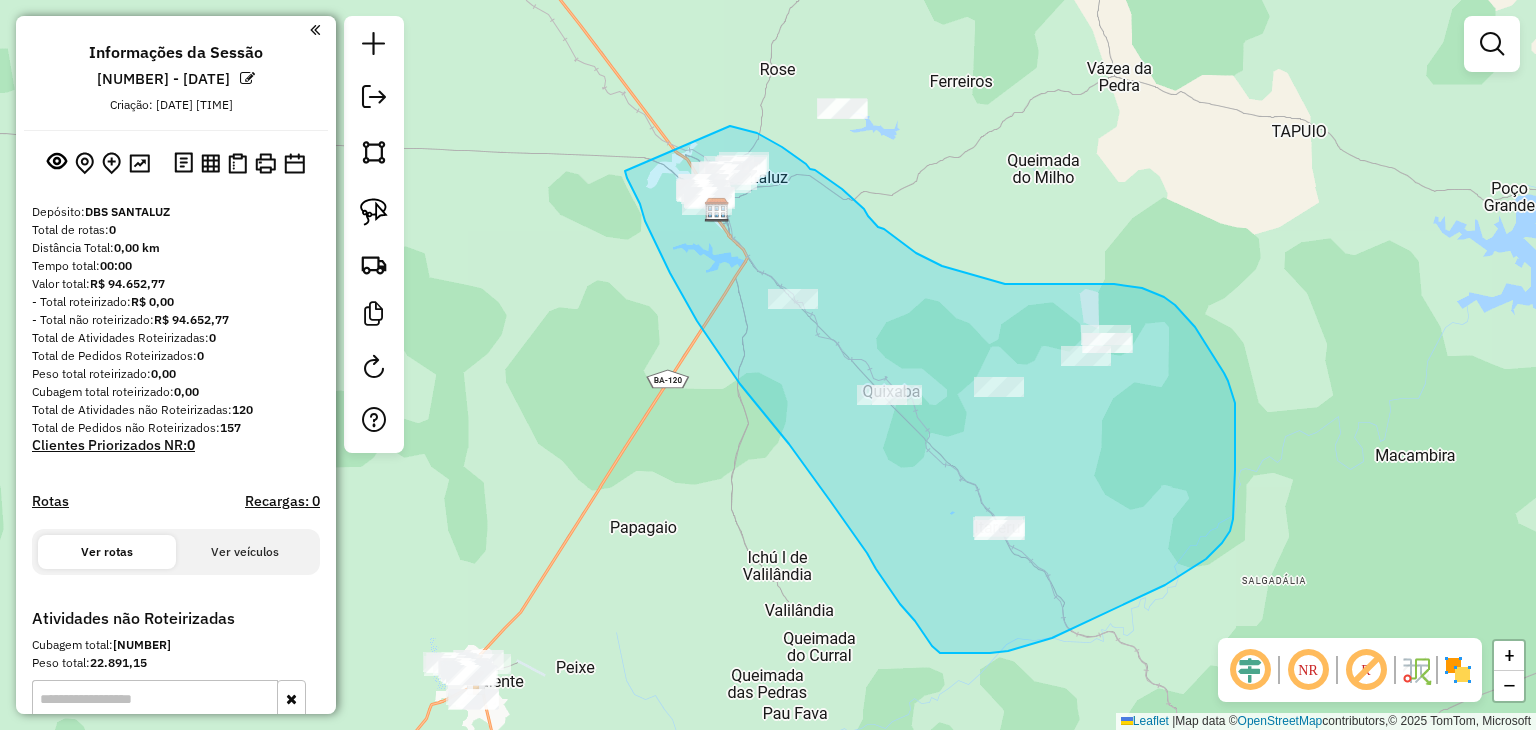 drag, startPoint x: 645, startPoint y: 221, endPoint x: 724, endPoint y: 125, distance: 124.32619 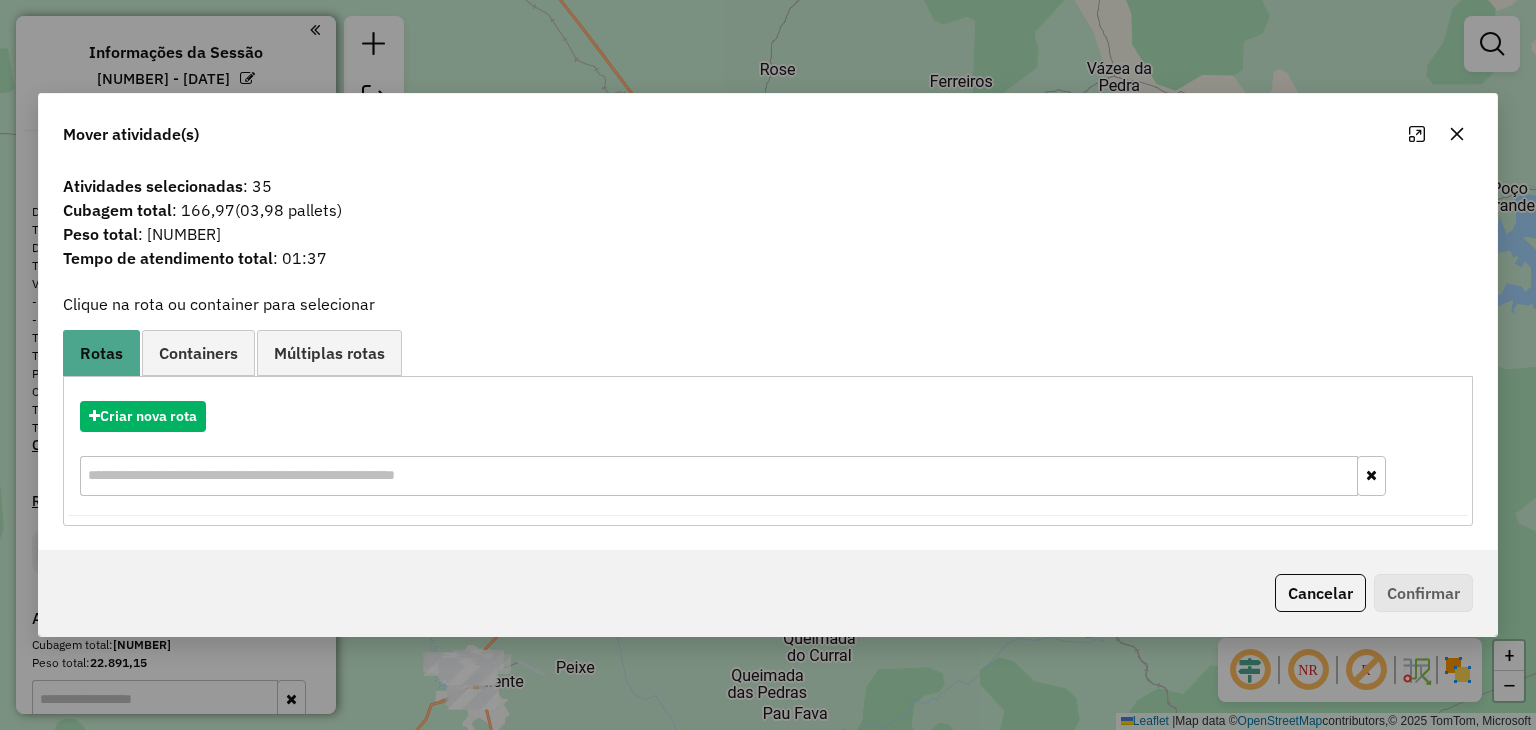 click 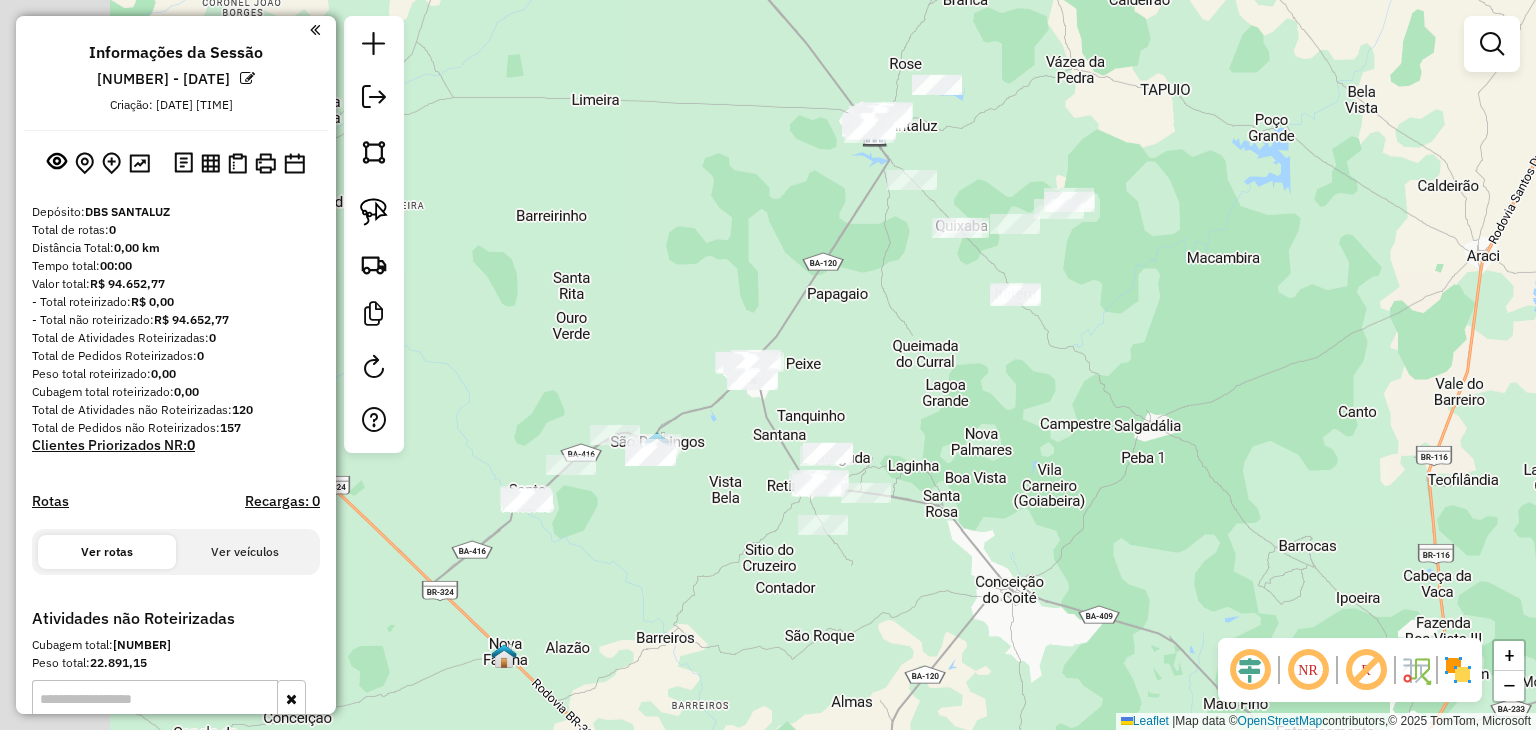 drag, startPoint x: 929, startPoint y: 443, endPoint x: 999, endPoint y: 373, distance: 98.99495 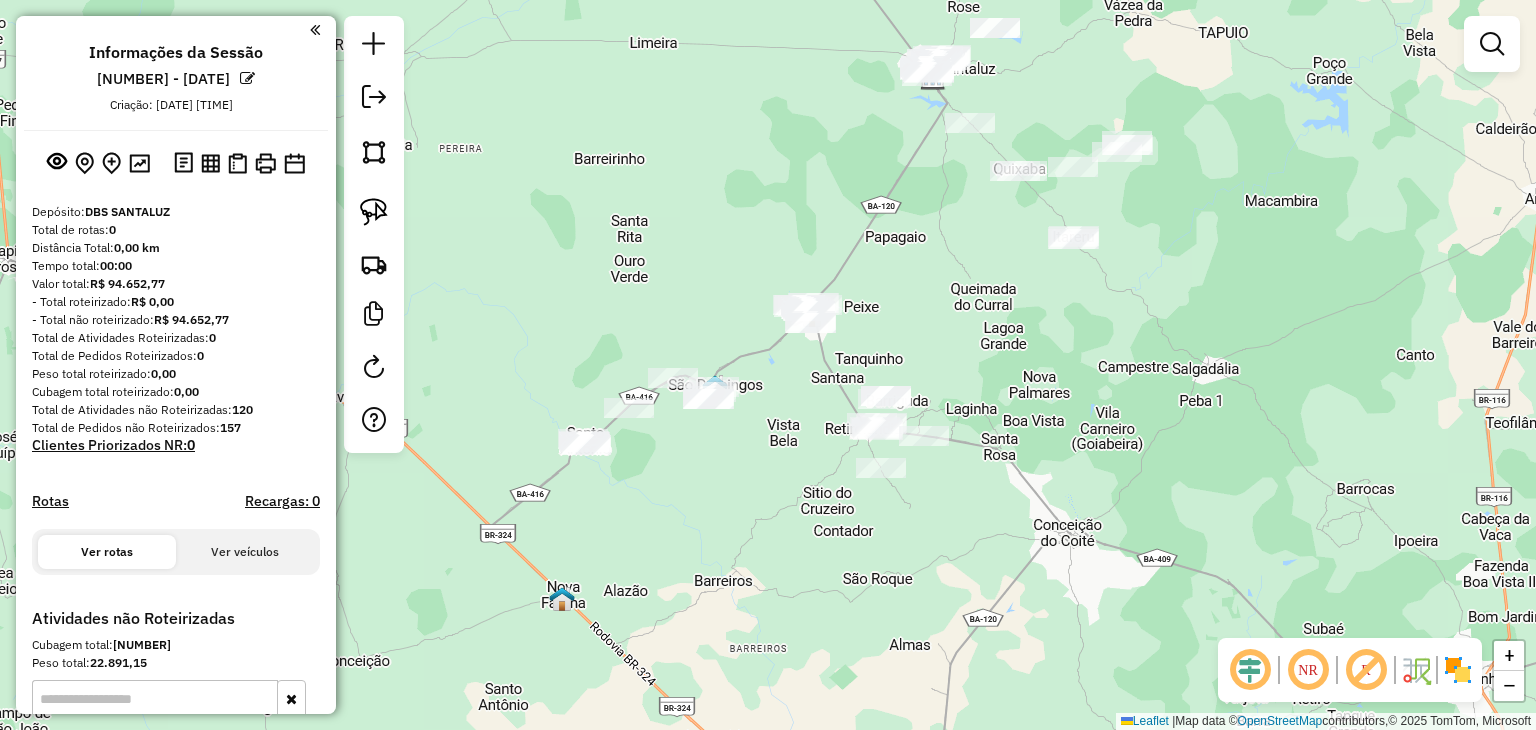 drag, startPoint x: 703, startPoint y: 486, endPoint x: 751, endPoint y: 499, distance: 49.729267 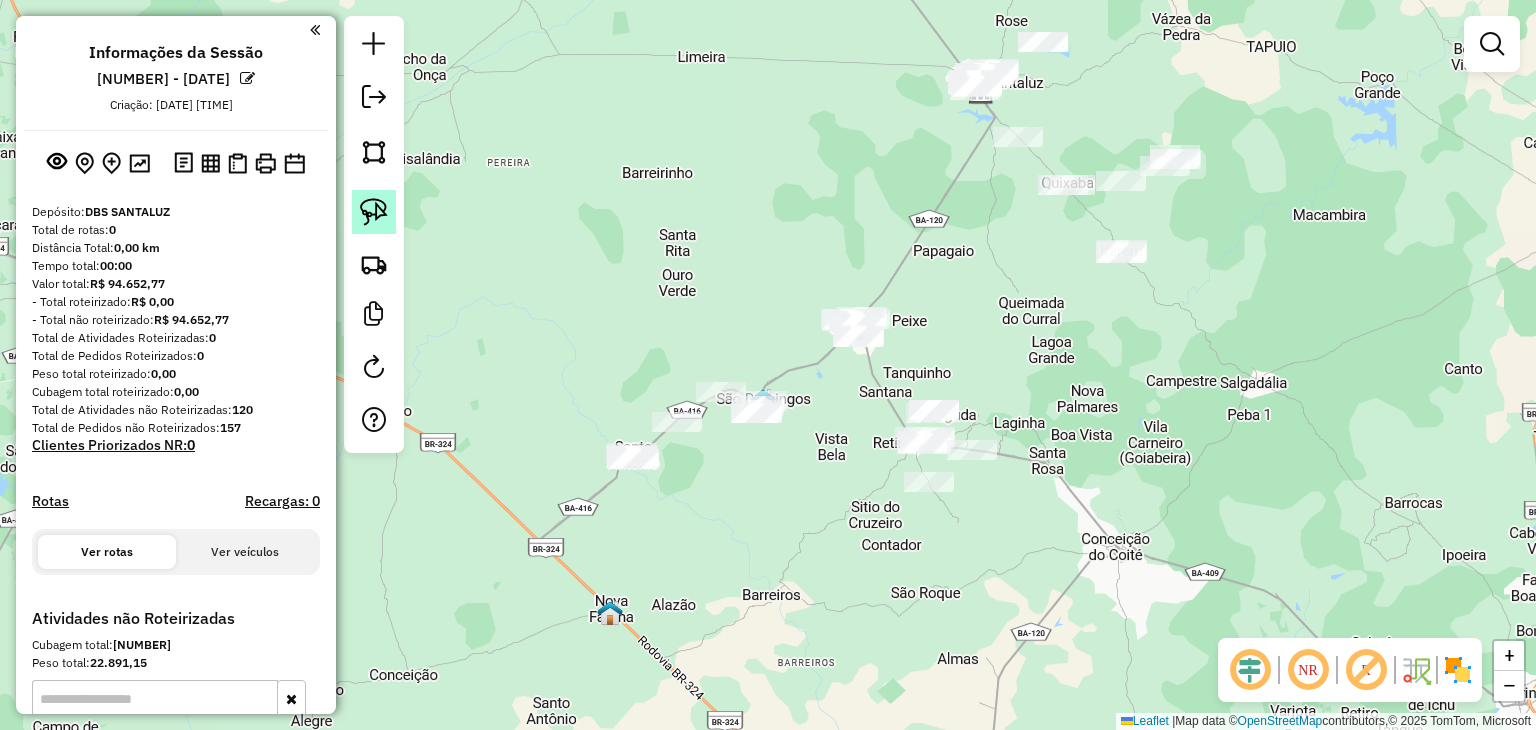 click 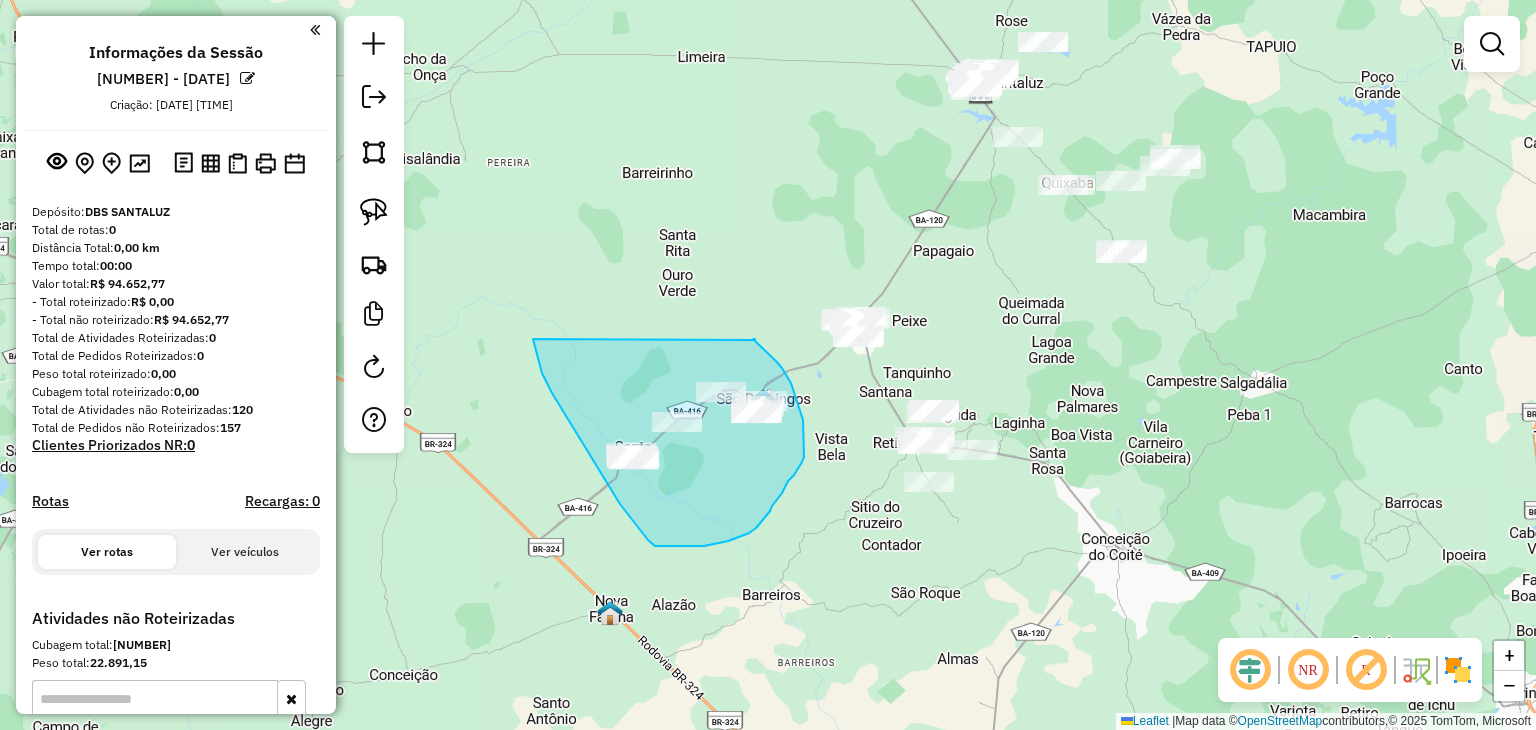 drag, startPoint x: 552, startPoint y: 393, endPoint x: 755, endPoint y: 340, distance: 209.80467 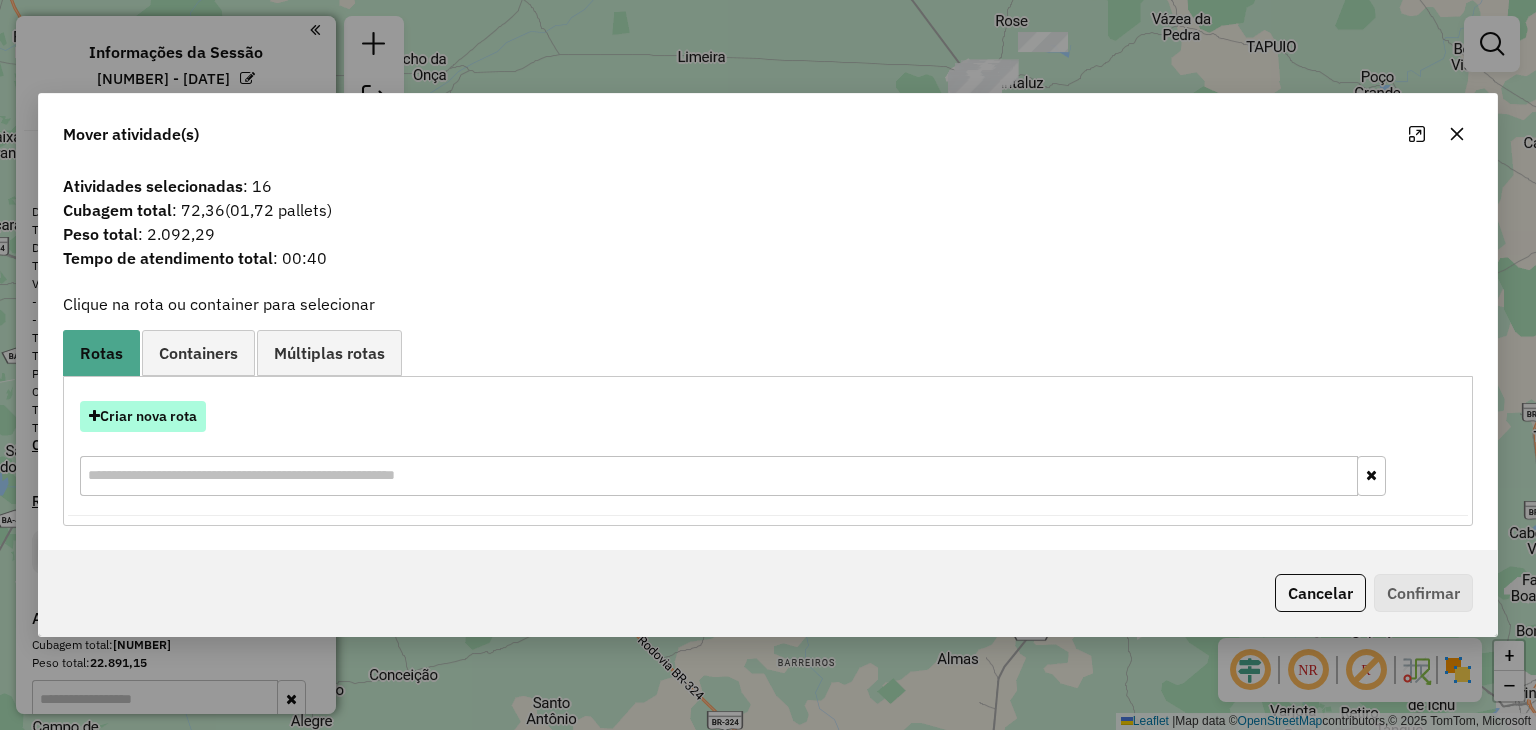 click on "Criar nova rota" at bounding box center (143, 416) 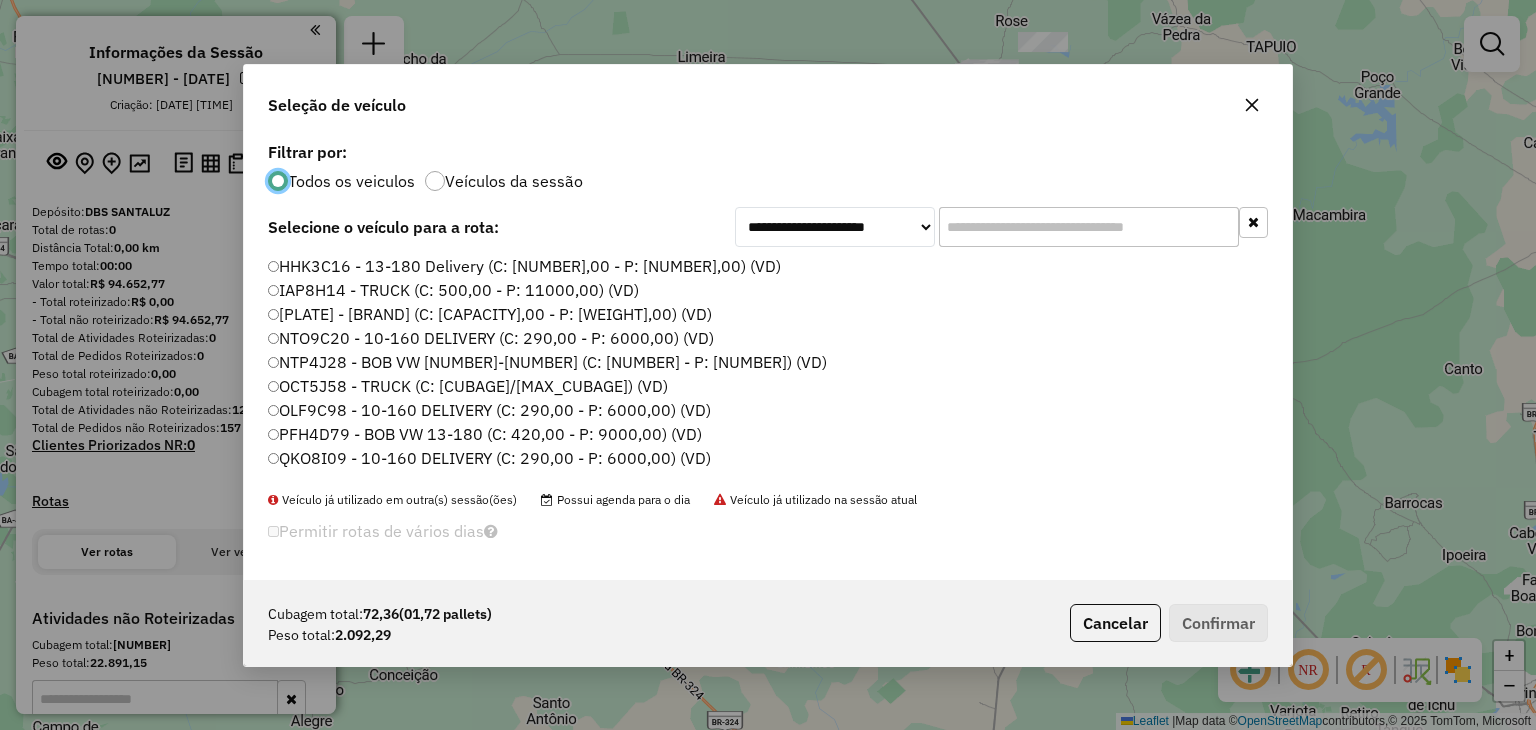 scroll, scrollTop: 10, scrollLeft: 6, axis: both 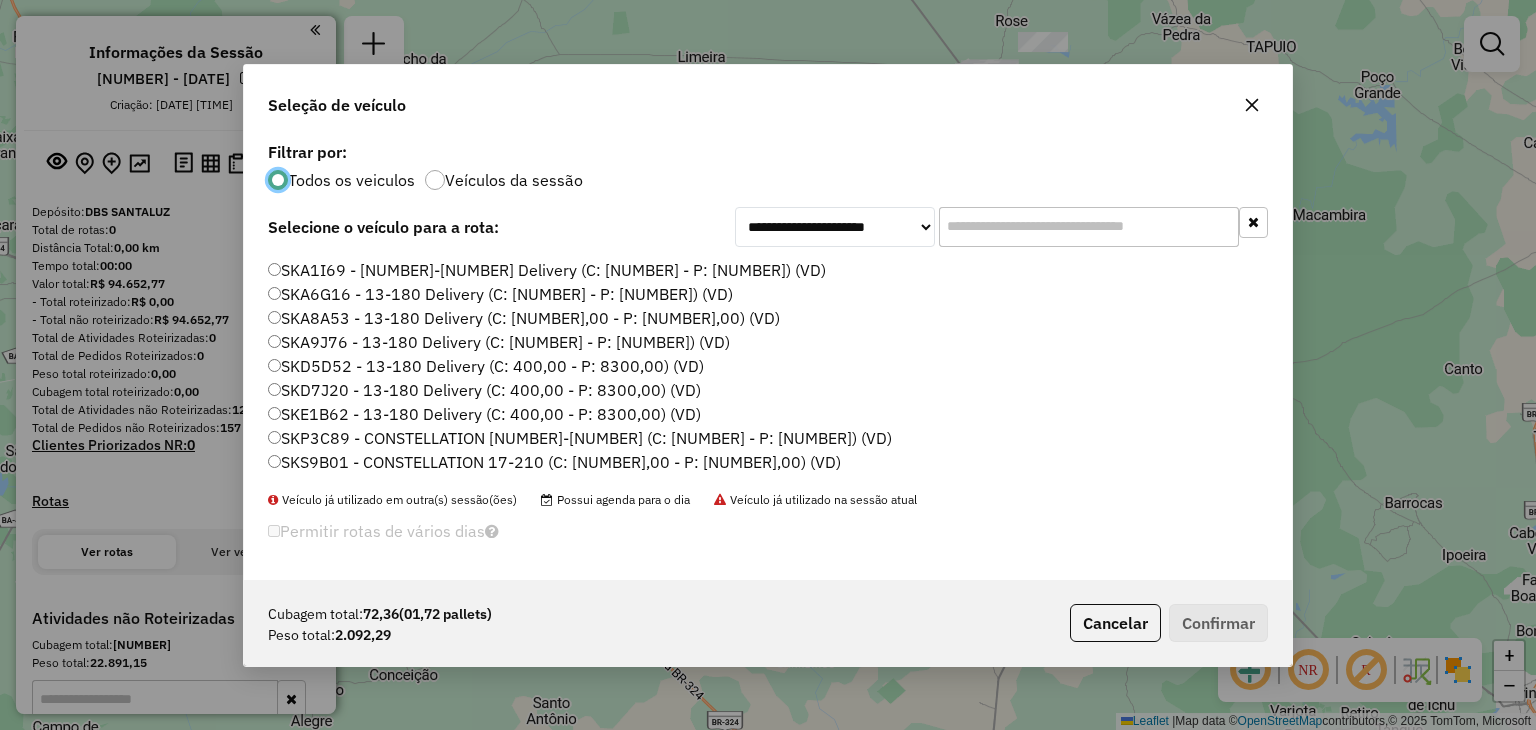 click on "SKP3C89 - CONSTELLATION [NUMBER]-[NUMBER] (C: [NUMBER] - P: [NUMBER]) (VD)" 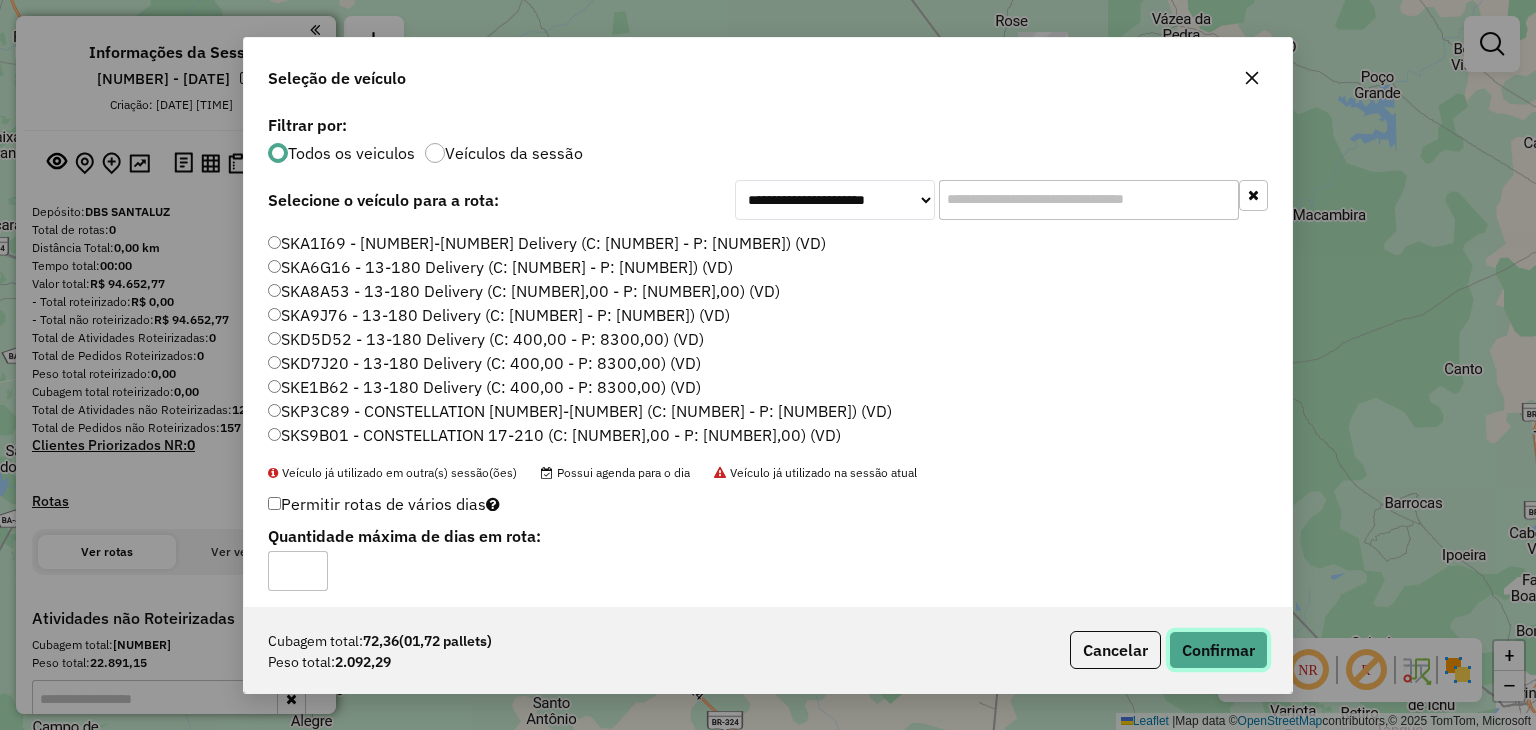 click on "Confirmar" 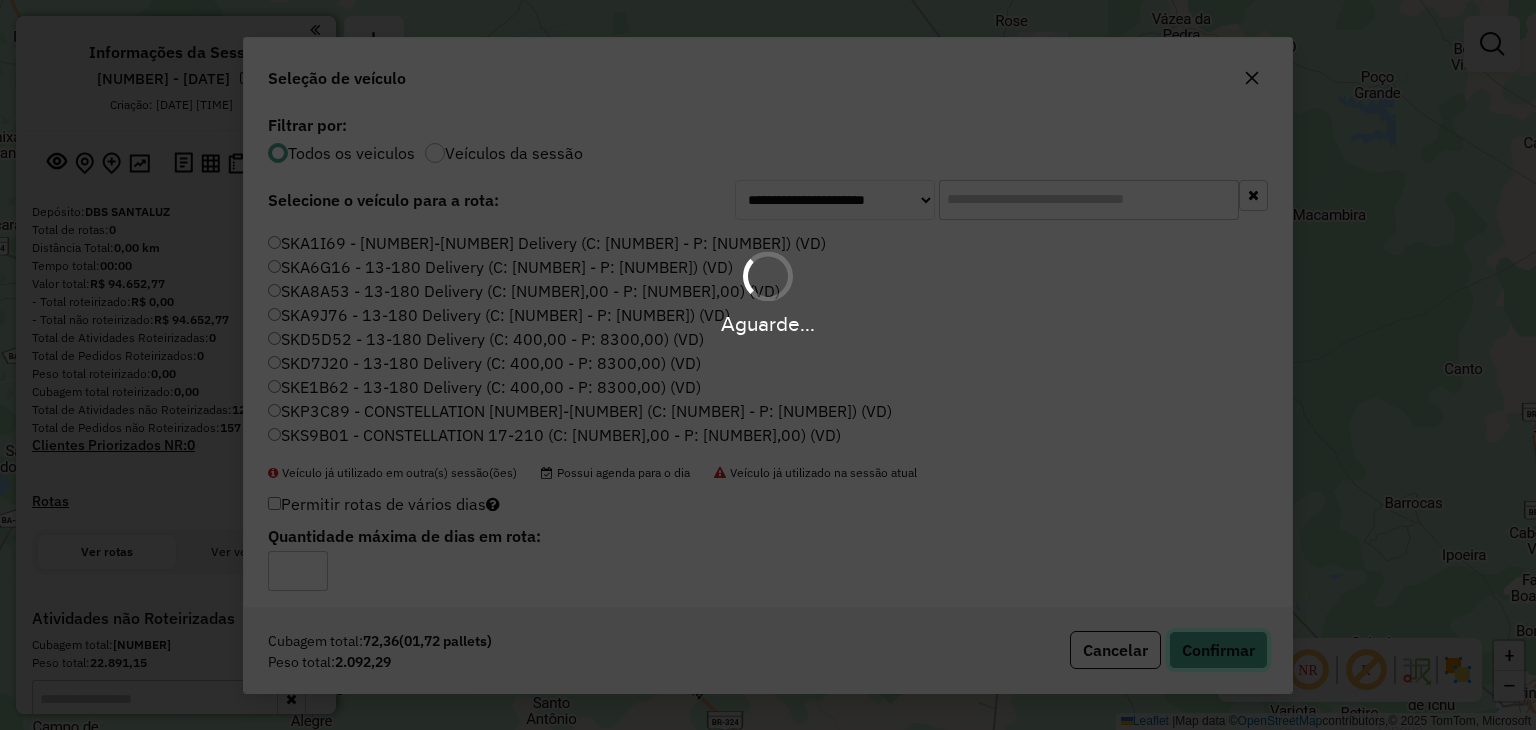 type 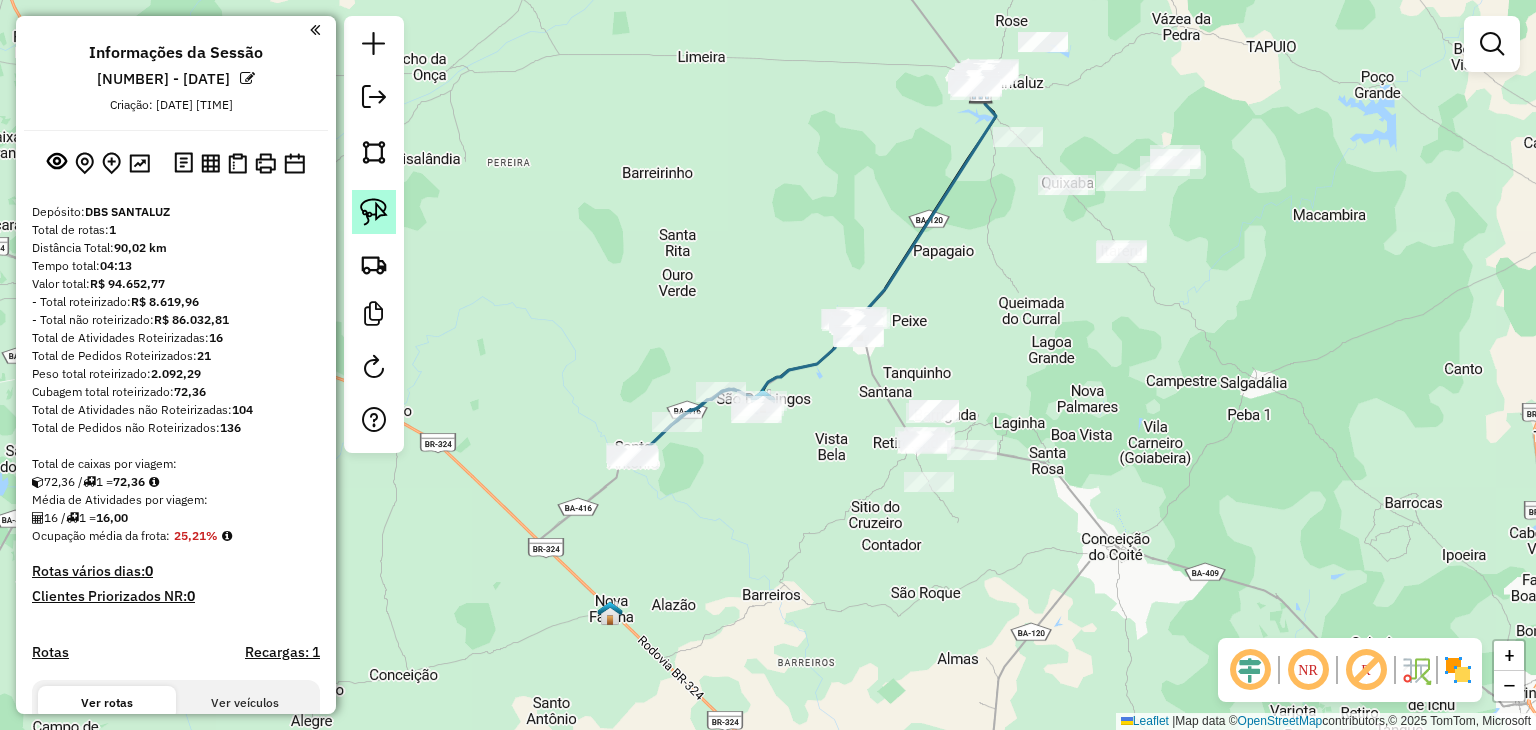 click 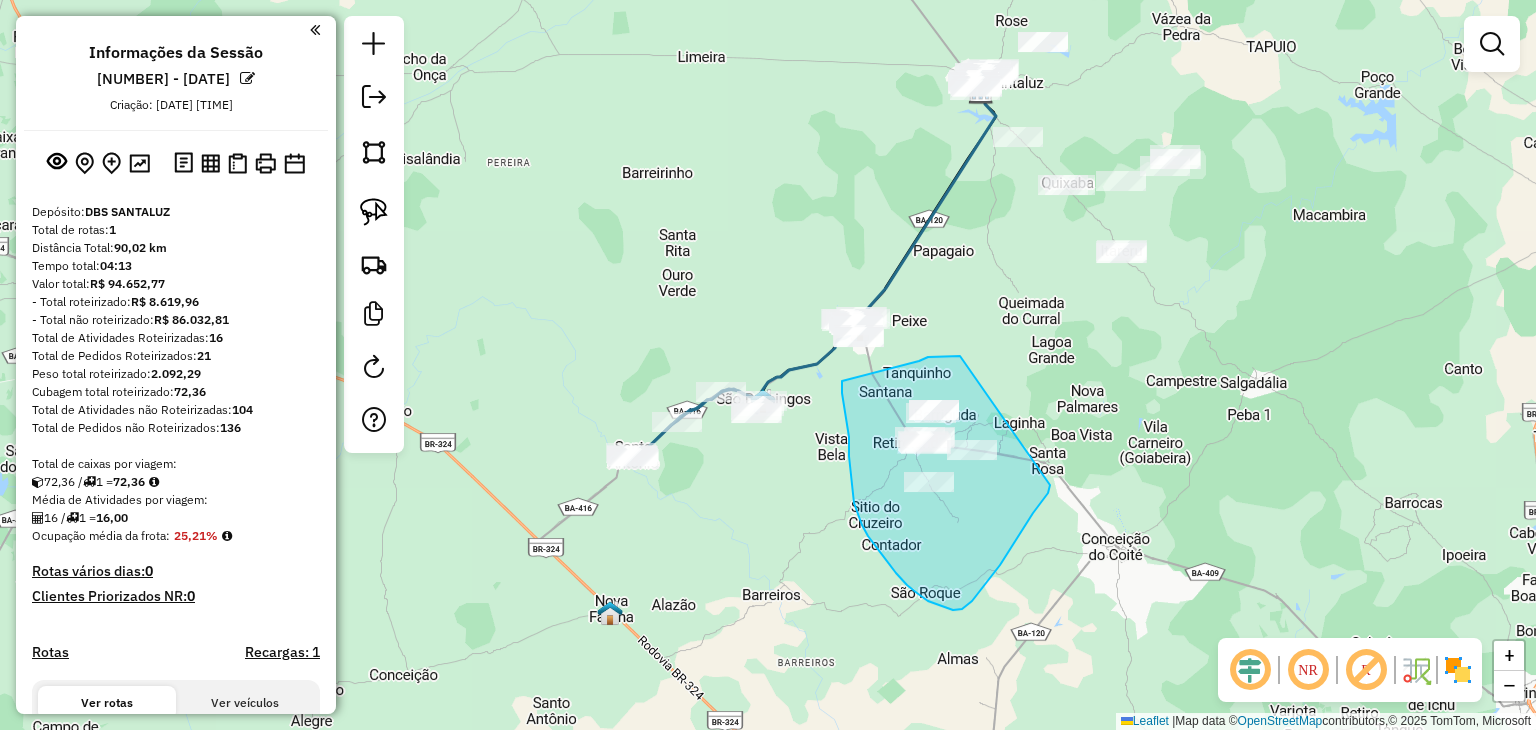 drag, startPoint x: 948, startPoint y: 357, endPoint x: 1051, endPoint y: 485, distance: 164.29547 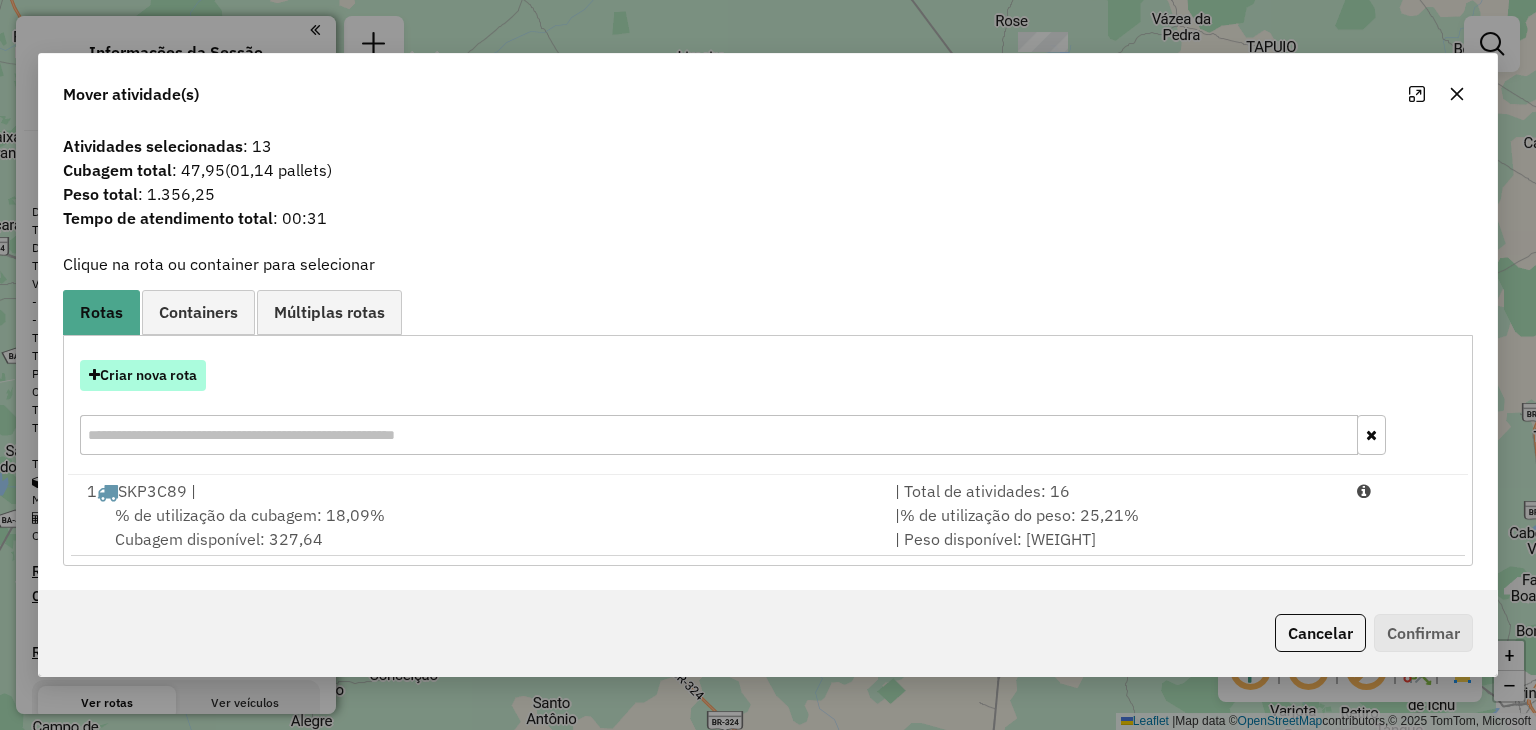 click on "Criar nova rota" at bounding box center [143, 375] 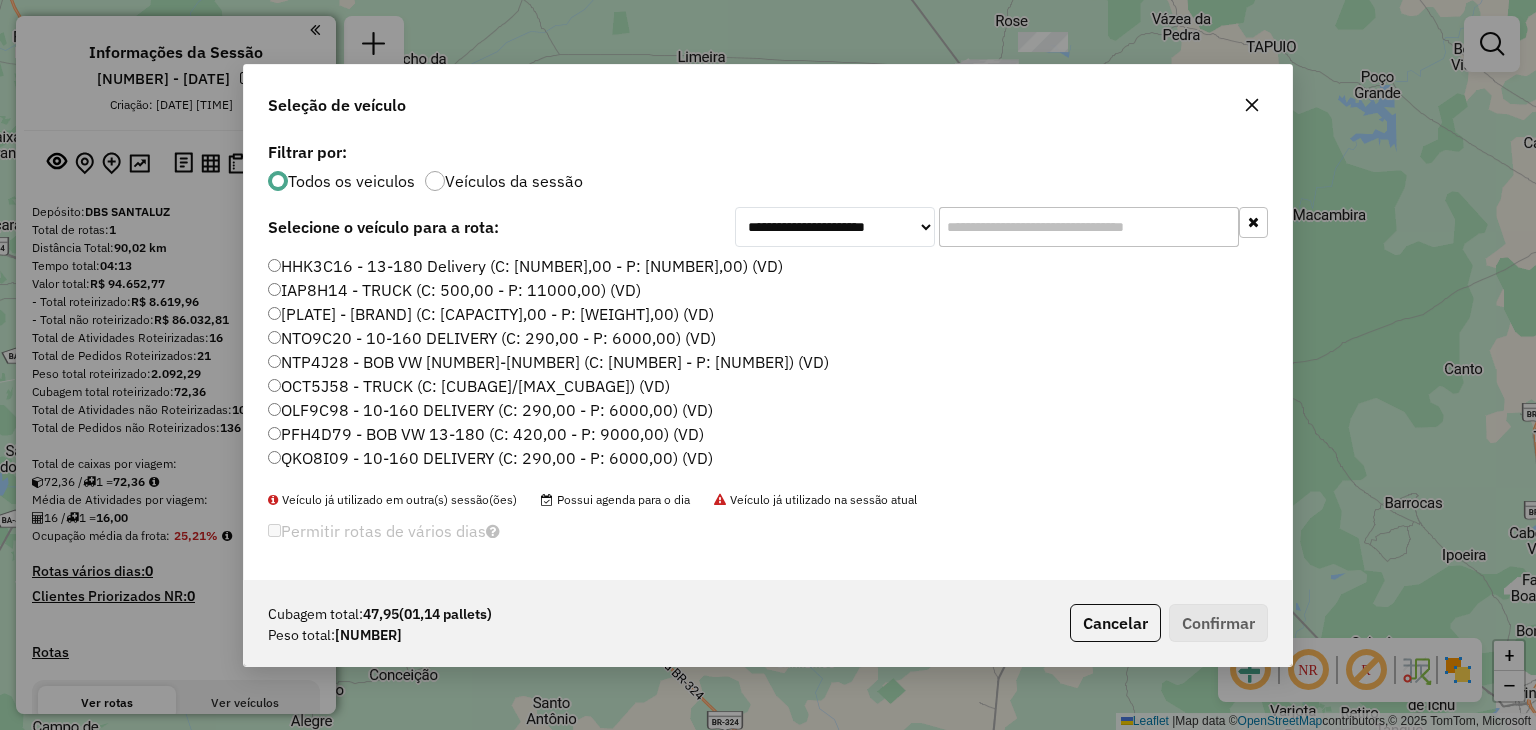 scroll, scrollTop: 10, scrollLeft: 6, axis: both 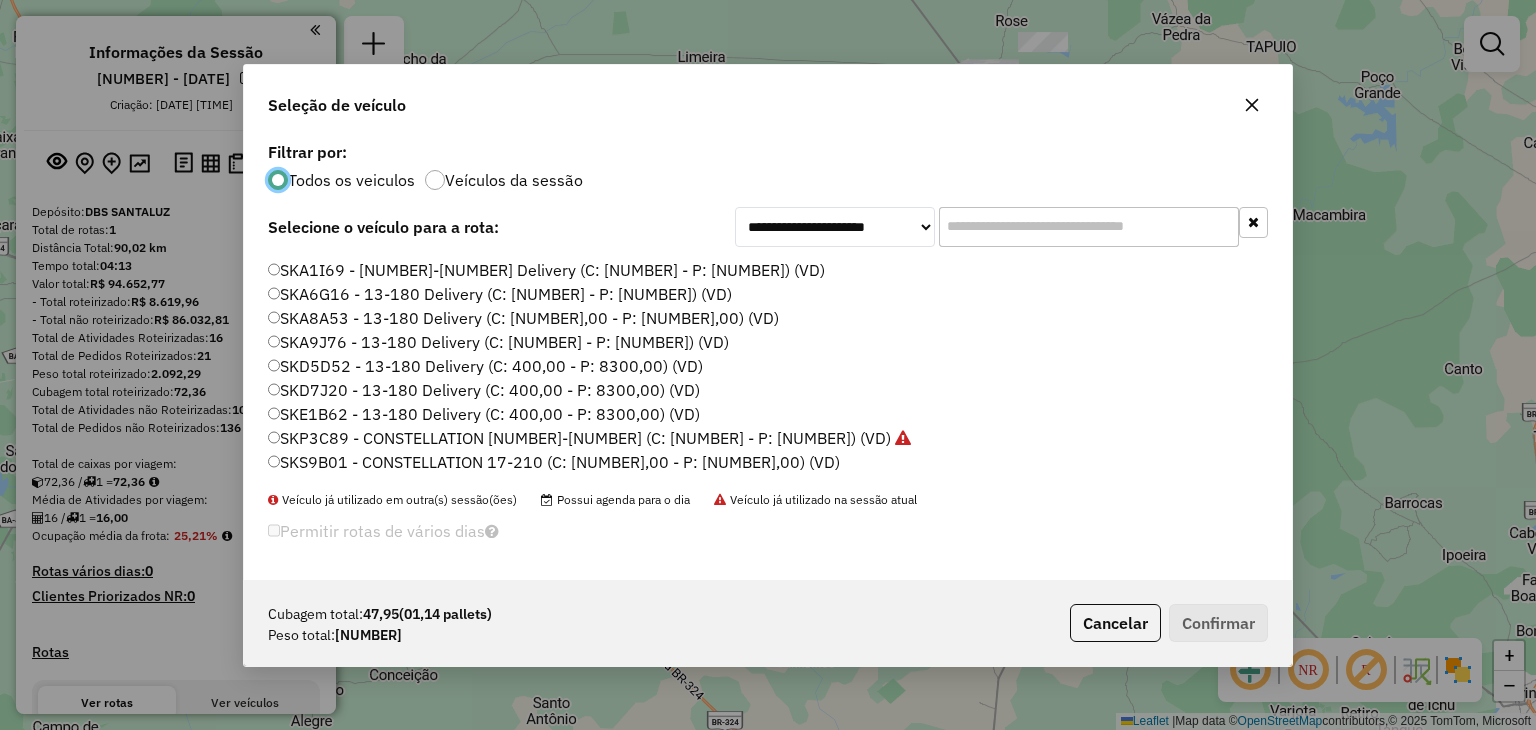 click on "SKD7J20 - 13-180 Delivery  (C: 400,00 - P: 8300,00) (VD)" 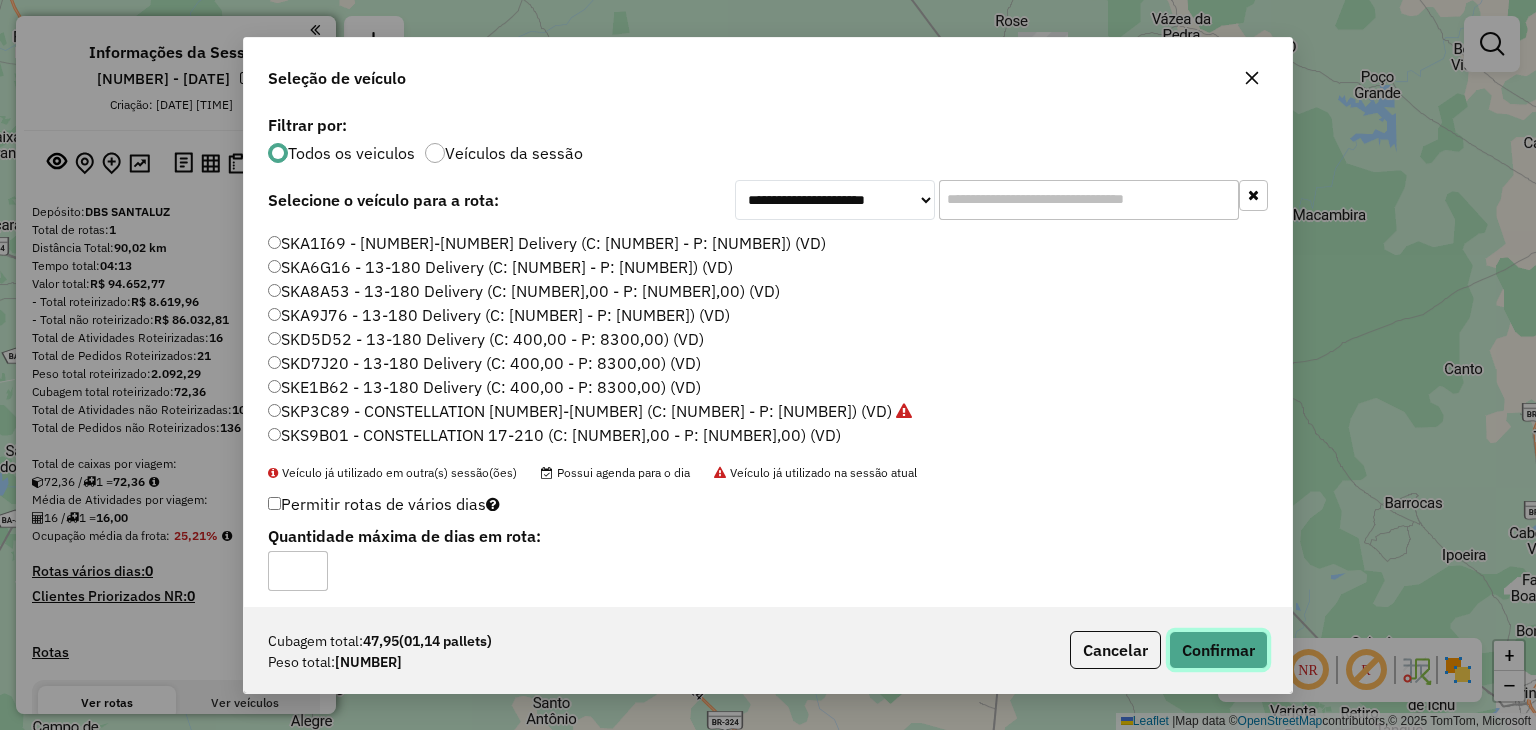 click on "Confirmar" 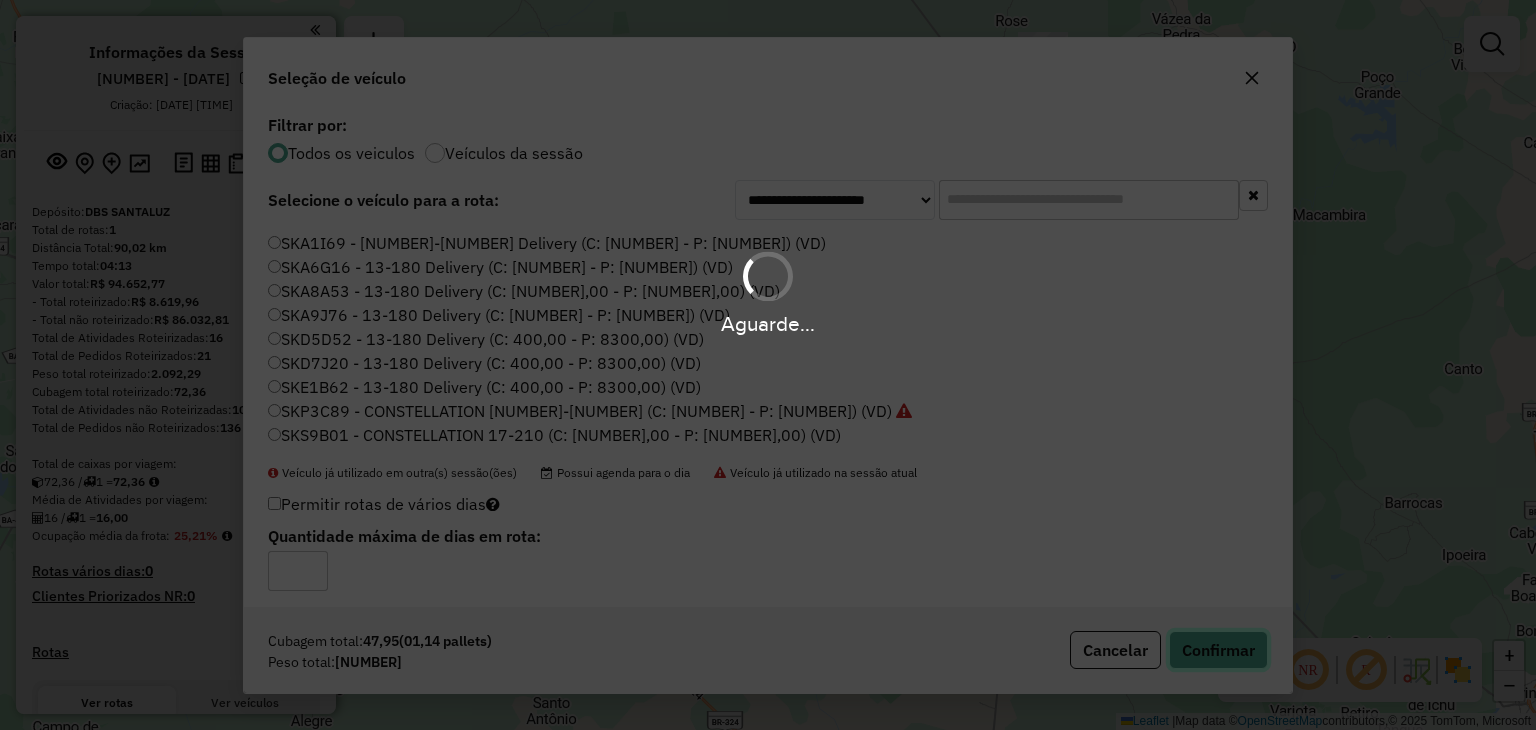type 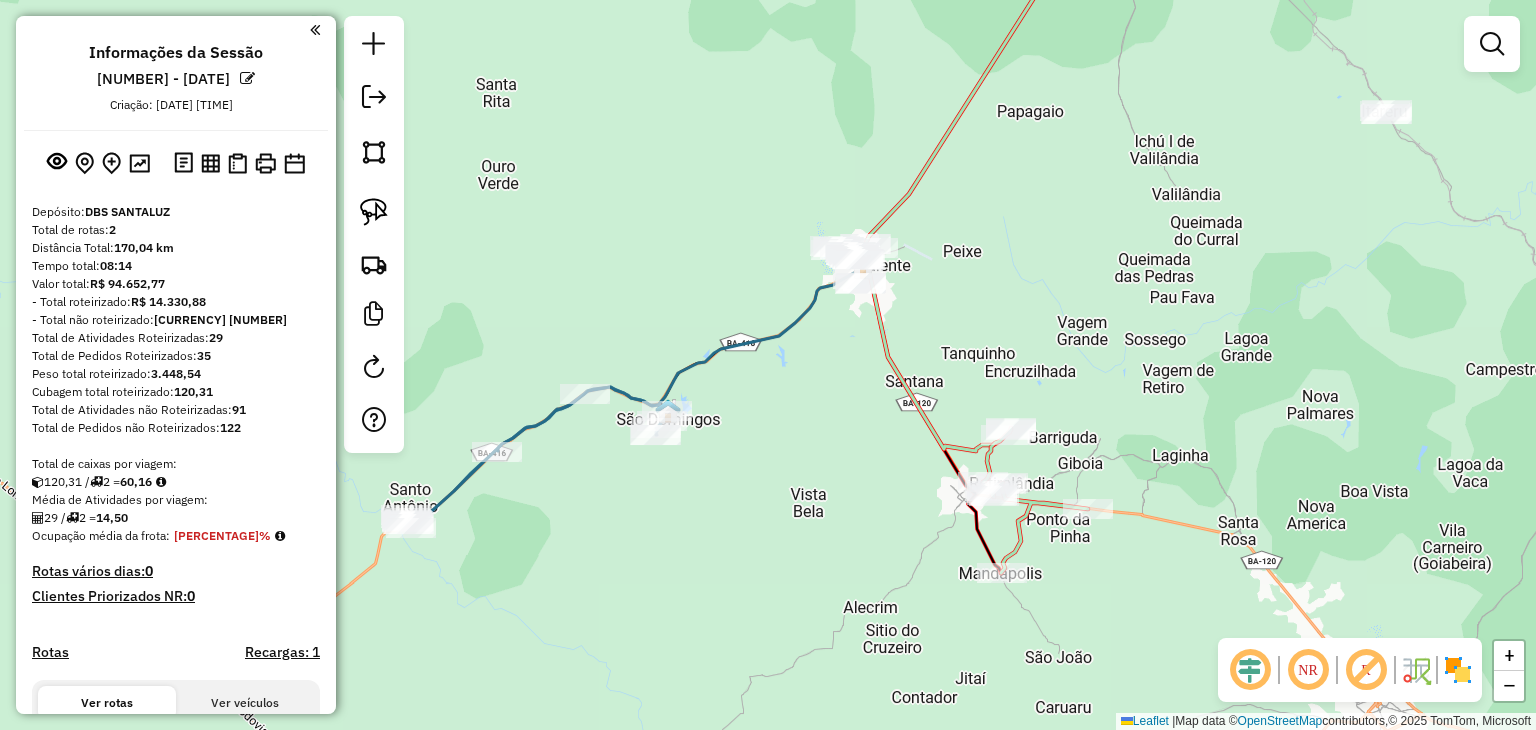 drag, startPoint x: 748, startPoint y: 283, endPoint x: 782, endPoint y: 328, distance: 56.400356 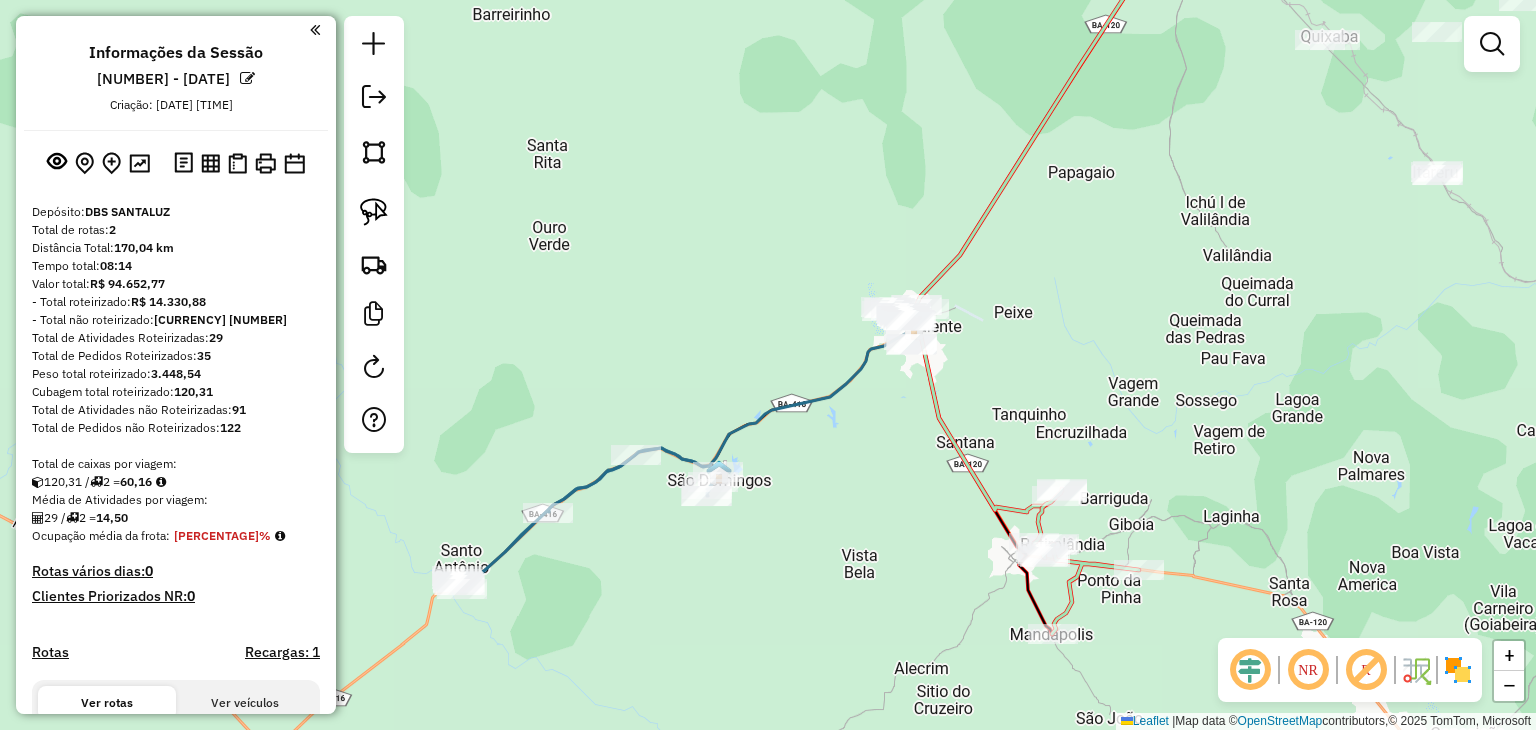 drag, startPoint x: 392, startPoint y: 206, endPoint x: 436, endPoint y: 215, distance: 44.911022 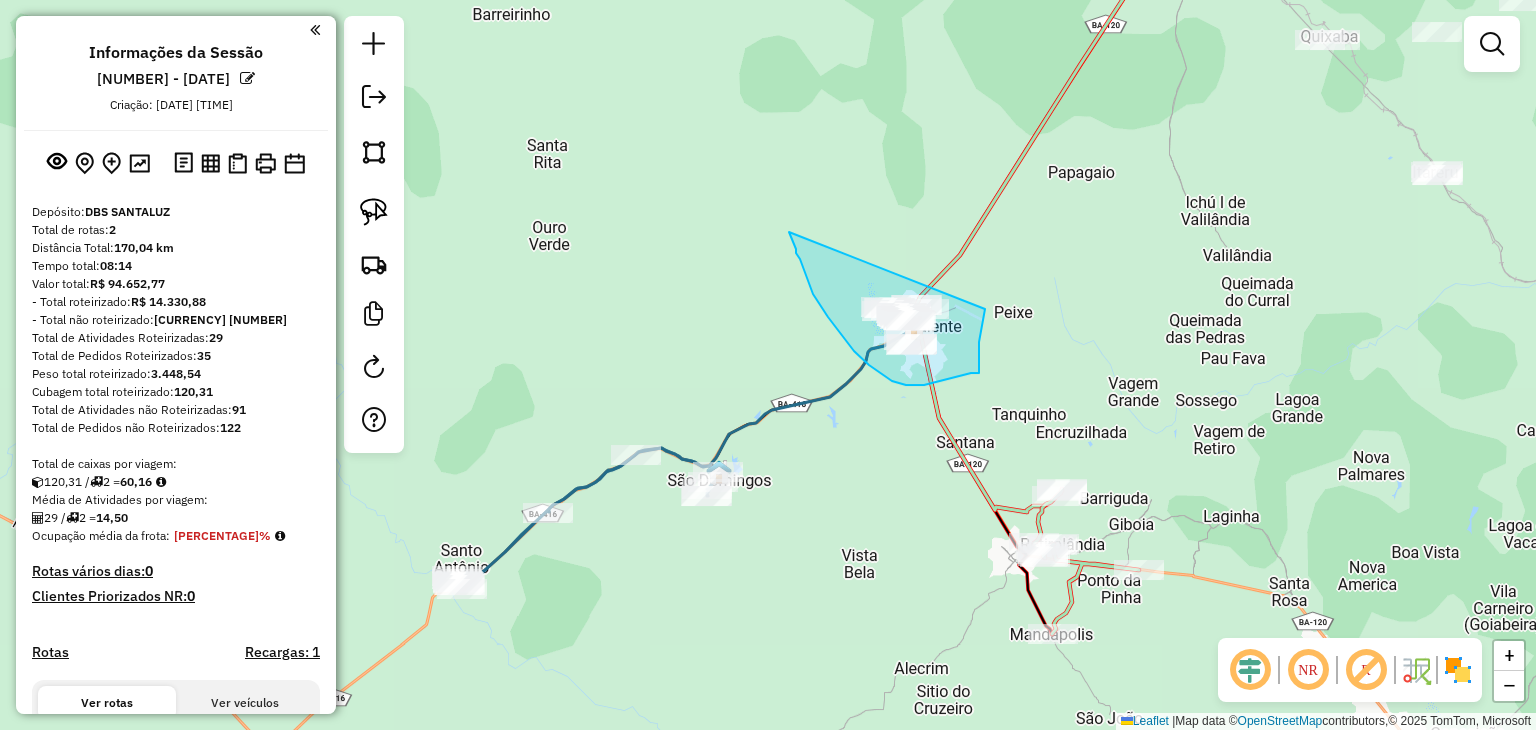 drag, startPoint x: 854, startPoint y: 351, endPoint x: 998, endPoint y: 269, distance: 165.71059 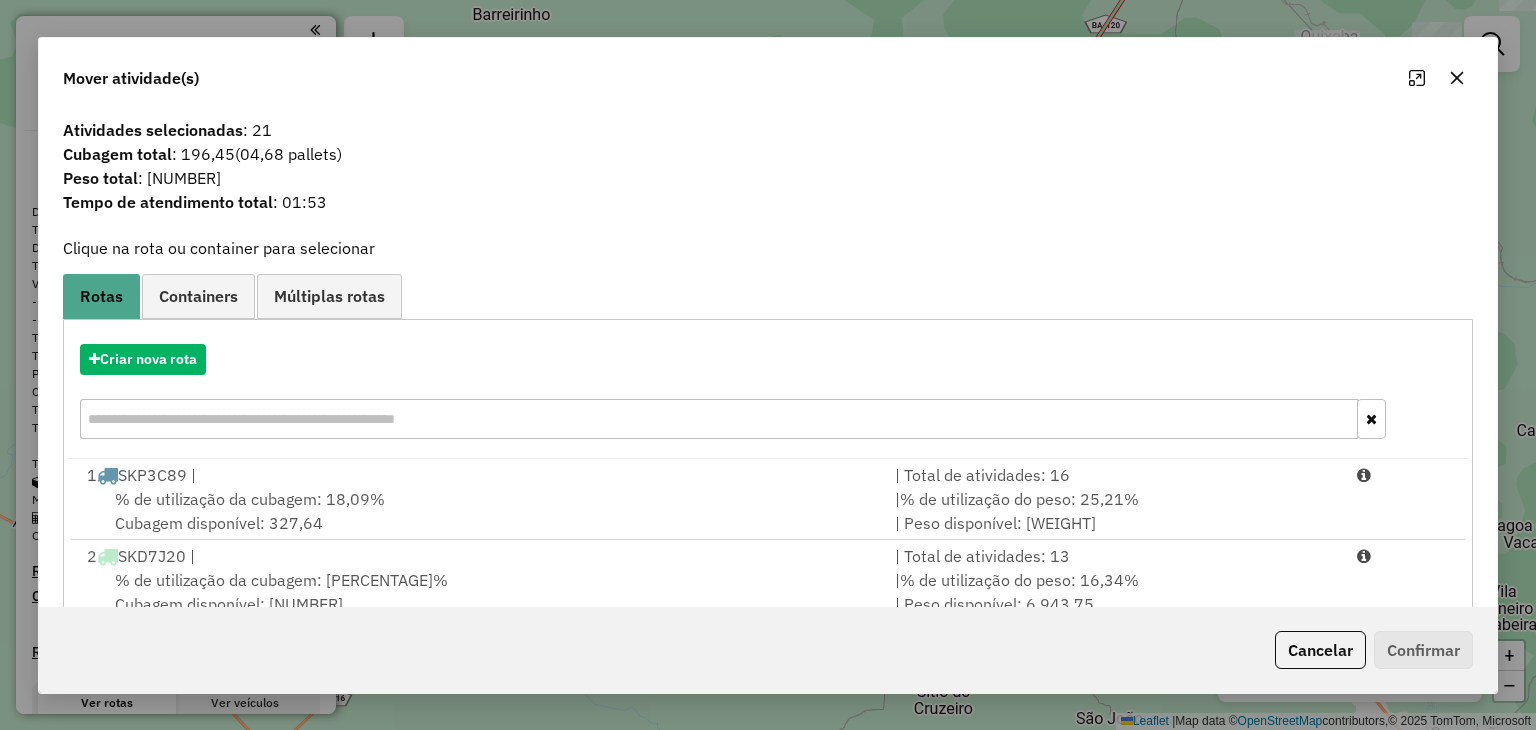 click 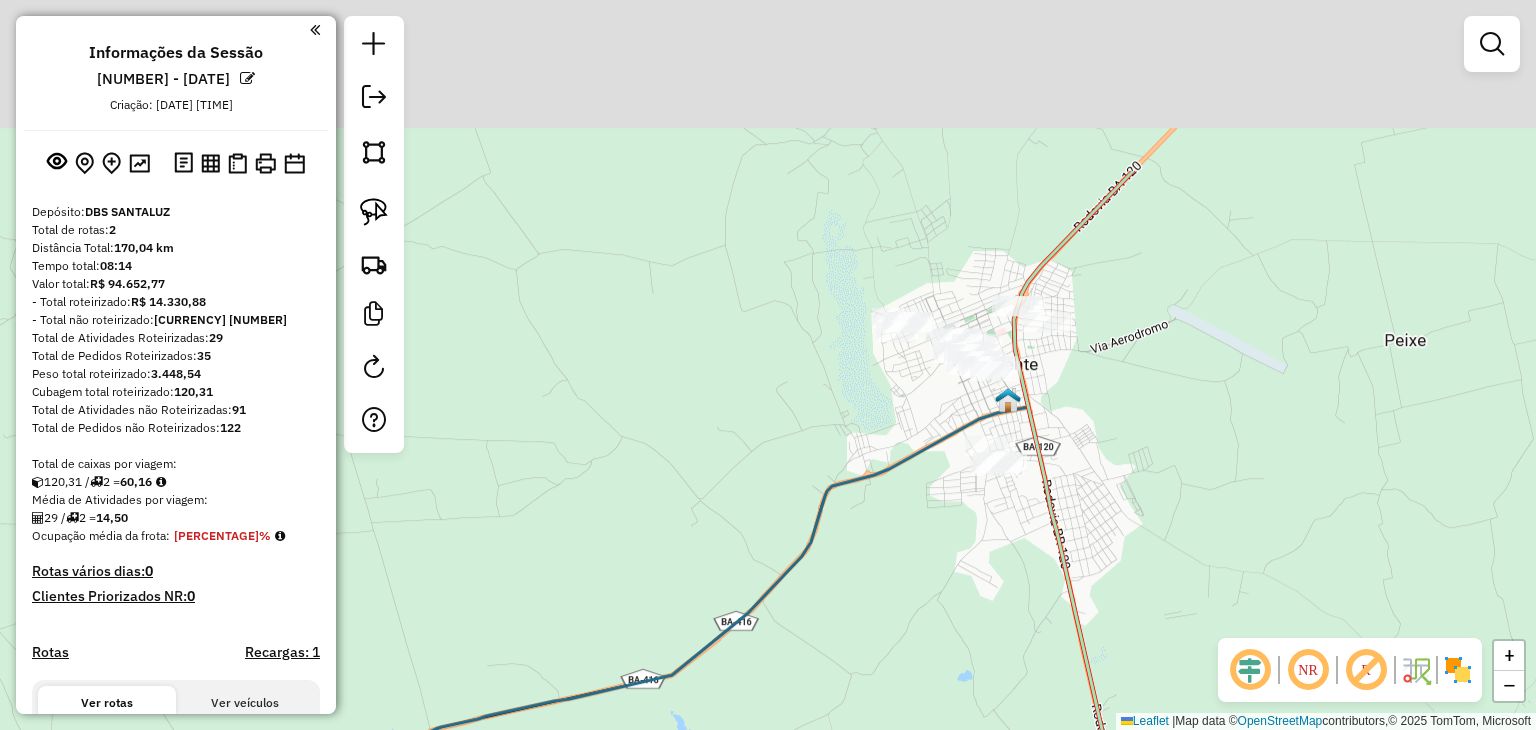 drag, startPoint x: 919, startPoint y: 209, endPoint x: 928, endPoint y: 441, distance: 232.1745 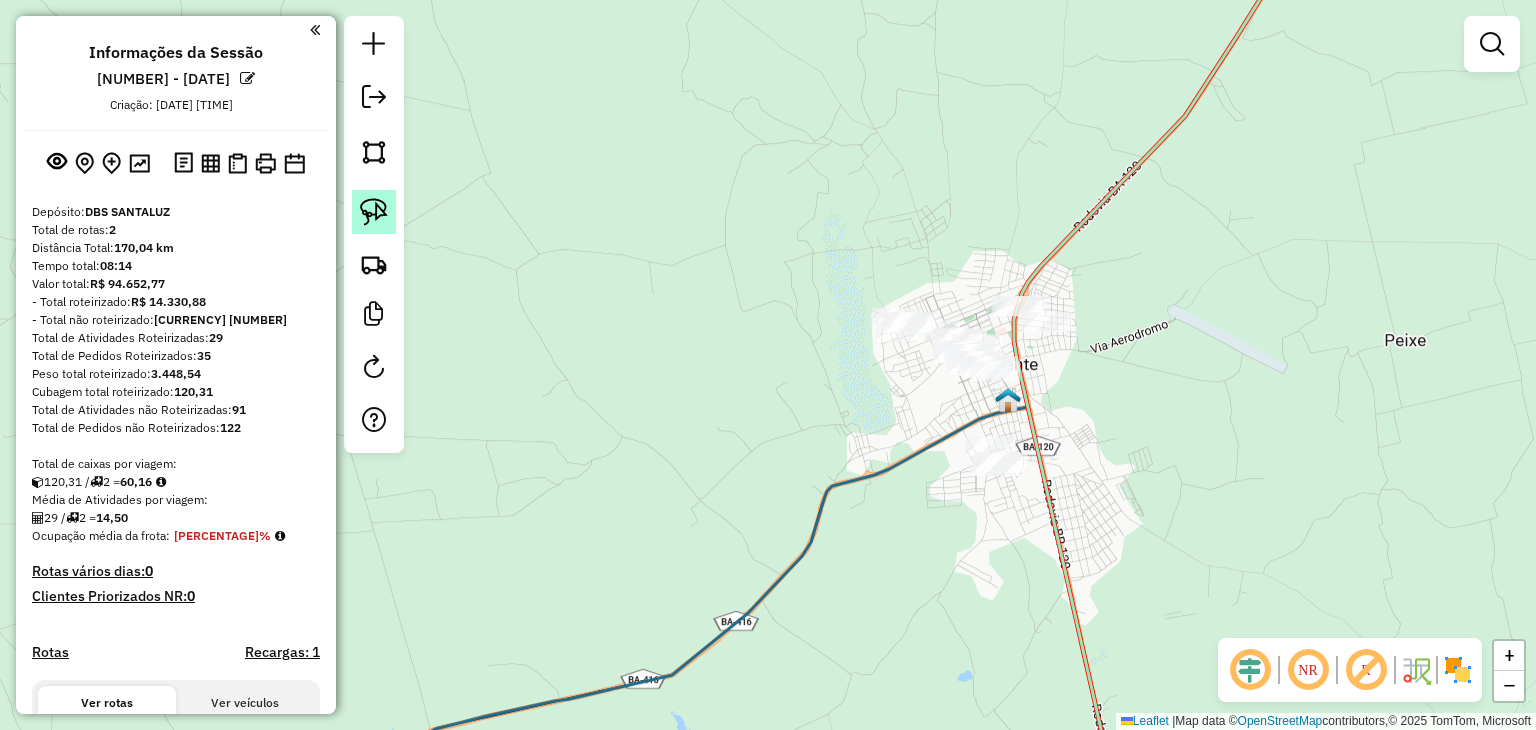click 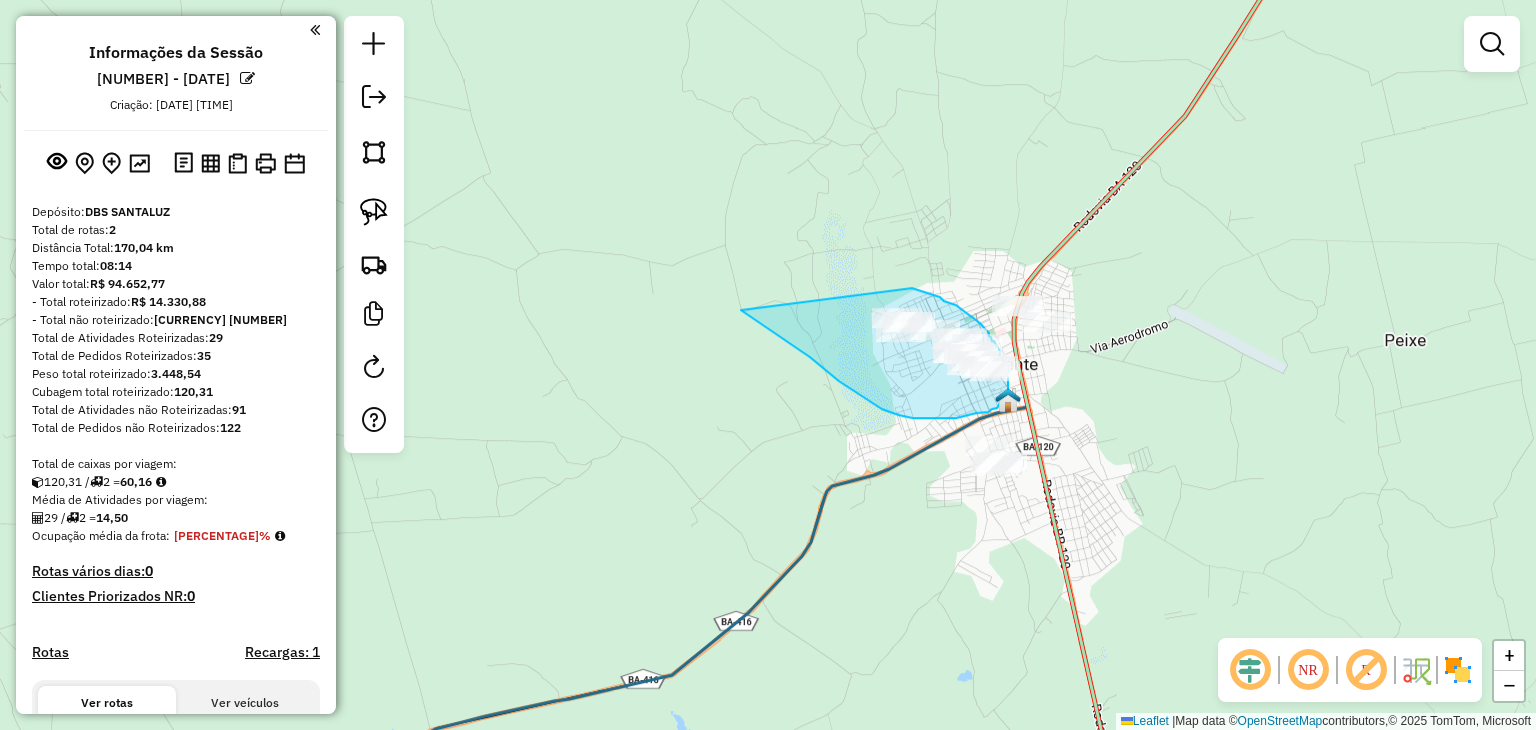 drag, startPoint x: 839, startPoint y: 381, endPoint x: 877, endPoint y: 278, distance: 109.786156 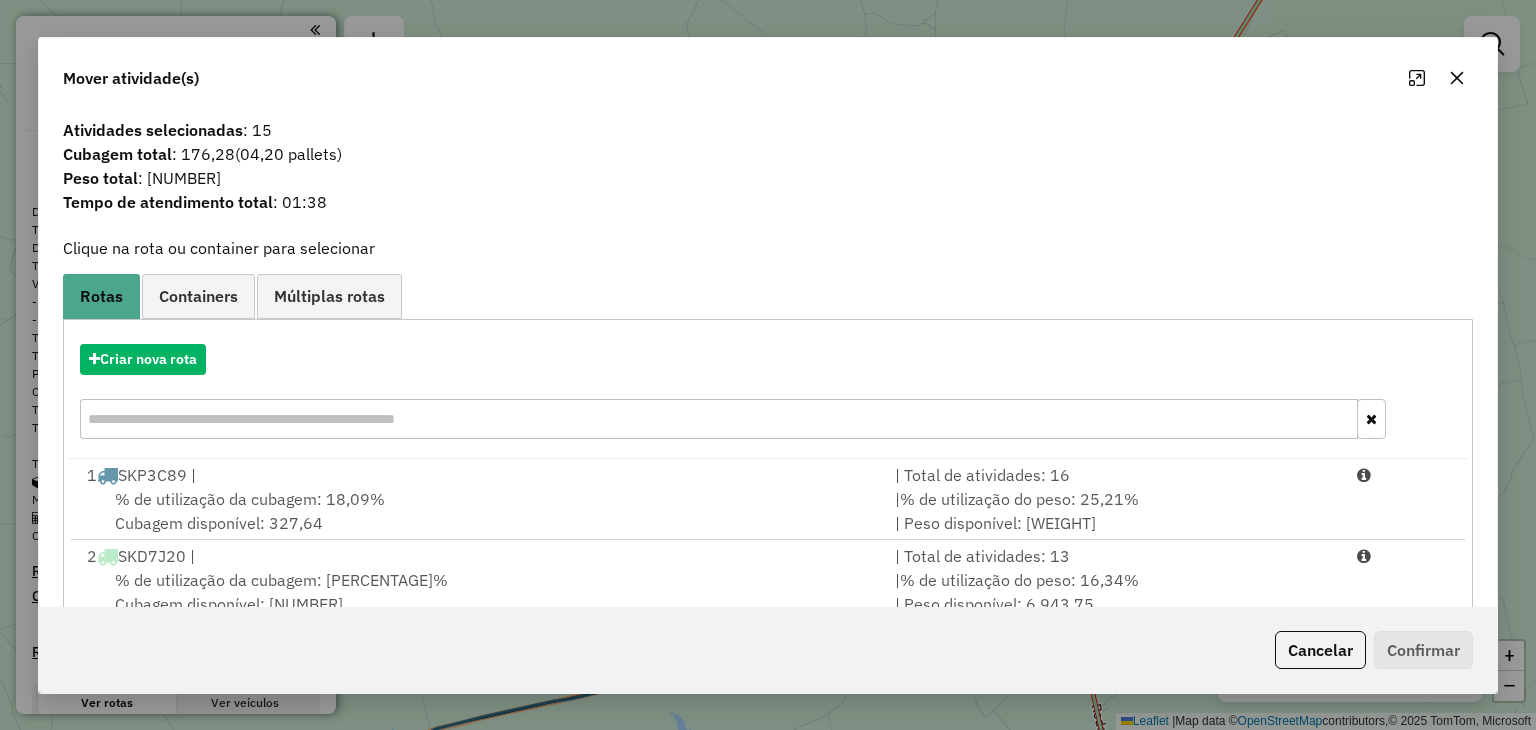 click 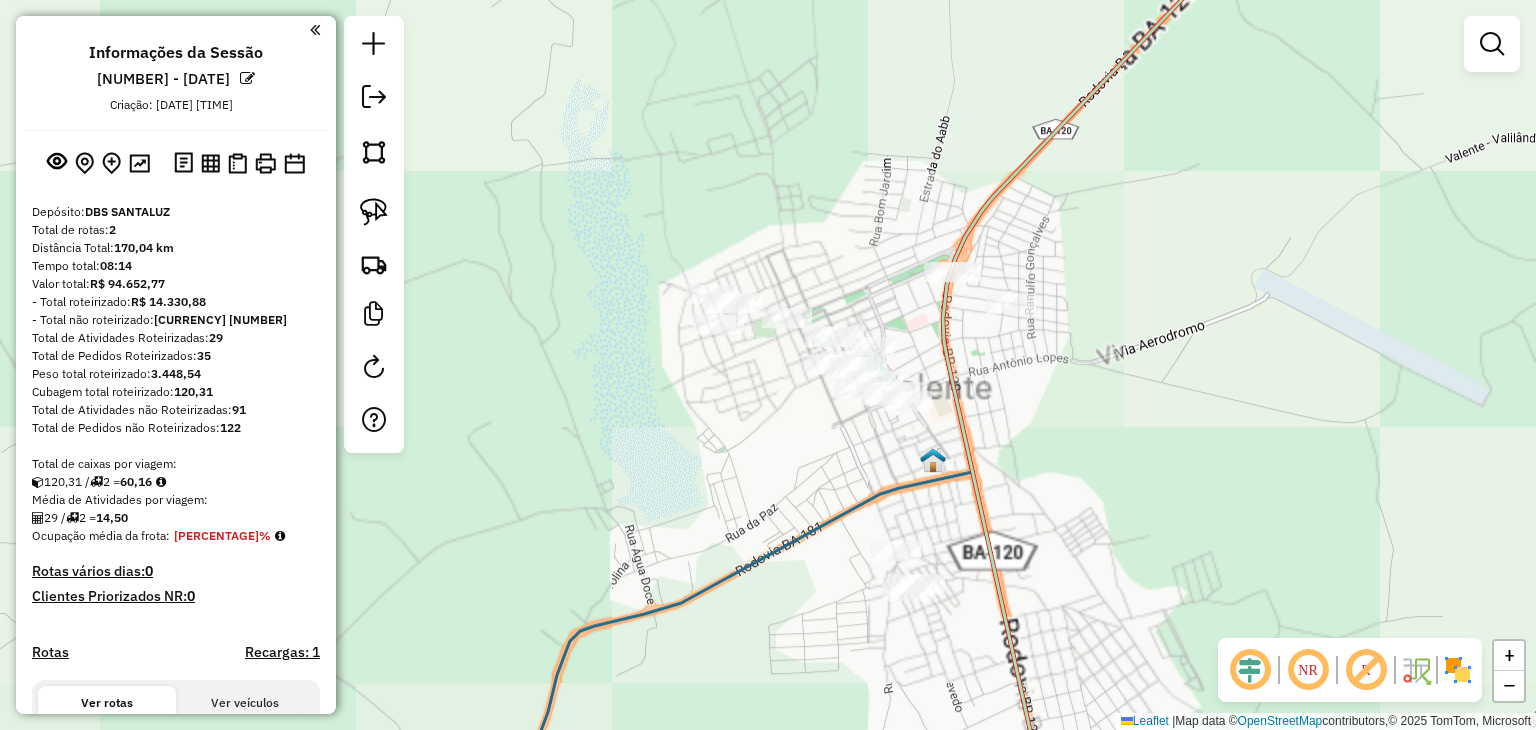 drag, startPoint x: 1062, startPoint y: 419, endPoint x: 1028, endPoint y: 371, distance: 58.821766 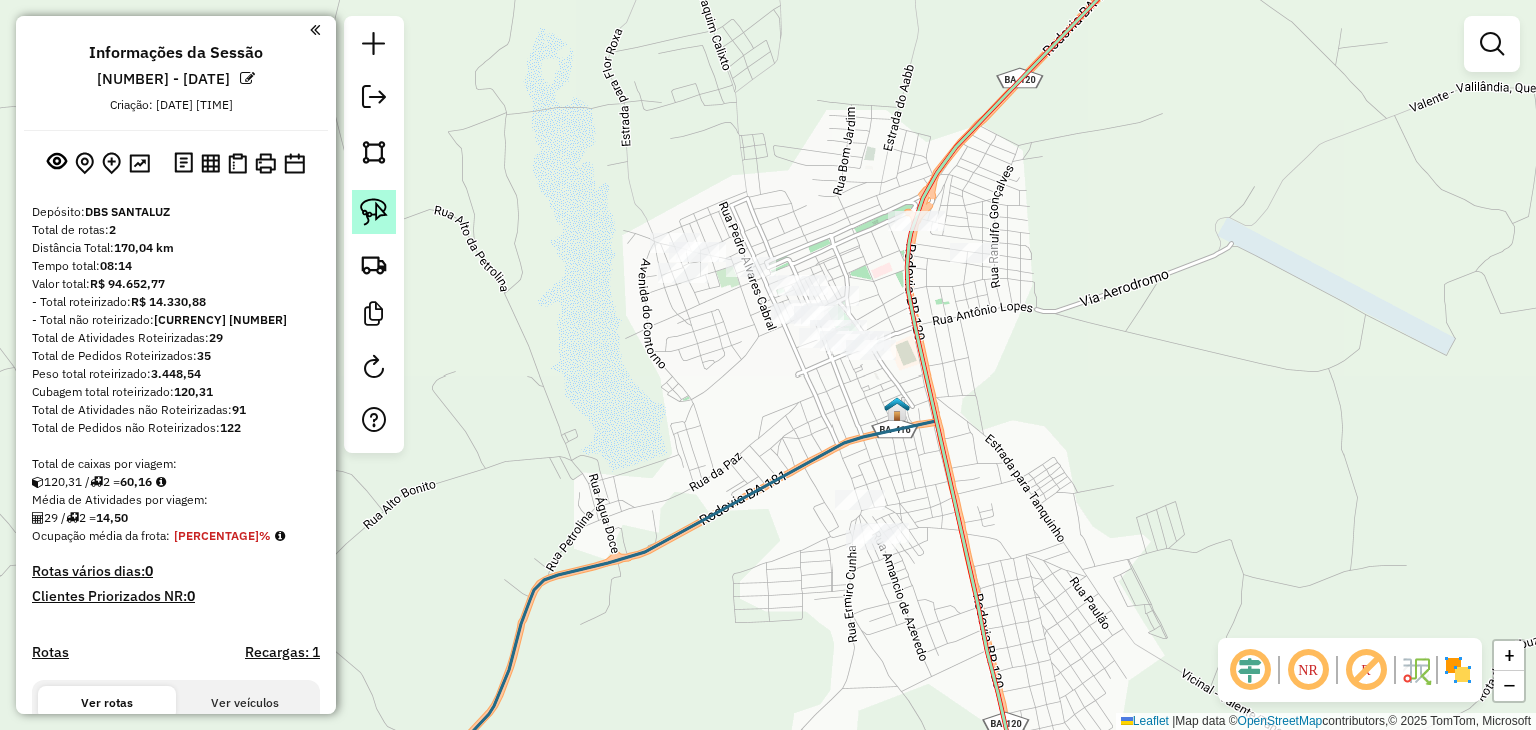 click 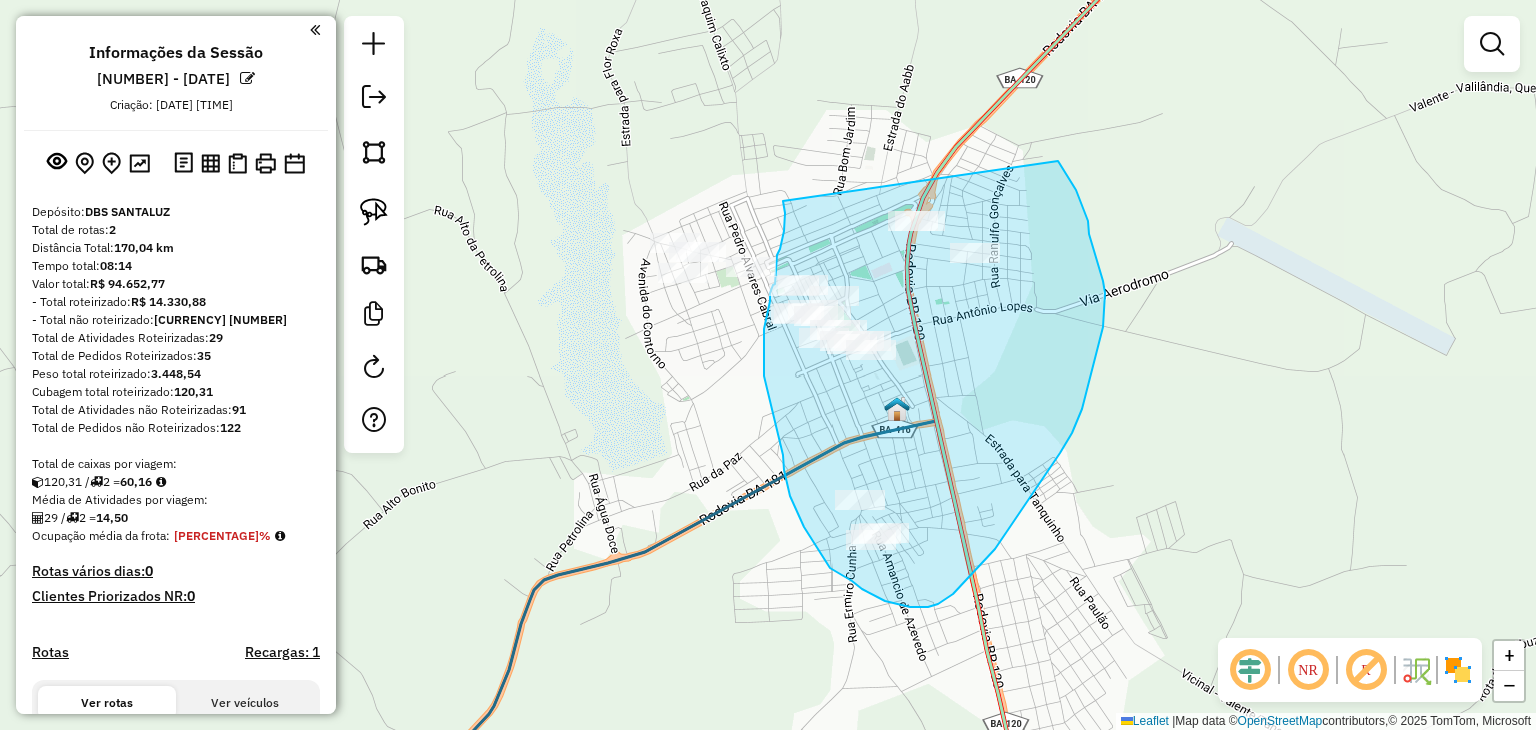 drag, startPoint x: 783, startPoint y: 202, endPoint x: 1029, endPoint y: 133, distance: 255.49364 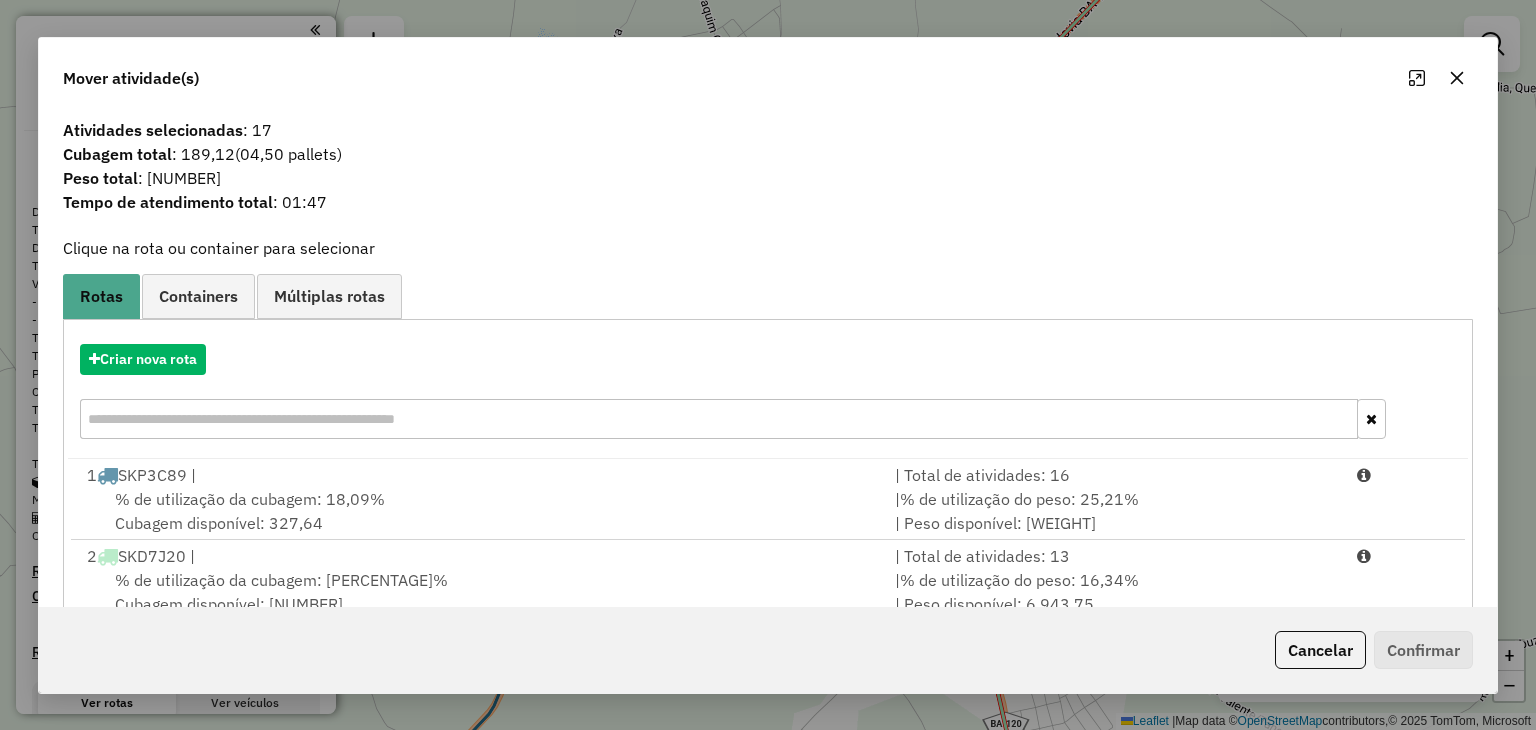 drag, startPoint x: 1454, startPoint y: 83, endPoint x: 1316, endPoint y: 179, distance: 168.1071 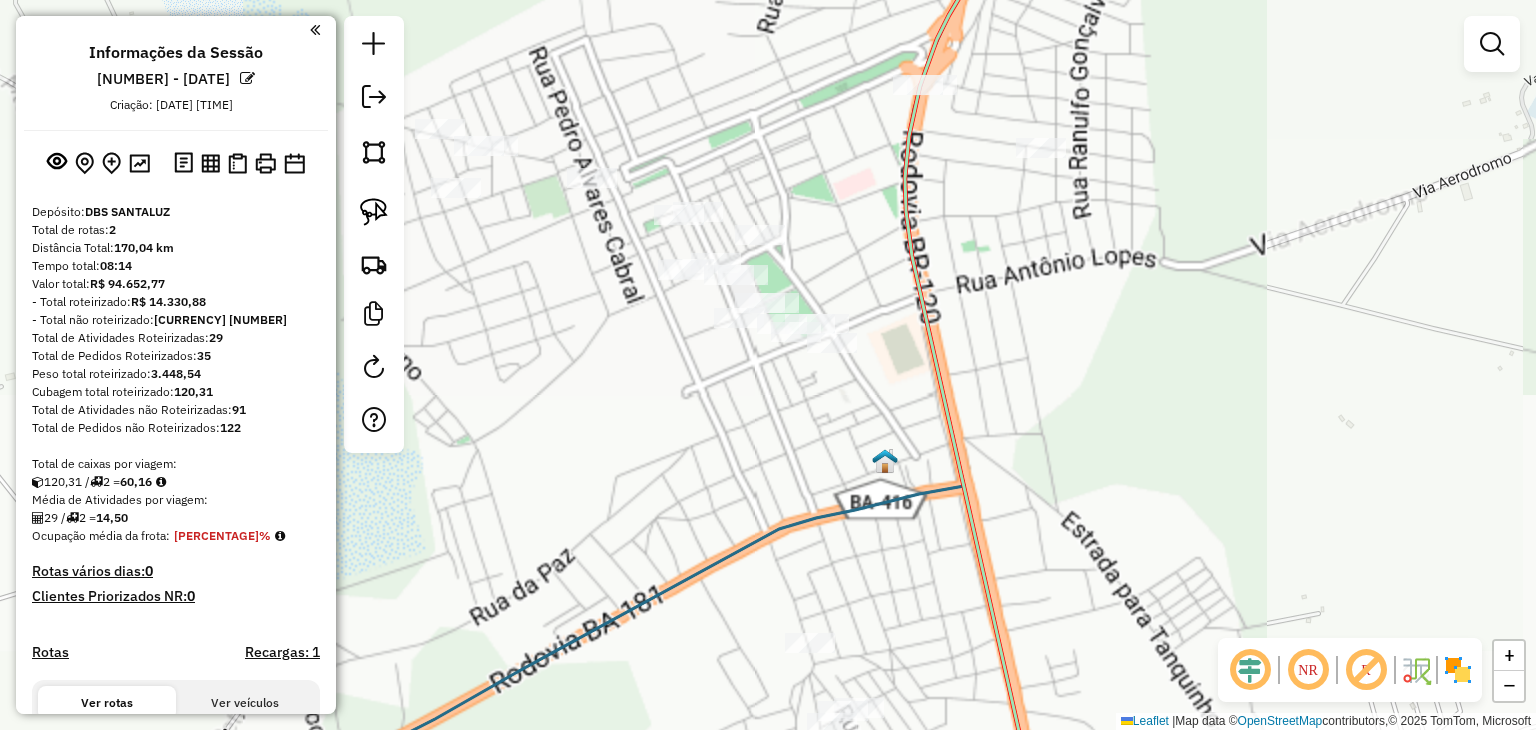 drag, startPoint x: 900, startPoint y: 381, endPoint x: 1115, endPoint y: 557, distance: 277.85068 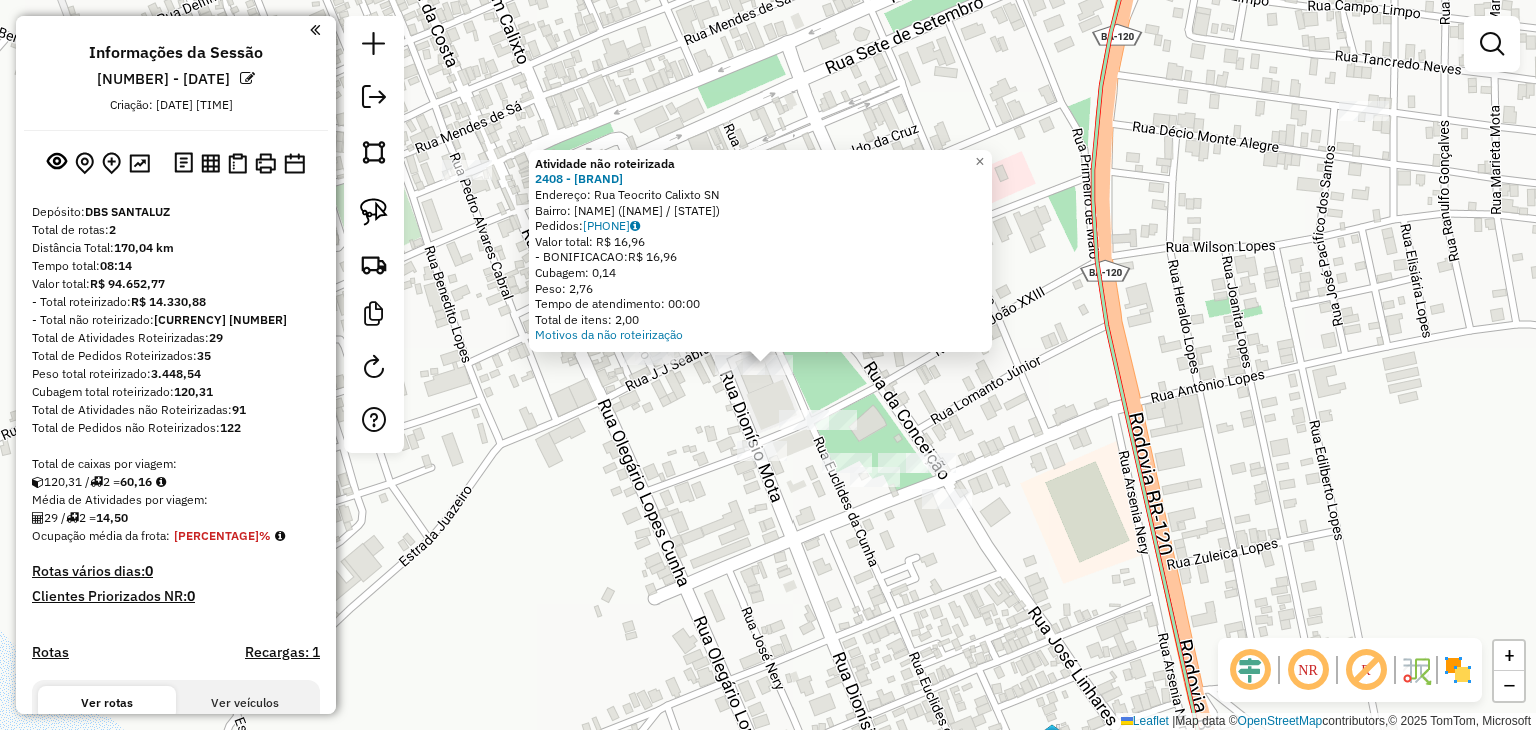click on "Atividade não roteirizada 2408 - GAGO LANCHES Endereço: Rua Teocrito Calixto SN Bairro: CENTRO ([CITY] / [STATE]) Pedidos: [NUMBER] Valor total: R$ [NUMBER],00 -BONIFICACAO: R$ [NUMBER],00 Cubagem: [NUMBER] Peso: [NUMBER] Tempo de atendimento: 00:00 Total de itens: [NUMBER],00 Motivos da não roteirização × Janela de atendimento Grade de atendimento Capacidade Transportadoras Veículos Cliente Pedidos Rotas Selecione os dias de semana para filtrar as janelas de atendimento Seg Ter Qua Qui Sex Sáb Dom Informe o período da janela de atendimento: De: Até: Filtrar exatamente a janela do cliente Considerar janela de atendimento padrão Selecione os dias de semana para filtrar as grades de atendimento Seg Ter Qua Qui Sex Sáb Dom Considerar clientes sem dia de atendimento cadastrado Clientes fora do dia de atendimento selecionado Filtrar as atividades entre os valores definidos abaixo: Peso mínimo: Peso máximo: Cubagem mínima: Cubagem máxima: De: Até: De: Até:" 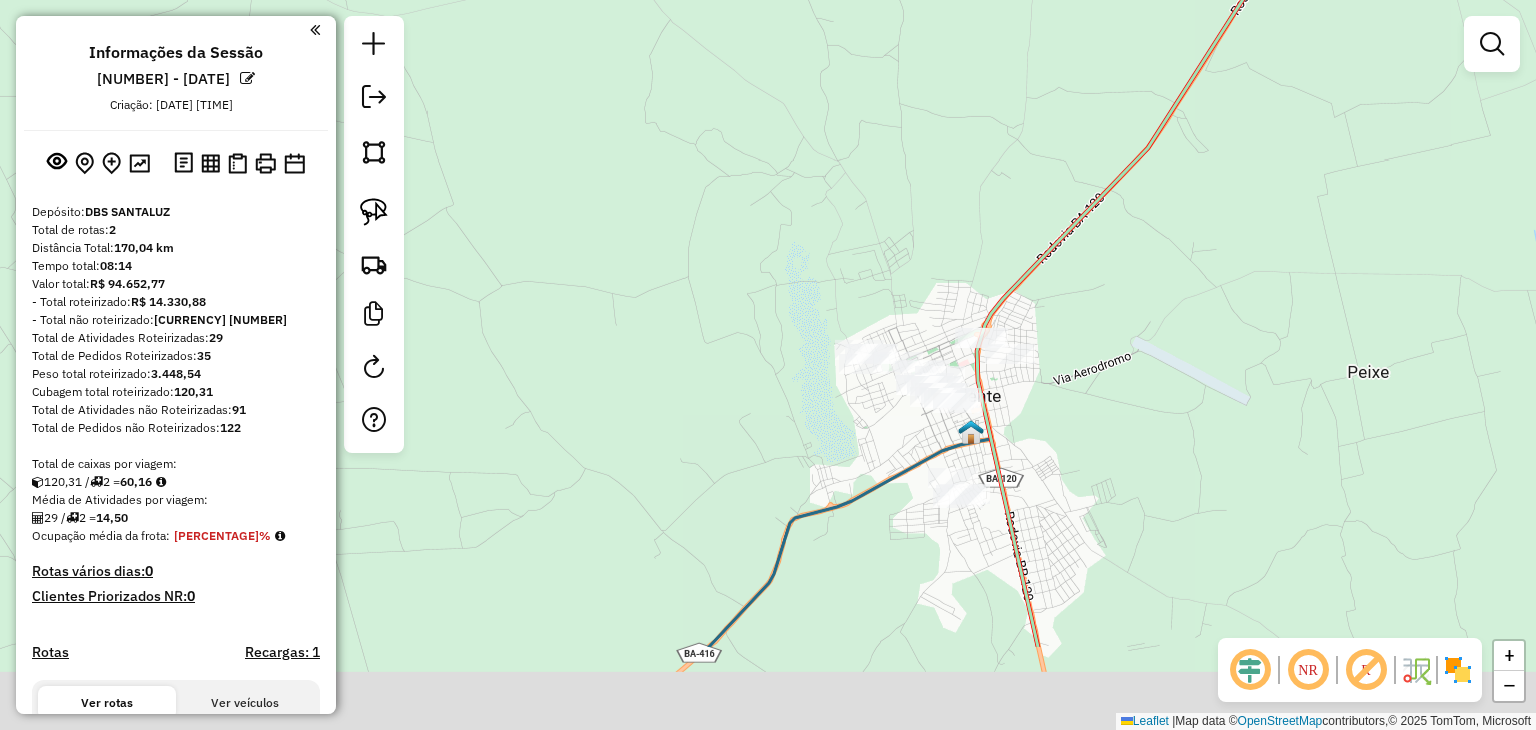 drag, startPoint x: 1064, startPoint y: 600, endPoint x: 1060, endPoint y: 444, distance: 156.05127 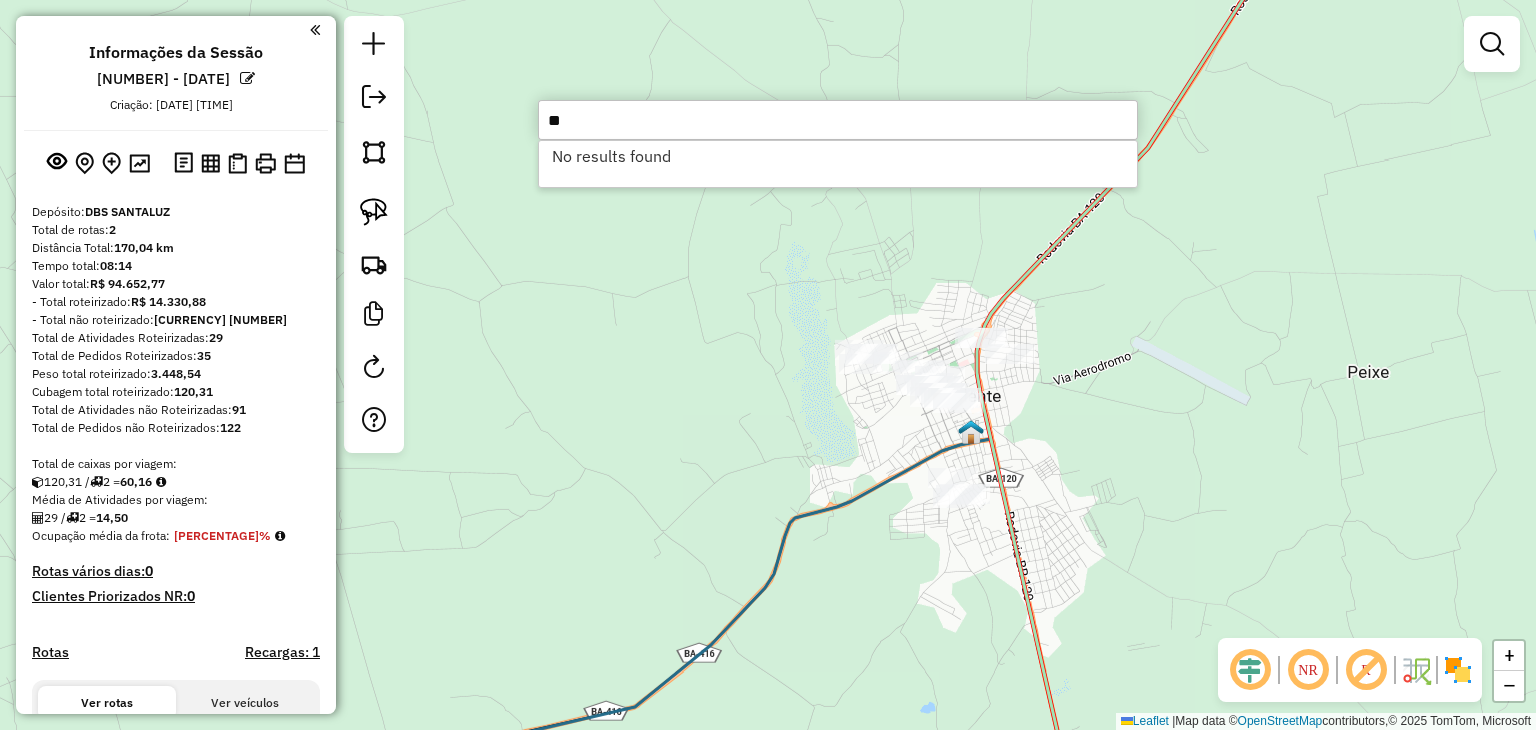 type on "*" 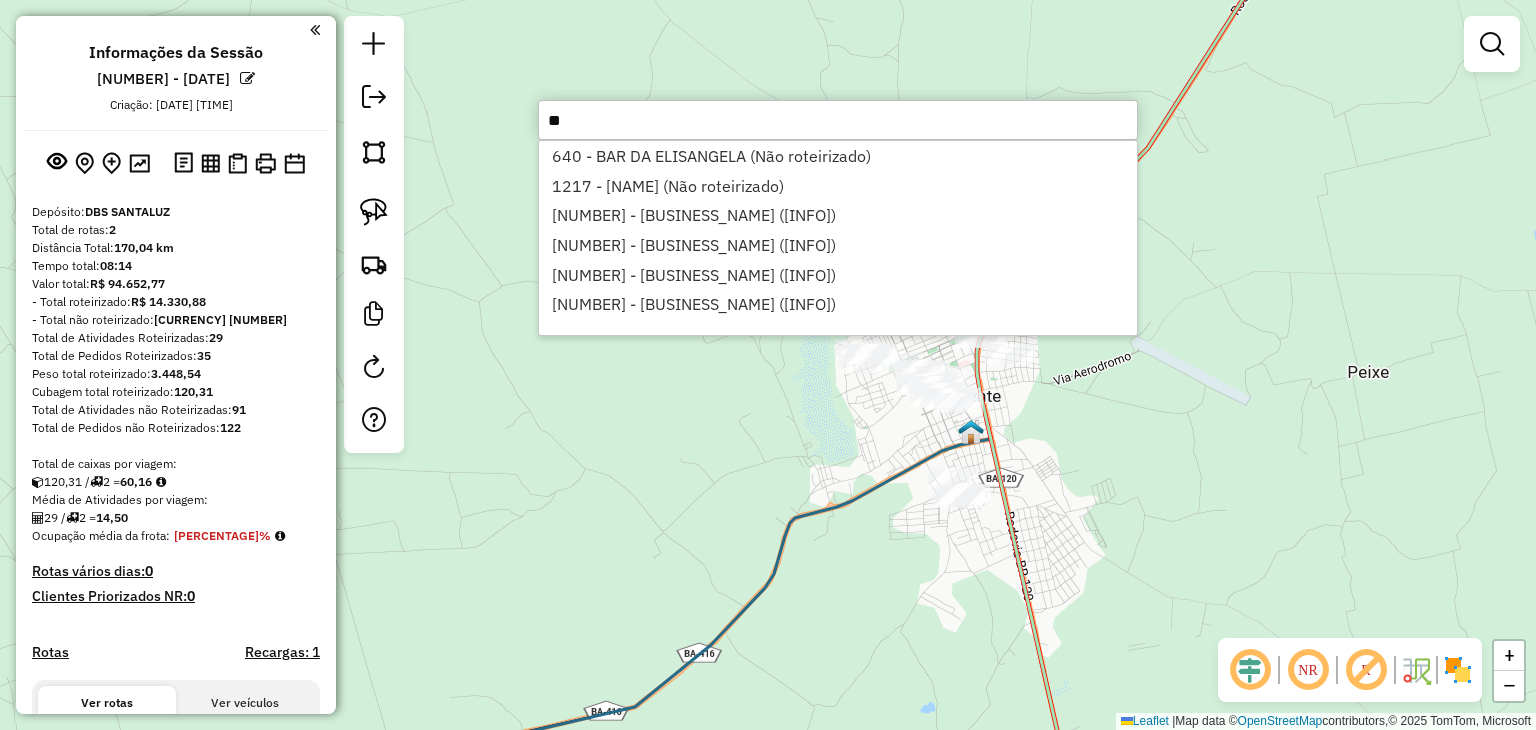 type on "*" 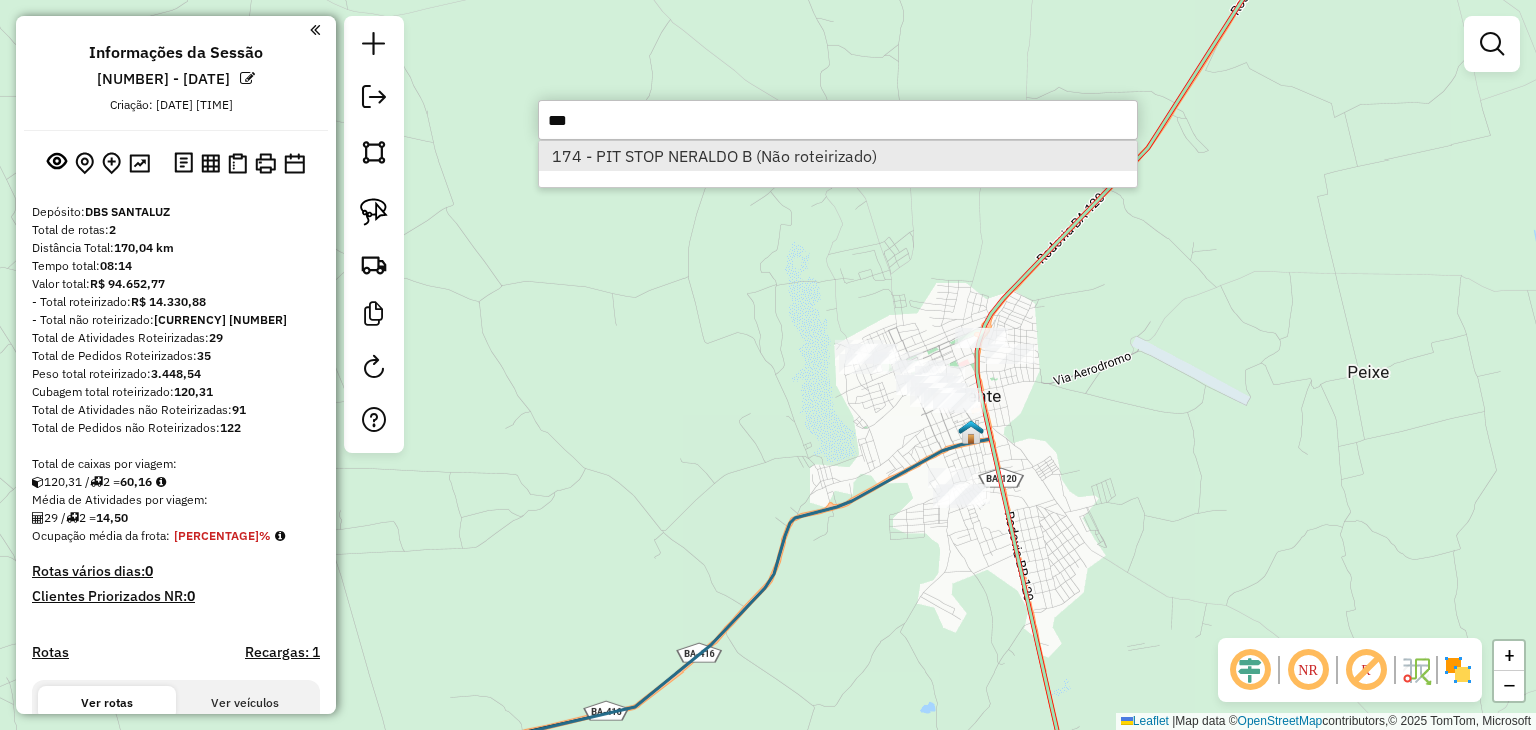 type on "***" 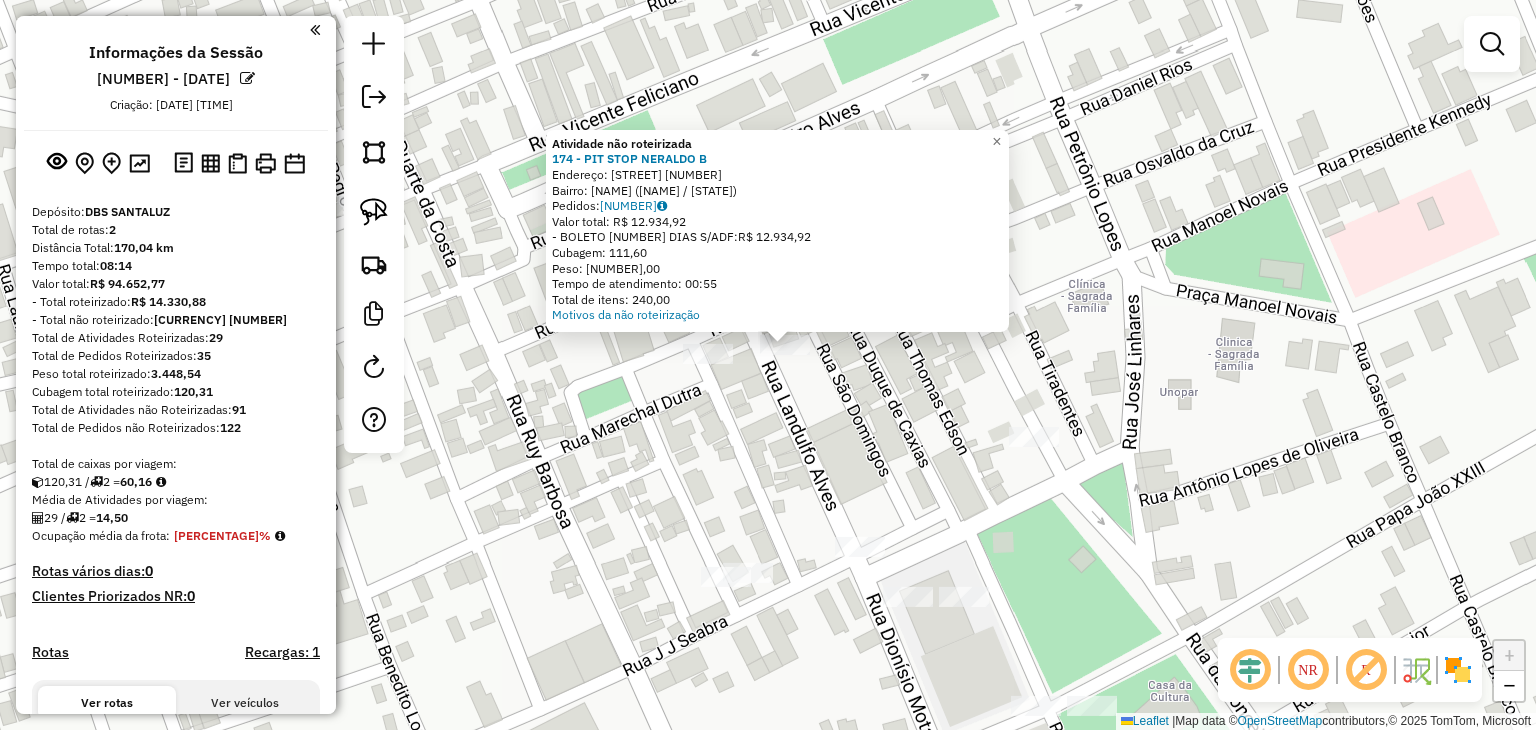 click on "Atividade não roteirizada 174 - PIT STOP NERALDO B Endereço: AV. AIRTON SENA [NUMBER] Bairro: CENTRO ([CITY] / [STATE]) Pedidos: [NUMBER] Valor total: R$ [NUMBER],00 -BOLETO 3 DIAS S/ADF: R$ [NUMBER],00 Cubagem: [NUMBER] Peso: [NUMBER] Tempo de atendimento: 00:55 Total de itens: [NUMBER],00 Motivos da não roteirização × Janela de atendimento Grade de atendimento Capacidade Transportadoras Veículos Cliente Pedidos Rotas Selecione os dias de semana para filtrar as janelas de atendimento Seg Ter Qua Qui Sex Sáb Dom Informe o período da janela de atendimento: De: Até: Filtrar exatamente a janela do cliente Considerar janela de atendimento padrão Selecione os dias de semana para filtrar as grades de atendimento Seg Ter Qua Qui Sex Sáb Dom Considerar clientes sem dia de atendimento cadastrado De:" 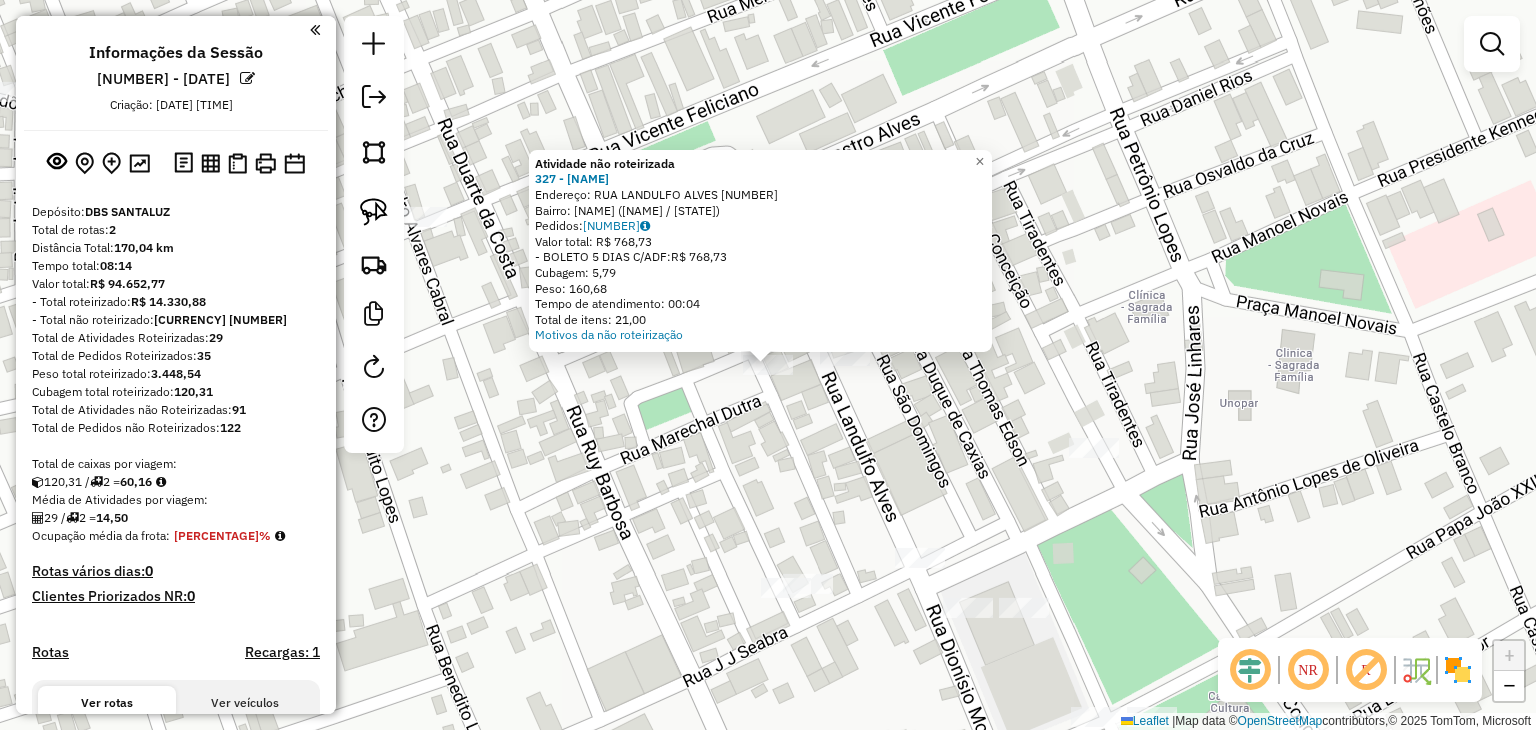 click on "Atividade não roteirizada 327 - [BRAND]  ME  Endereço:  [STREET] [NUMBER]   Bairro: [NEIGHBORHOOD] ([CITY] / [STATE])   Pedidos:  [NUMBER]   Valor total: [CURRENCY] [AMOUNT]   - BOLETO 5 DIAS C/ADF:  [CURRENCY] [AMOUNT]   Cubagem: [CUBAGE]   Peso: [WEIGHT]   Tempo de atendimento: [TIME]   Total de itens: [QUANTITY]  Motivos da não roteirização × Janela de atendimento Grade de atendimento Capacidade Transportadoras Veículos Cliente Pedidos  Rotas Selecione os dias de semana para filtrar as janelas de atendimento  Seg   Ter   Qua   Qui   Sex   Sáb   Dom  Informe o período da janela de atendimento: De: Até:  Filtrar exatamente a janela do cliente  Considerar janela de atendimento padrão  Selecione os dias de semana para filtrar as grades de atendimento  Seg   Ter   Qua   Qui   Sex   Sáb   Dom   Considerar clientes sem dia de atendimento cadastrado  Clientes fora do dia de atendimento selecionado Filtrar as atividades entre os valores definidos abaixo:  Peso mínimo:   Peso máximo:   Cubagem mínima:   Cubagem máxima:   De:  De:" 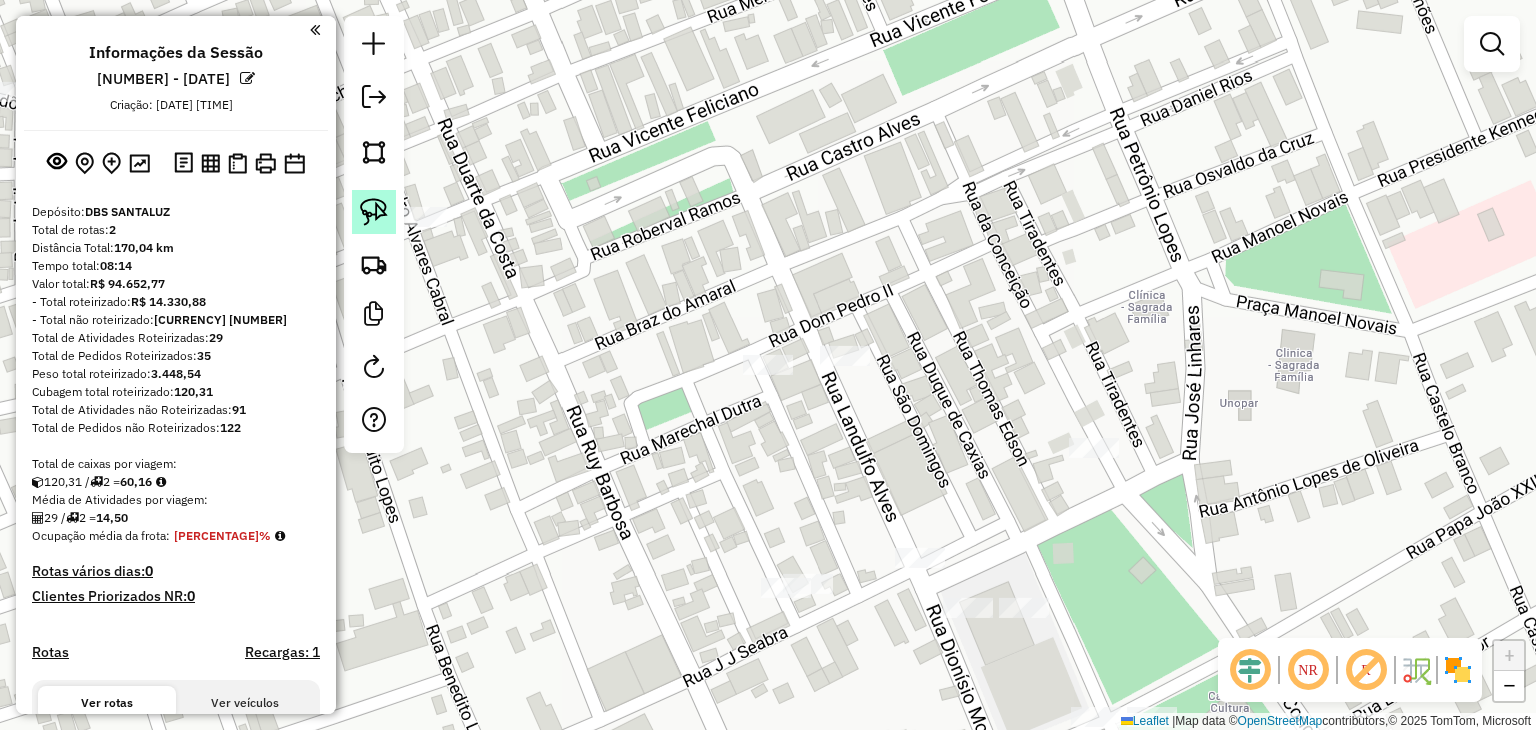 click 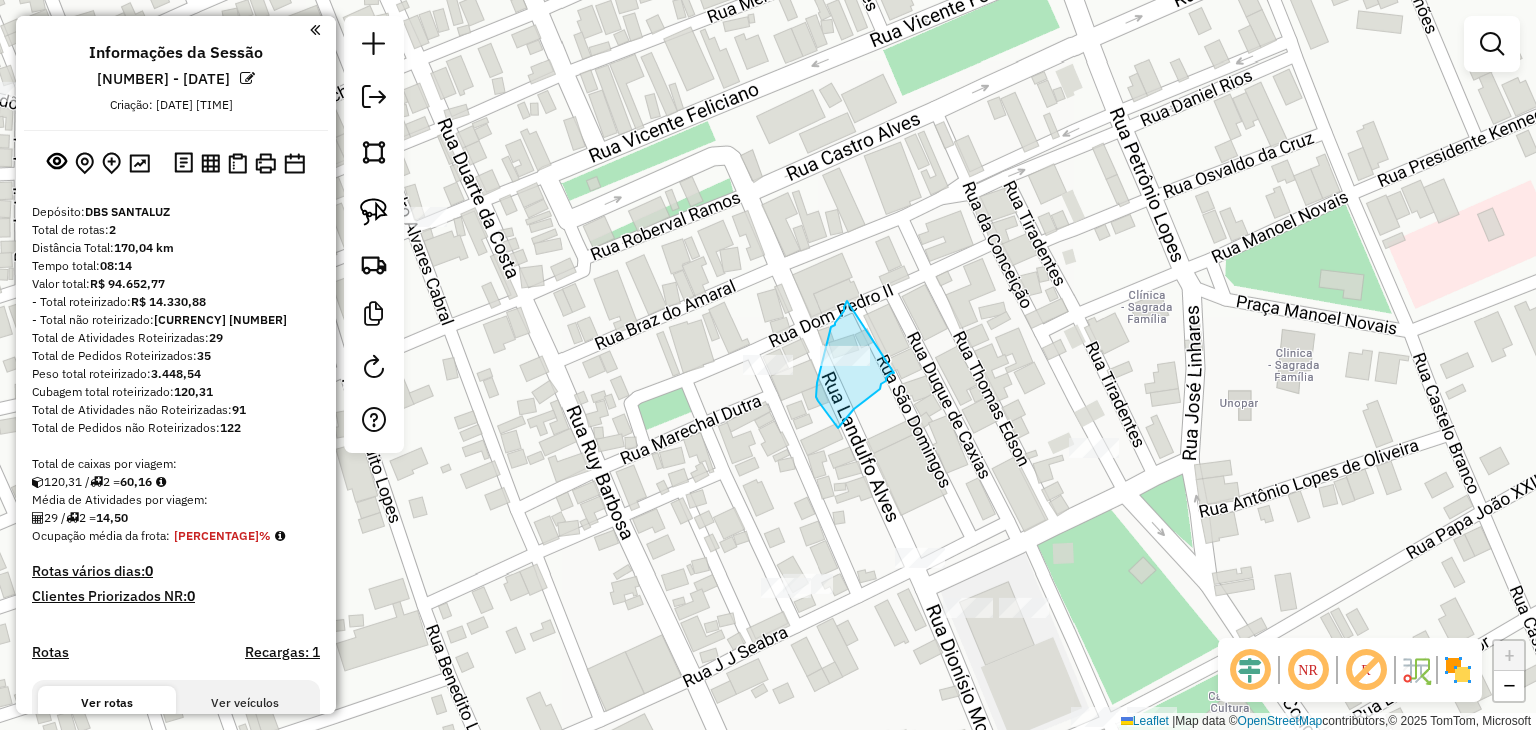 drag, startPoint x: 847, startPoint y: 301, endPoint x: 895, endPoint y: 373, distance: 86.53323 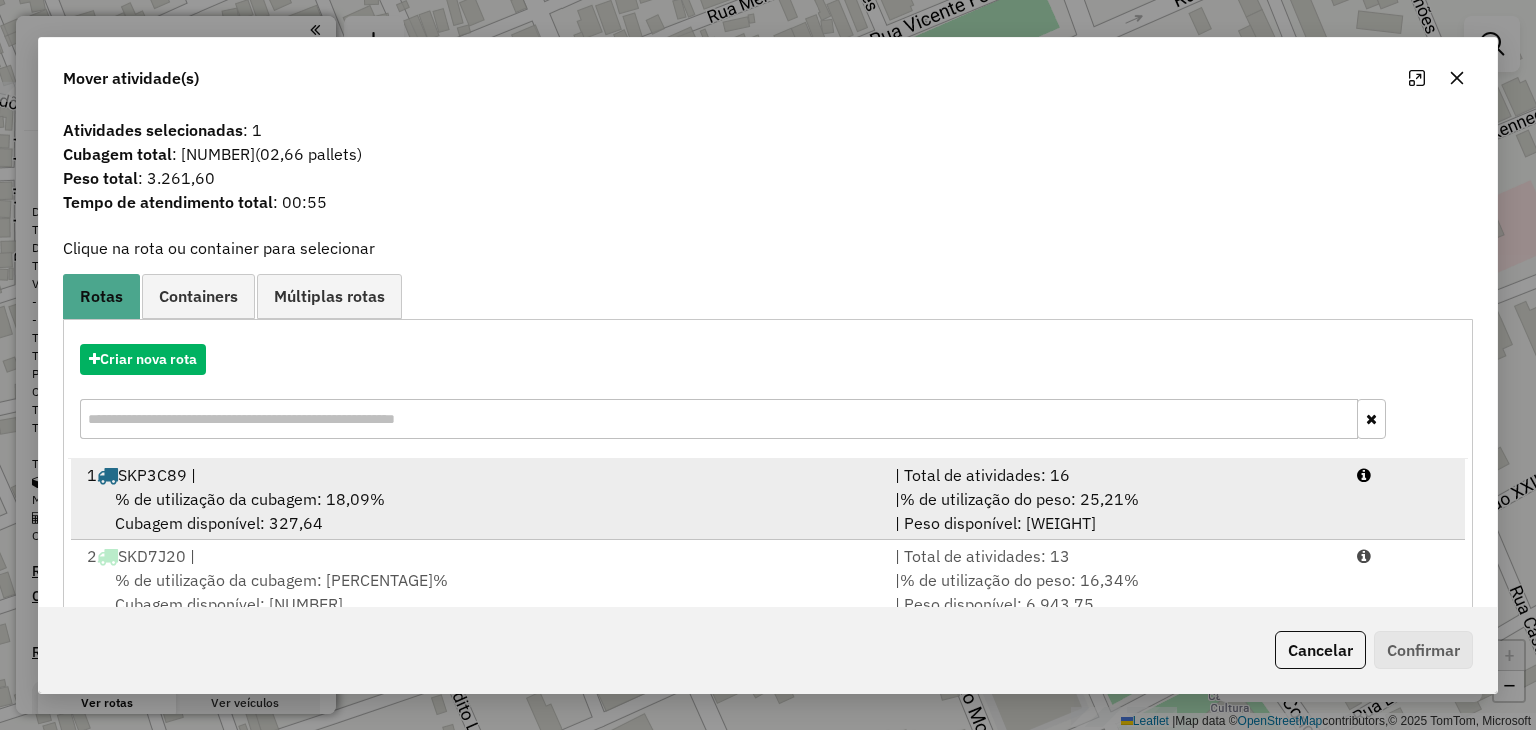 click on "1 [PLATE] |" at bounding box center (479, 475) 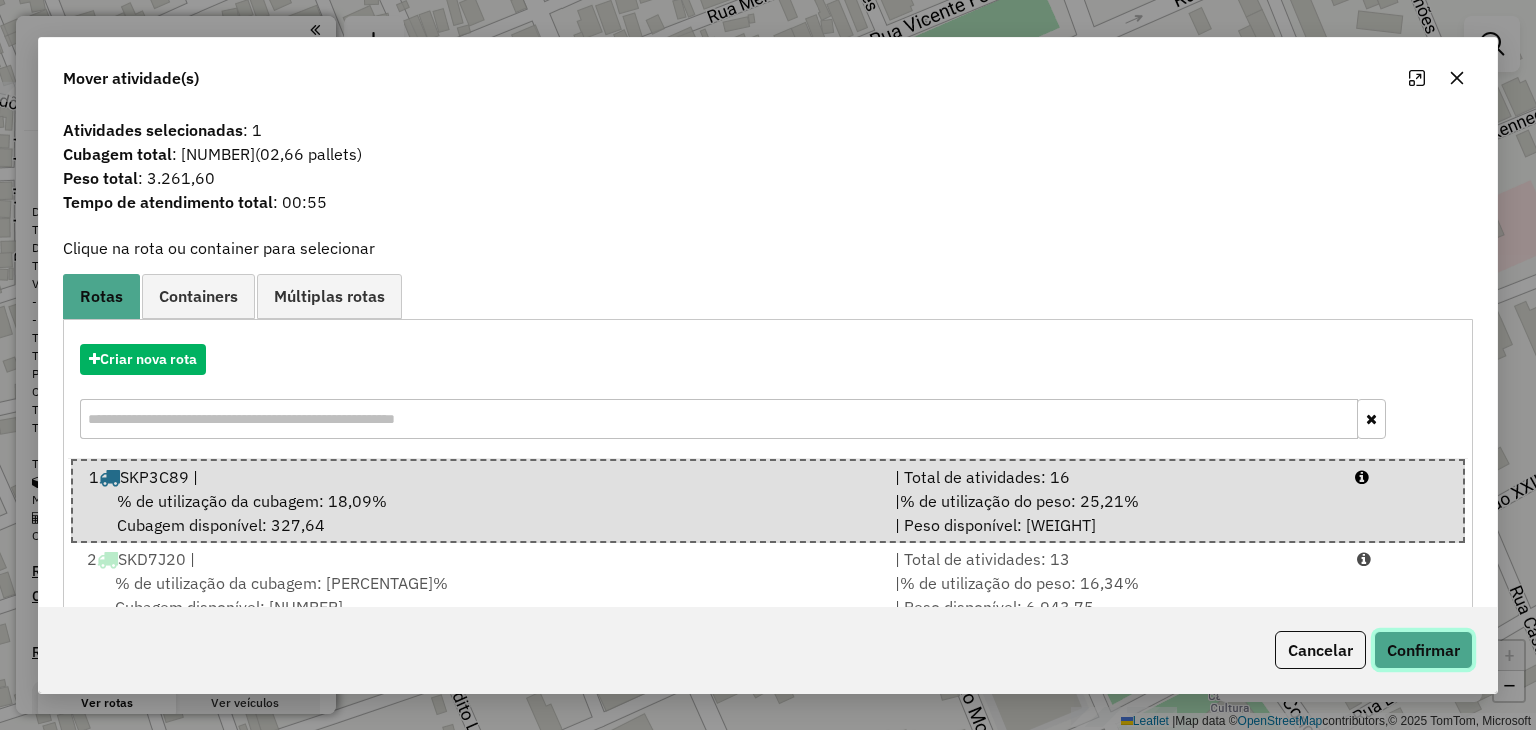 click on "Confirmar" 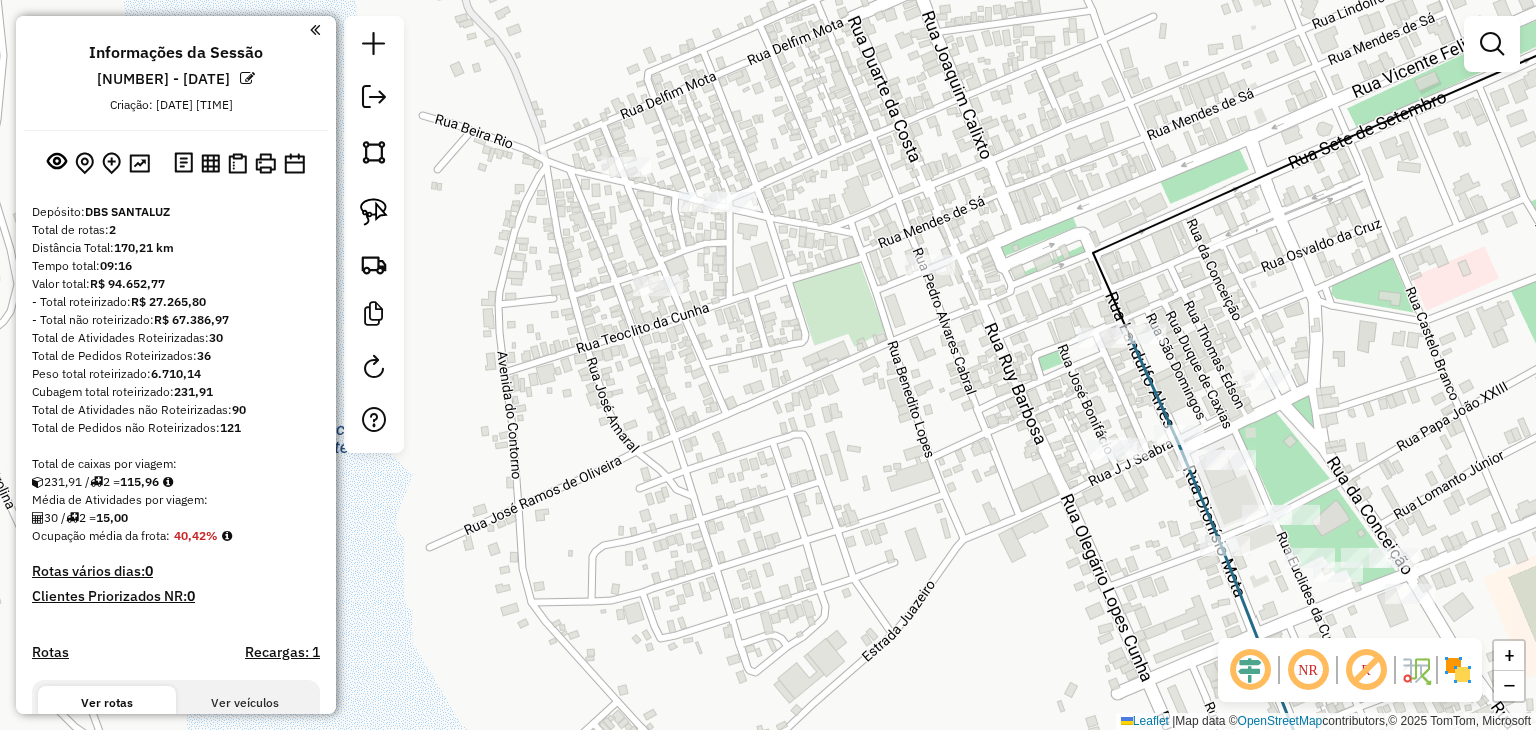 drag, startPoint x: 1074, startPoint y: 289, endPoint x: 1190, endPoint y: 361, distance: 136.52838 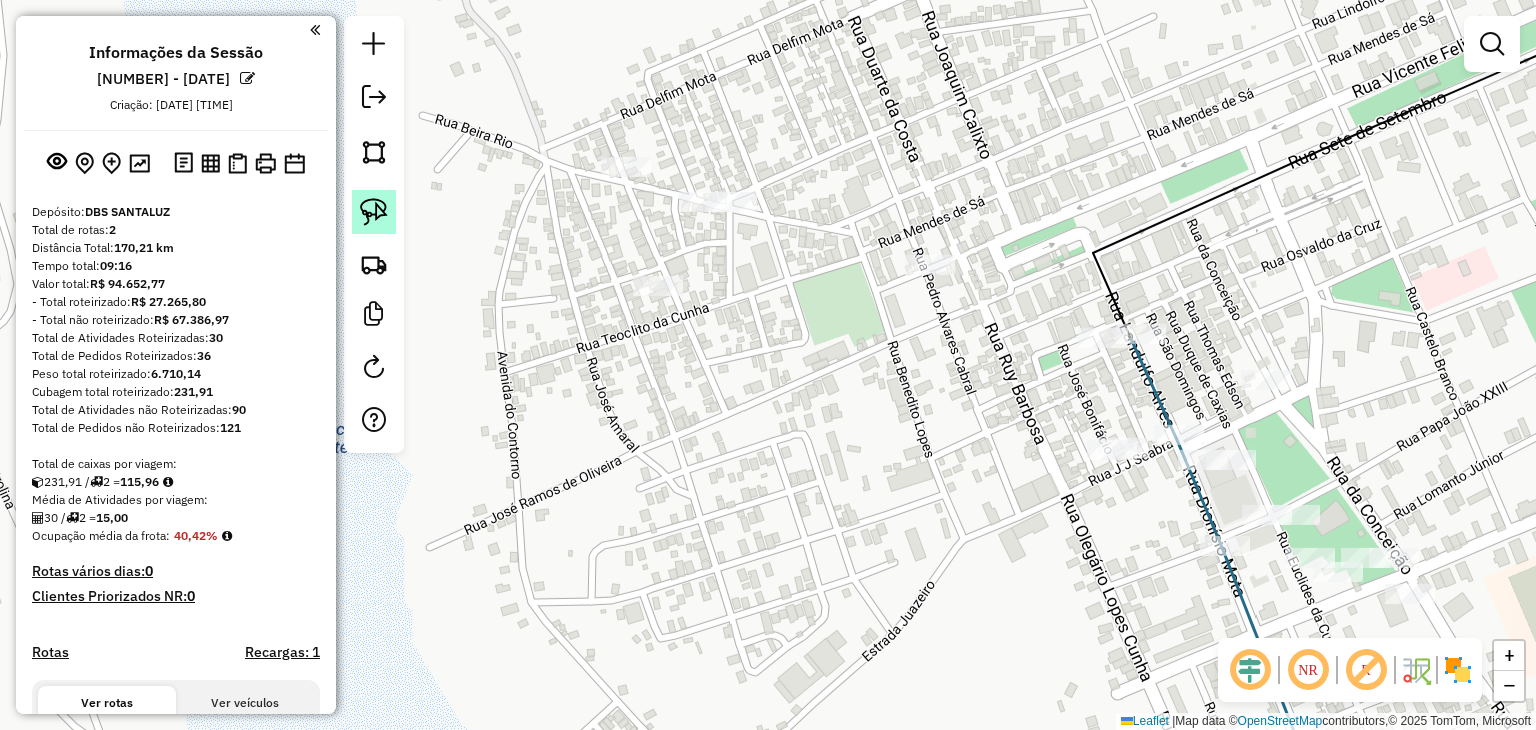 click 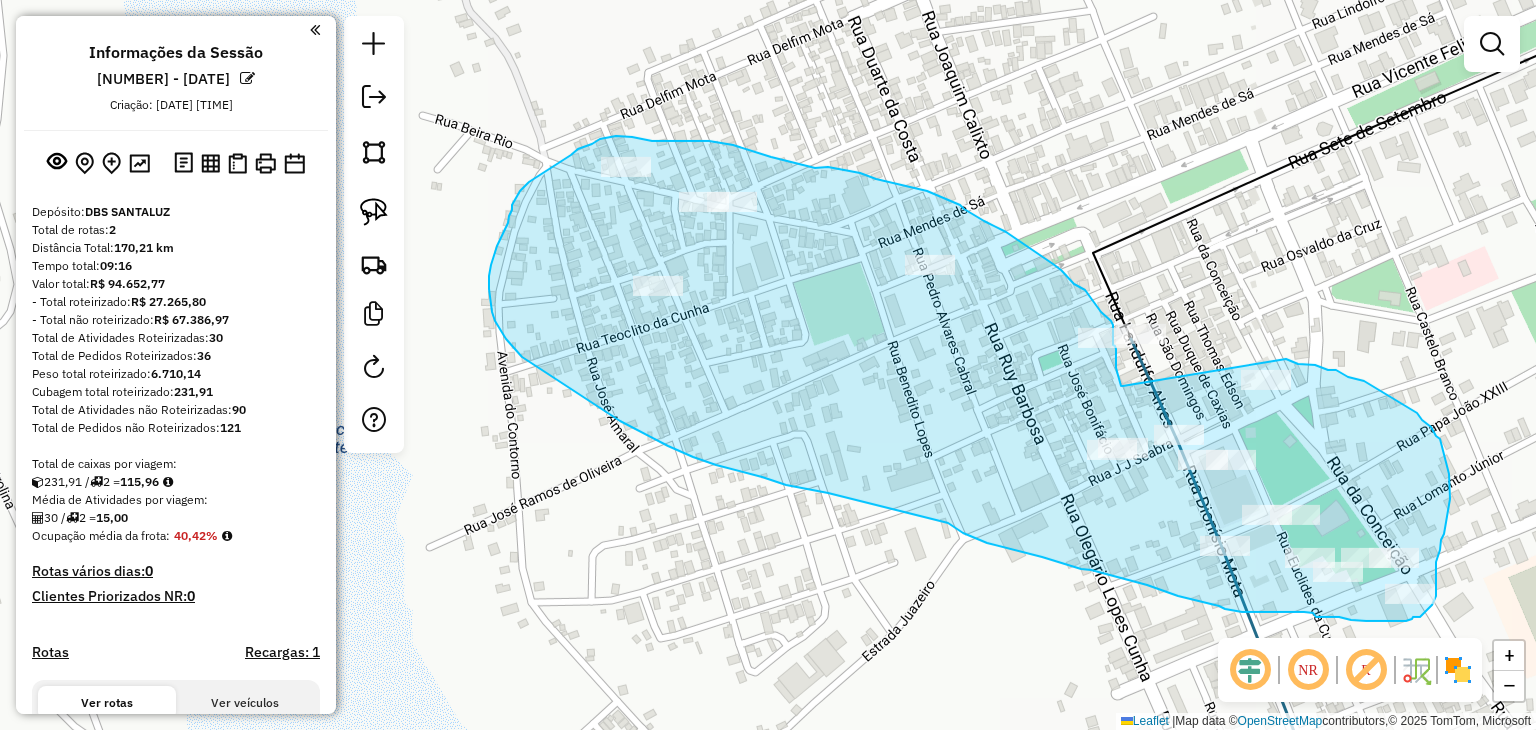 drag, startPoint x: 1123, startPoint y: 386, endPoint x: 1286, endPoint y: 359, distance: 165.22107 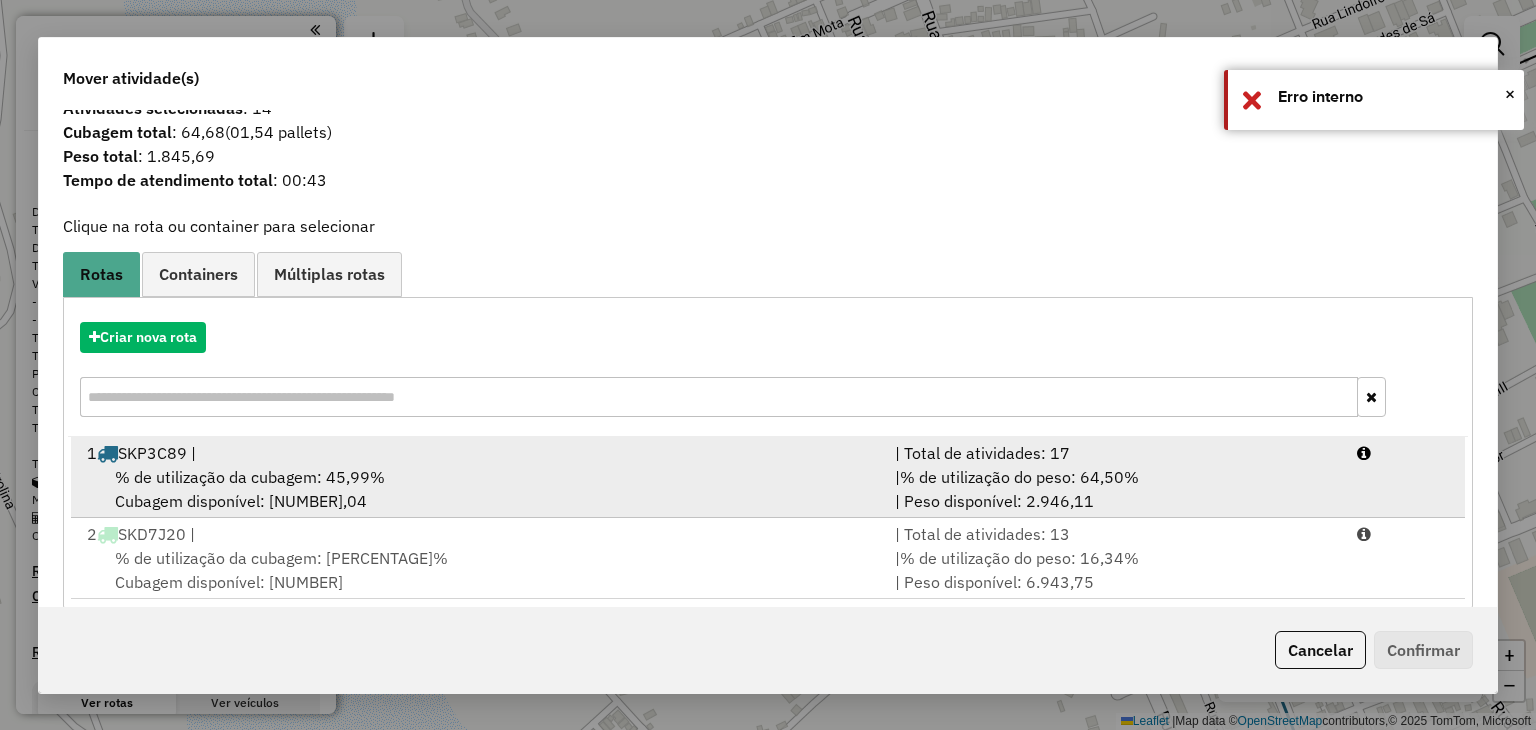scroll, scrollTop: 48, scrollLeft: 0, axis: vertical 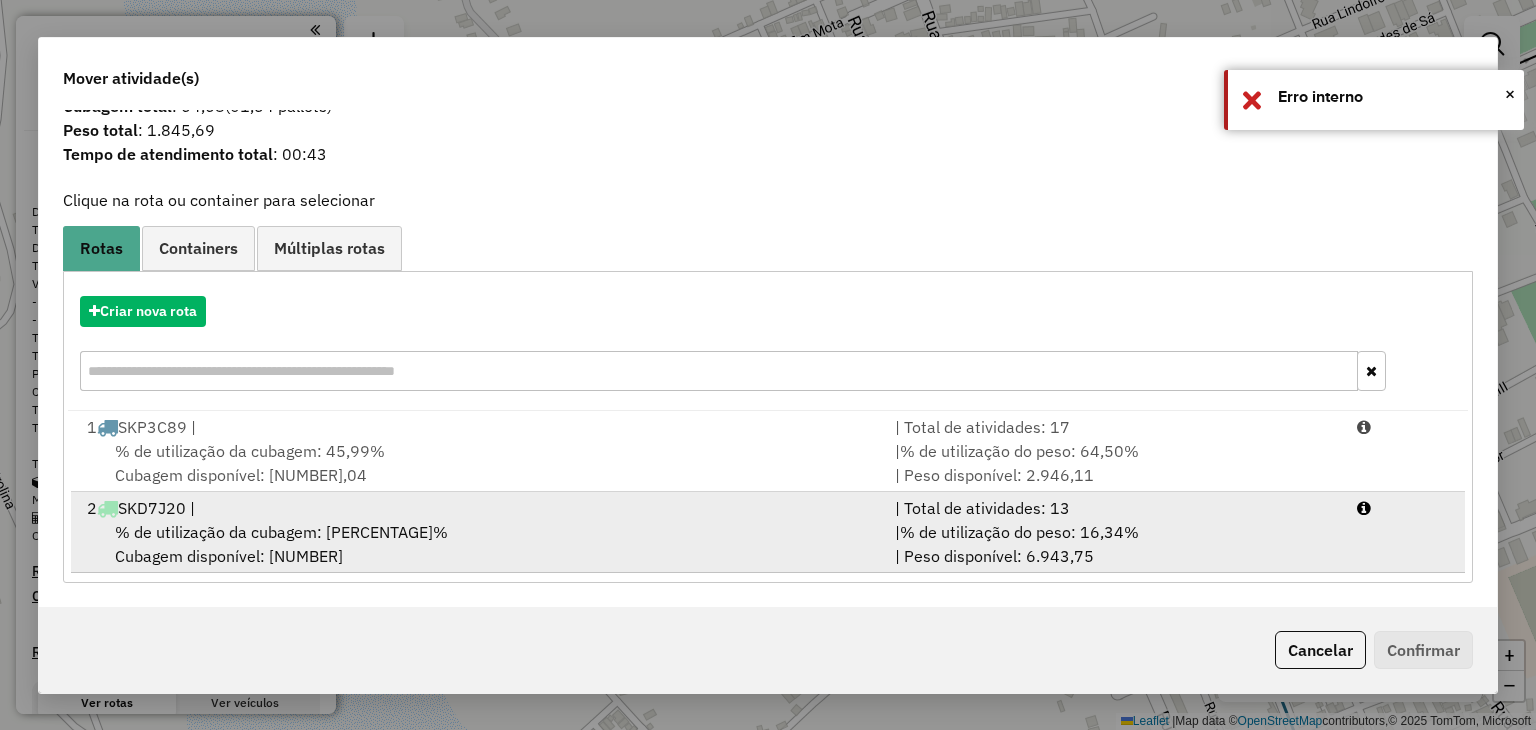 click on "2 SKD7J20 |" at bounding box center [479, 508] 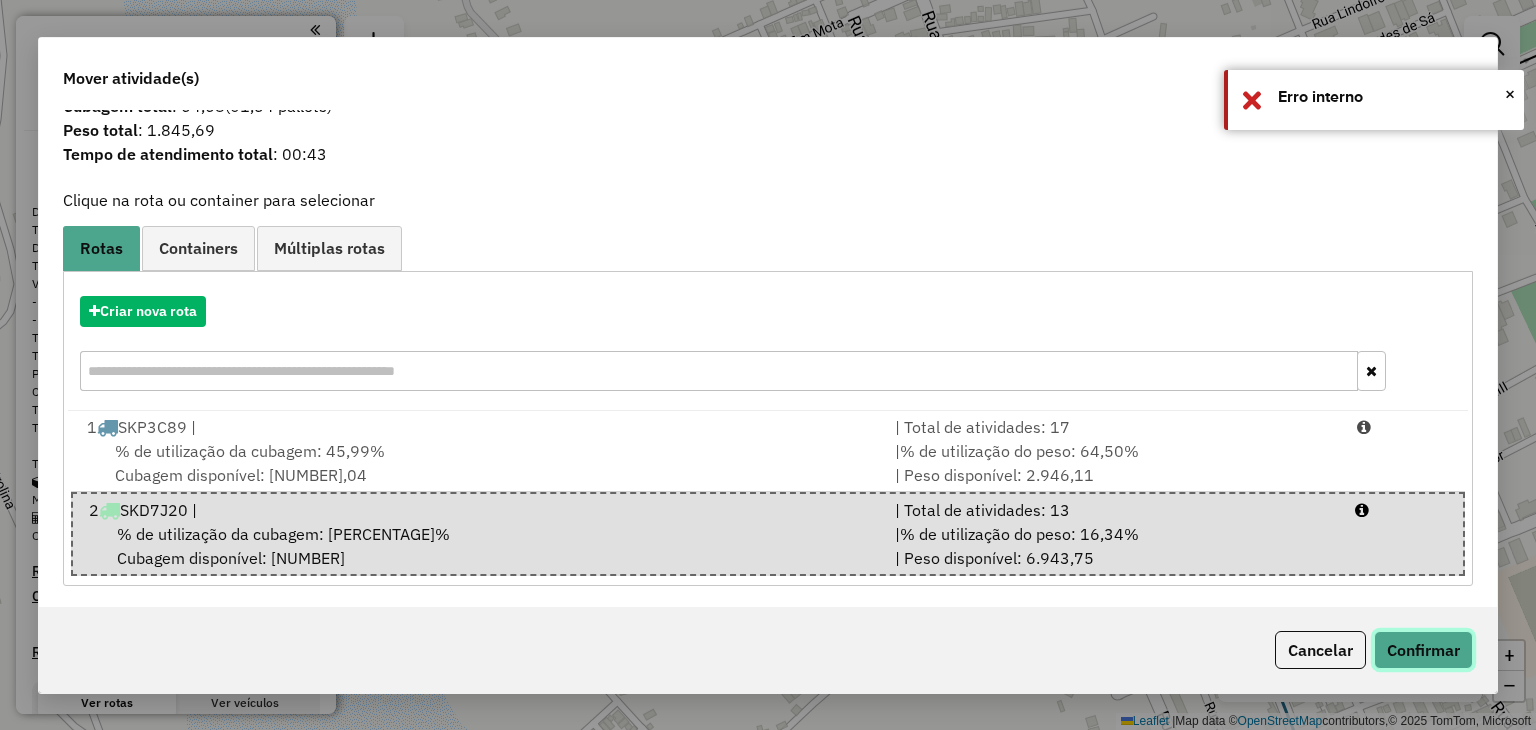 click on "Confirmar" 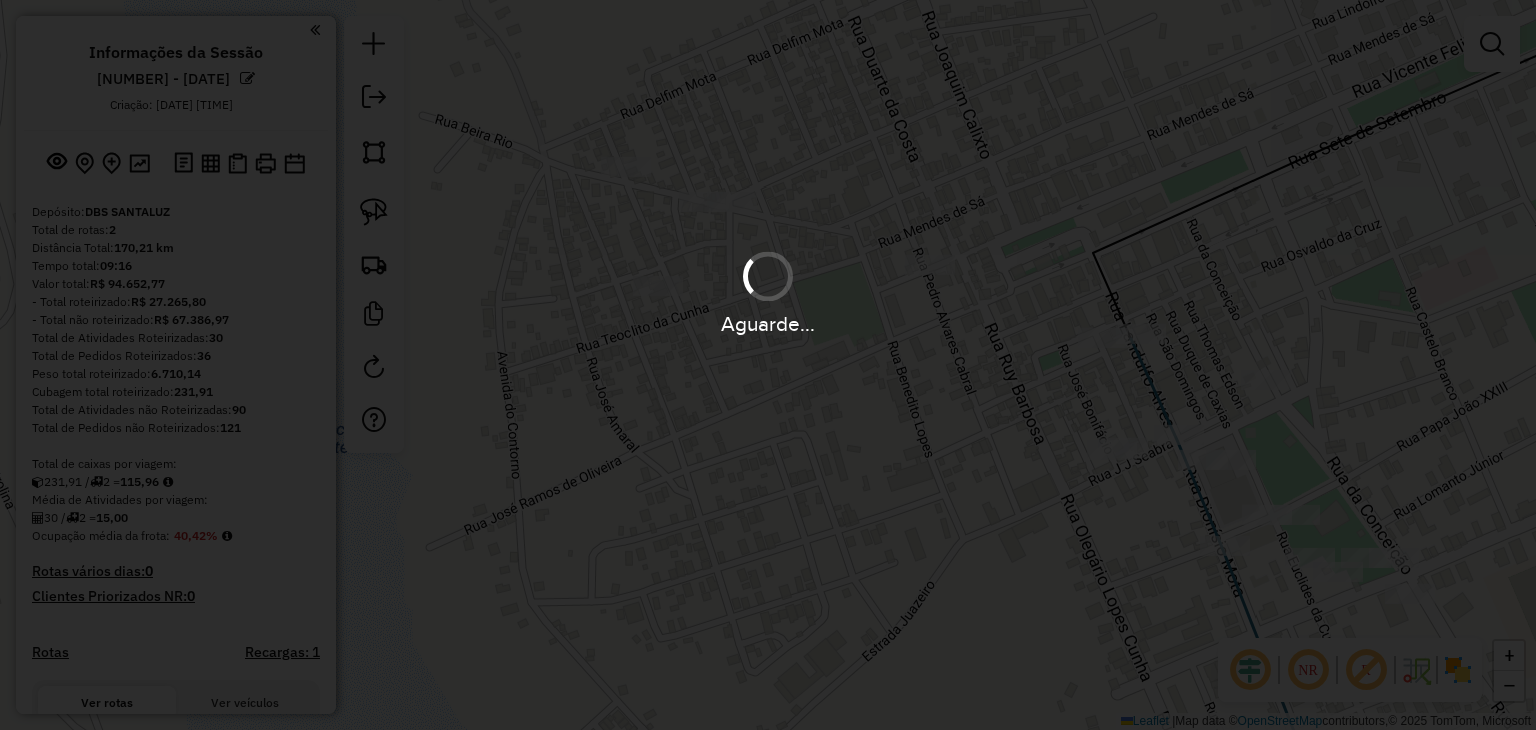 scroll, scrollTop: 0, scrollLeft: 0, axis: both 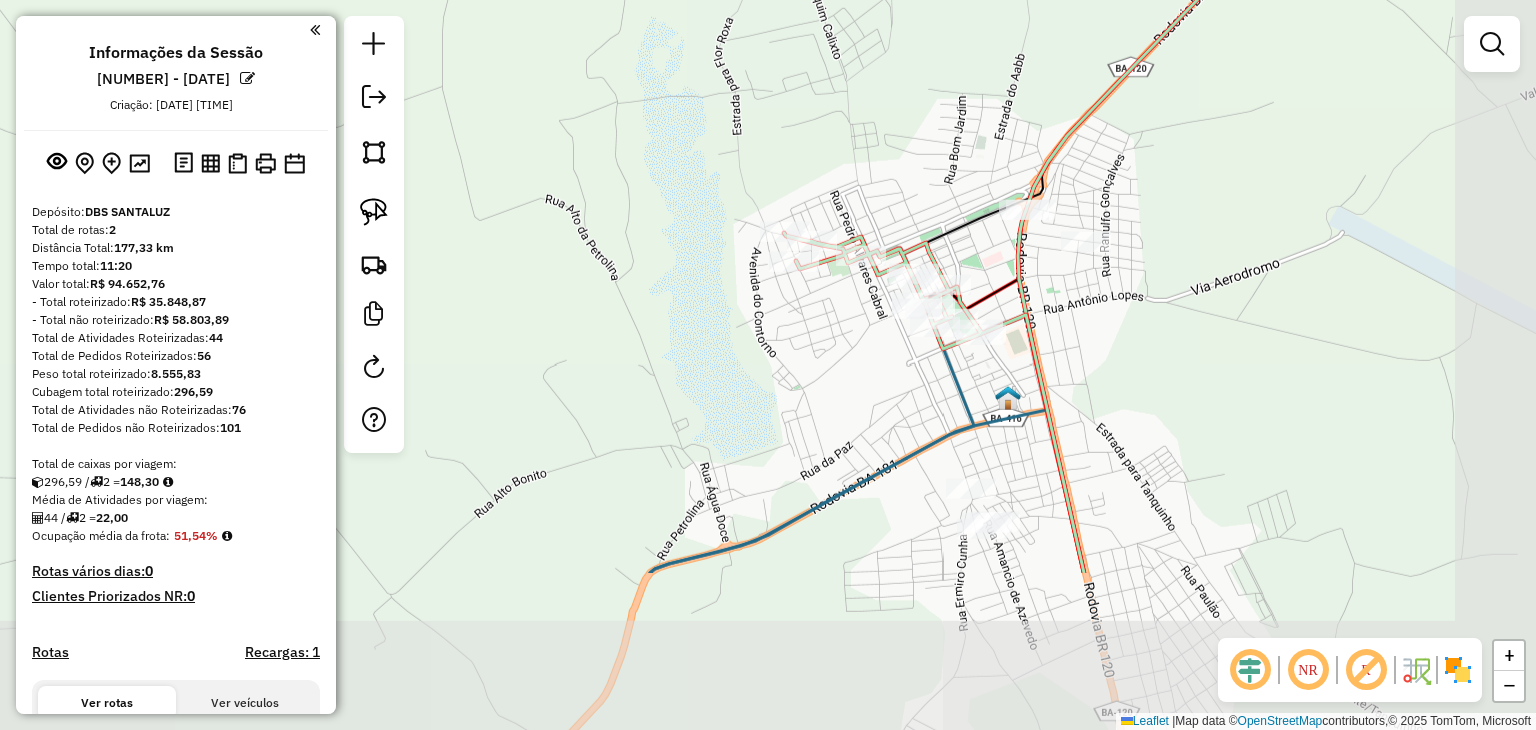 drag, startPoint x: 1204, startPoint y: 537, endPoint x: 1036, endPoint y: 346, distance: 254.37178 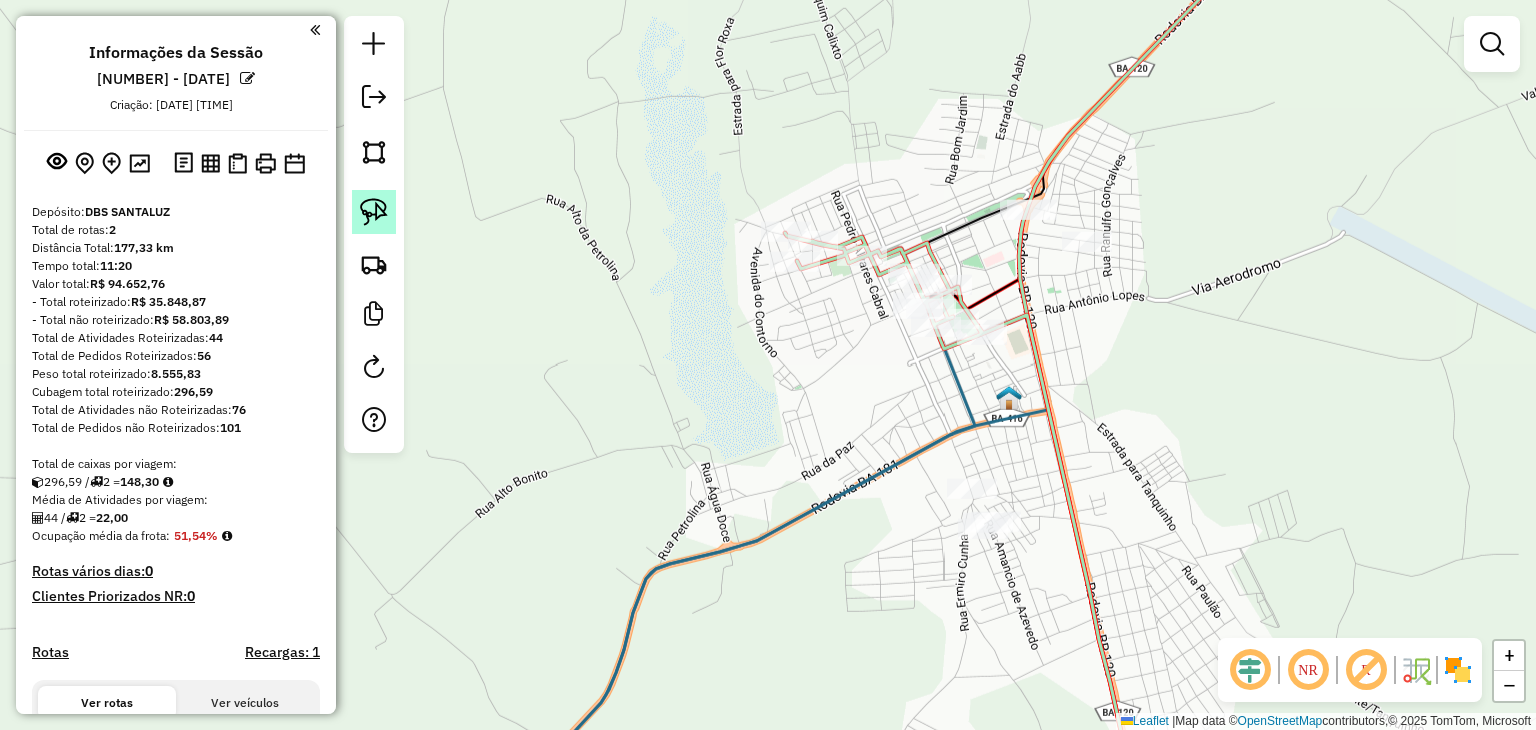 click 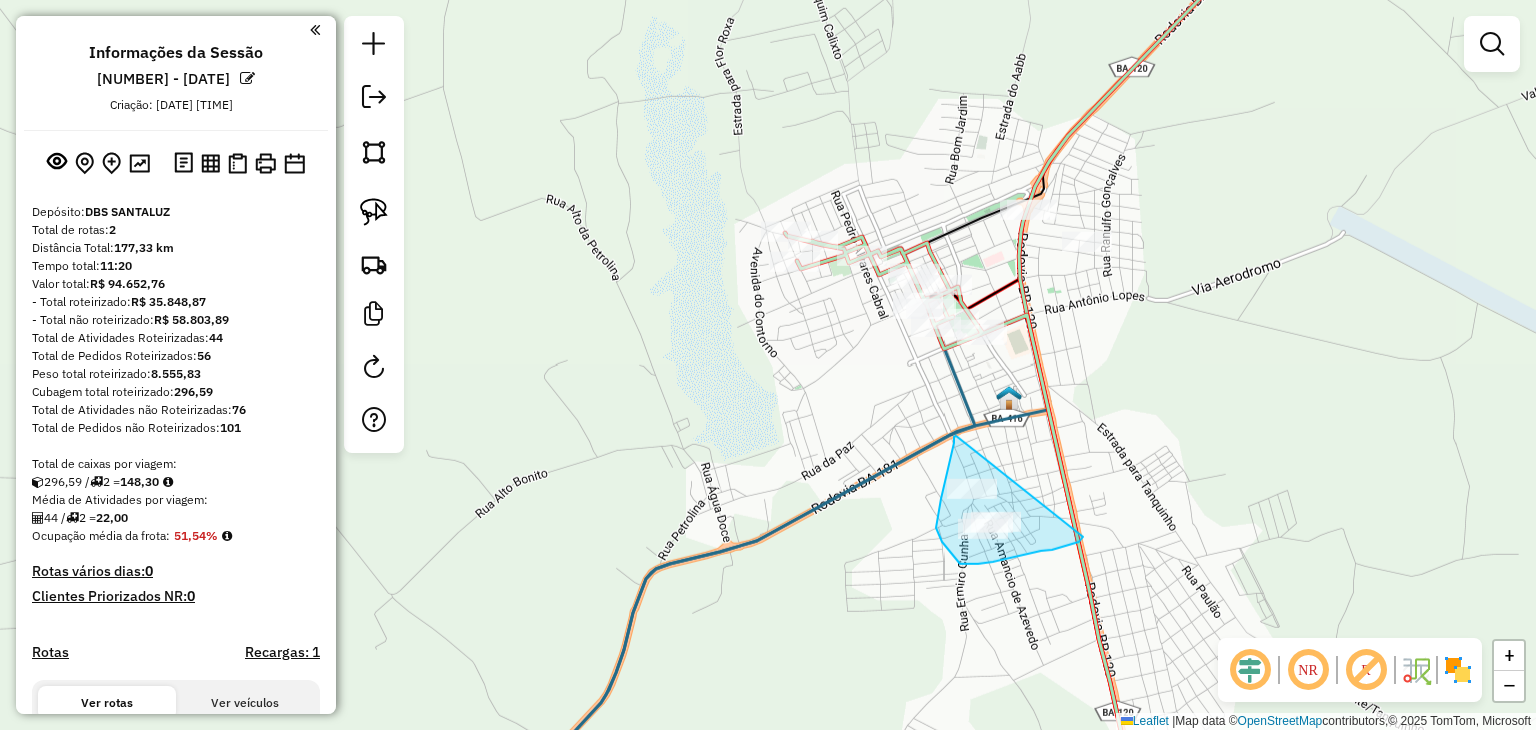 drag, startPoint x: 938, startPoint y: 513, endPoint x: 1081, endPoint y: 533, distance: 144.39183 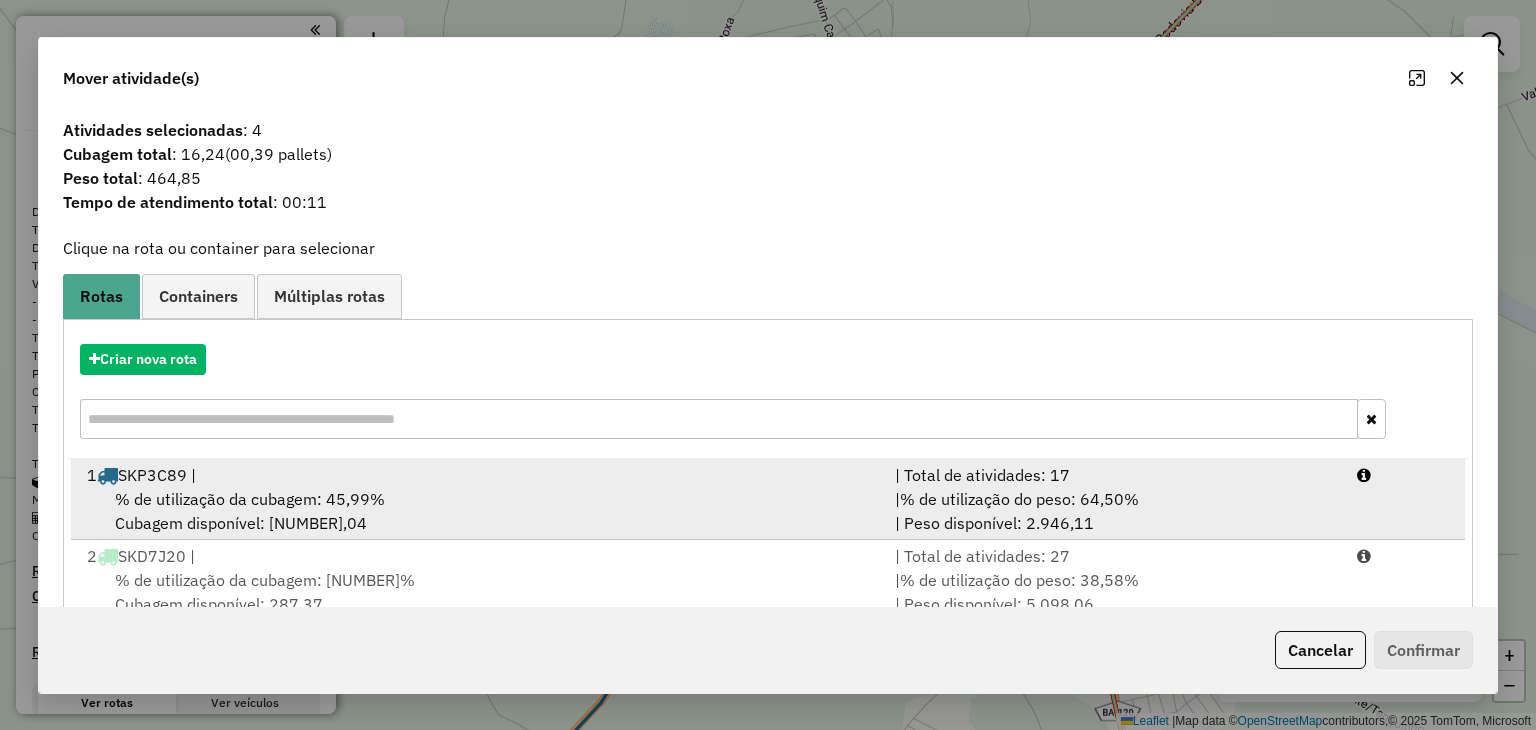 scroll, scrollTop: 48, scrollLeft: 0, axis: vertical 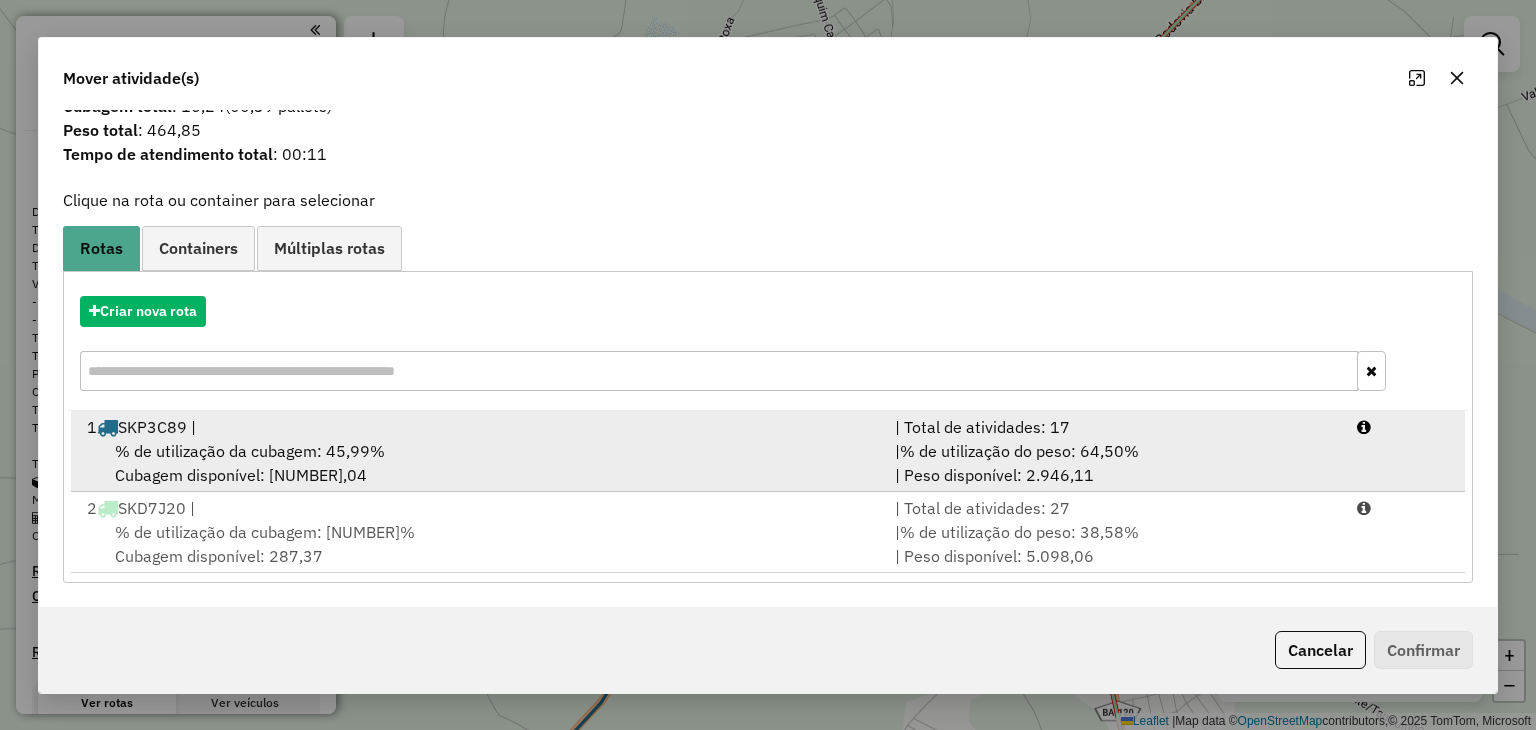 click on "% de utilização da cubagem: 45,99%  Cubagem disponível: 216,04" at bounding box center [479, 463] 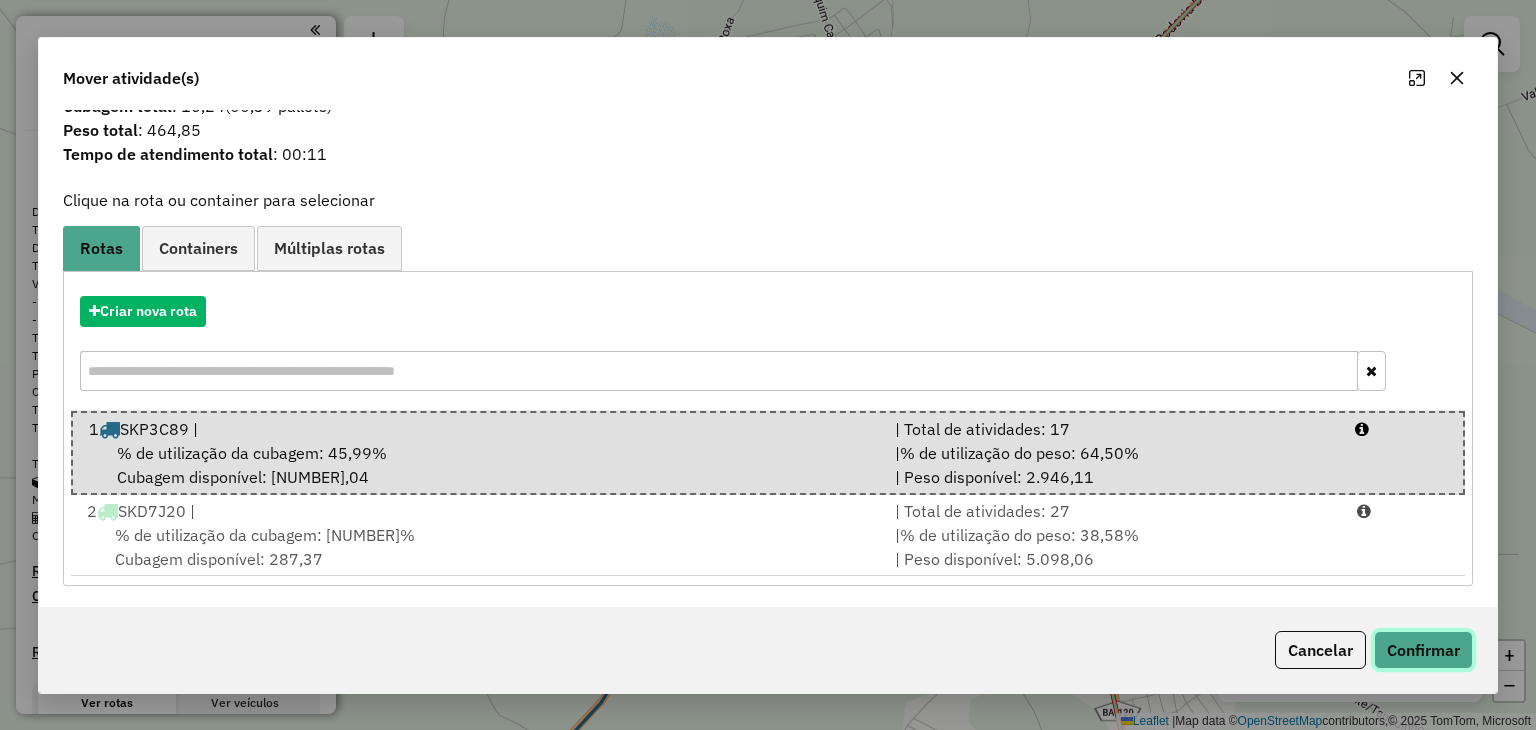 click on "Confirmar" 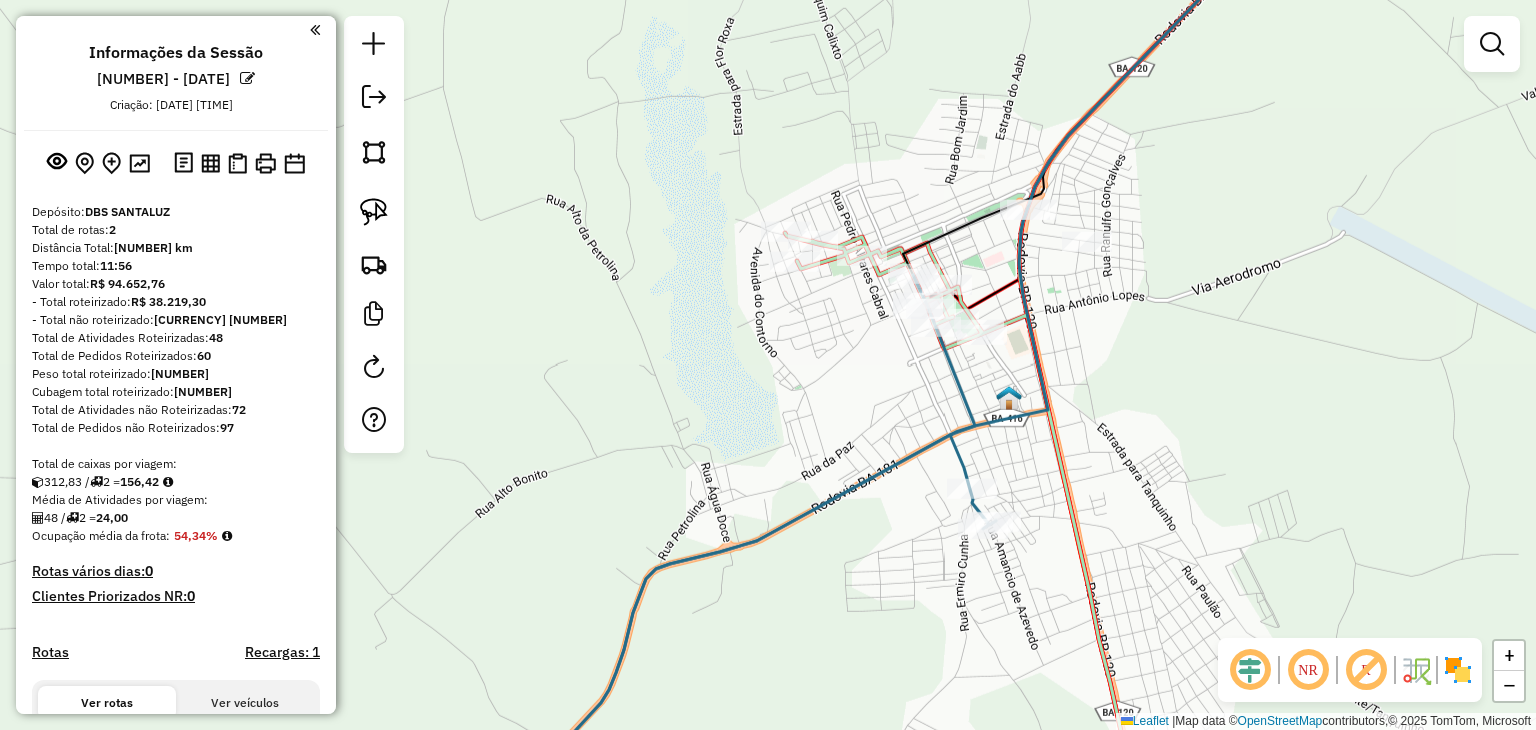 scroll, scrollTop: 0, scrollLeft: 0, axis: both 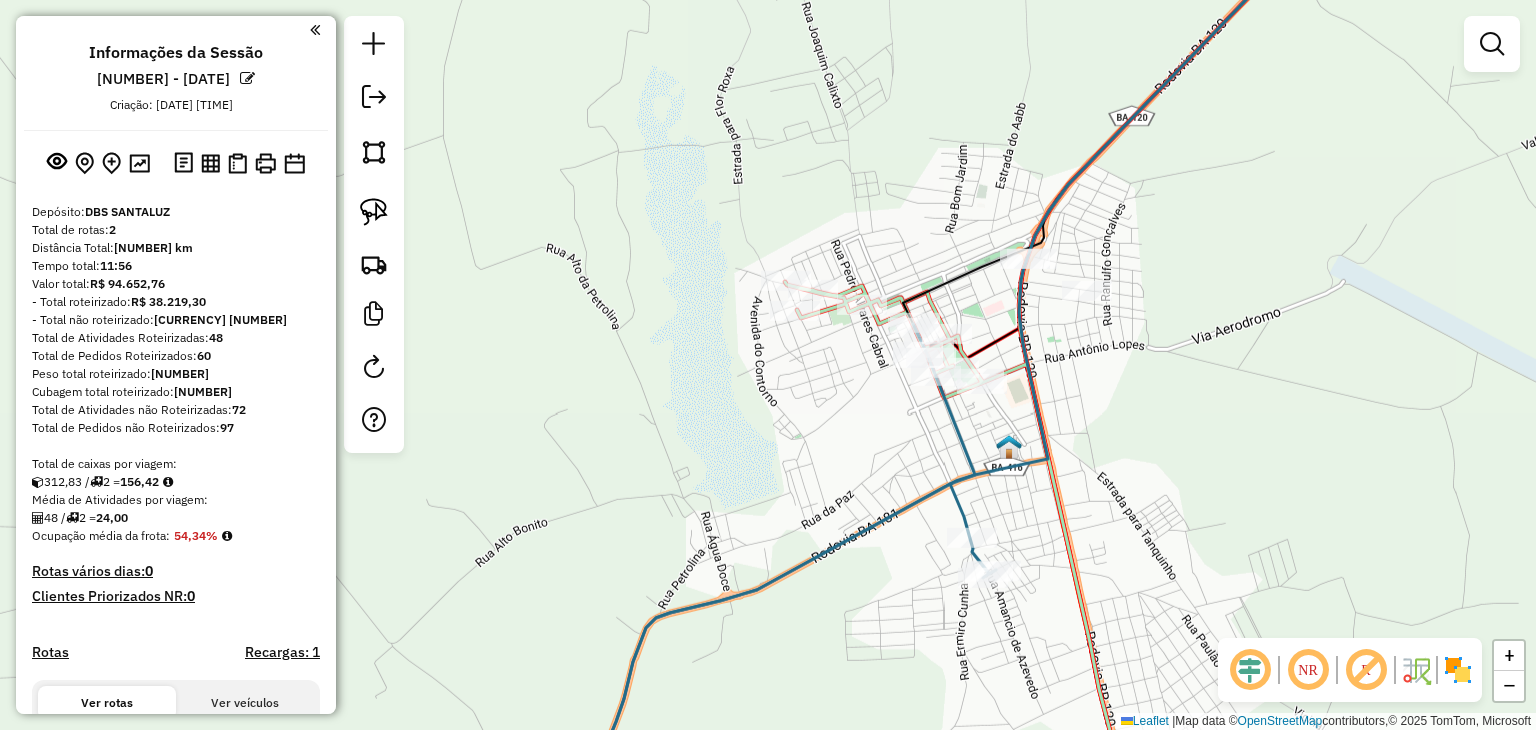 drag, startPoint x: 1033, startPoint y: 403, endPoint x: 1021, endPoint y: 465, distance: 63.15061 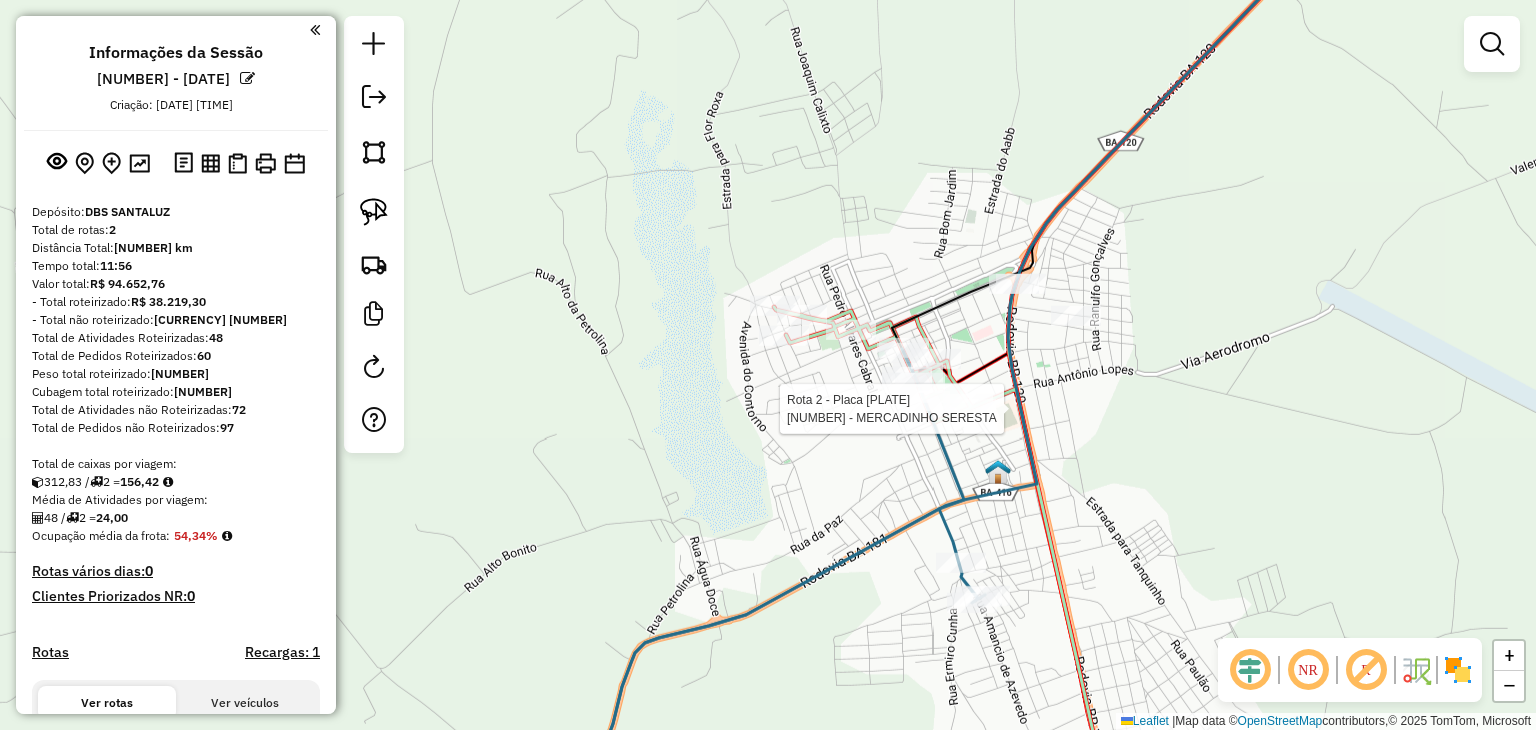 click 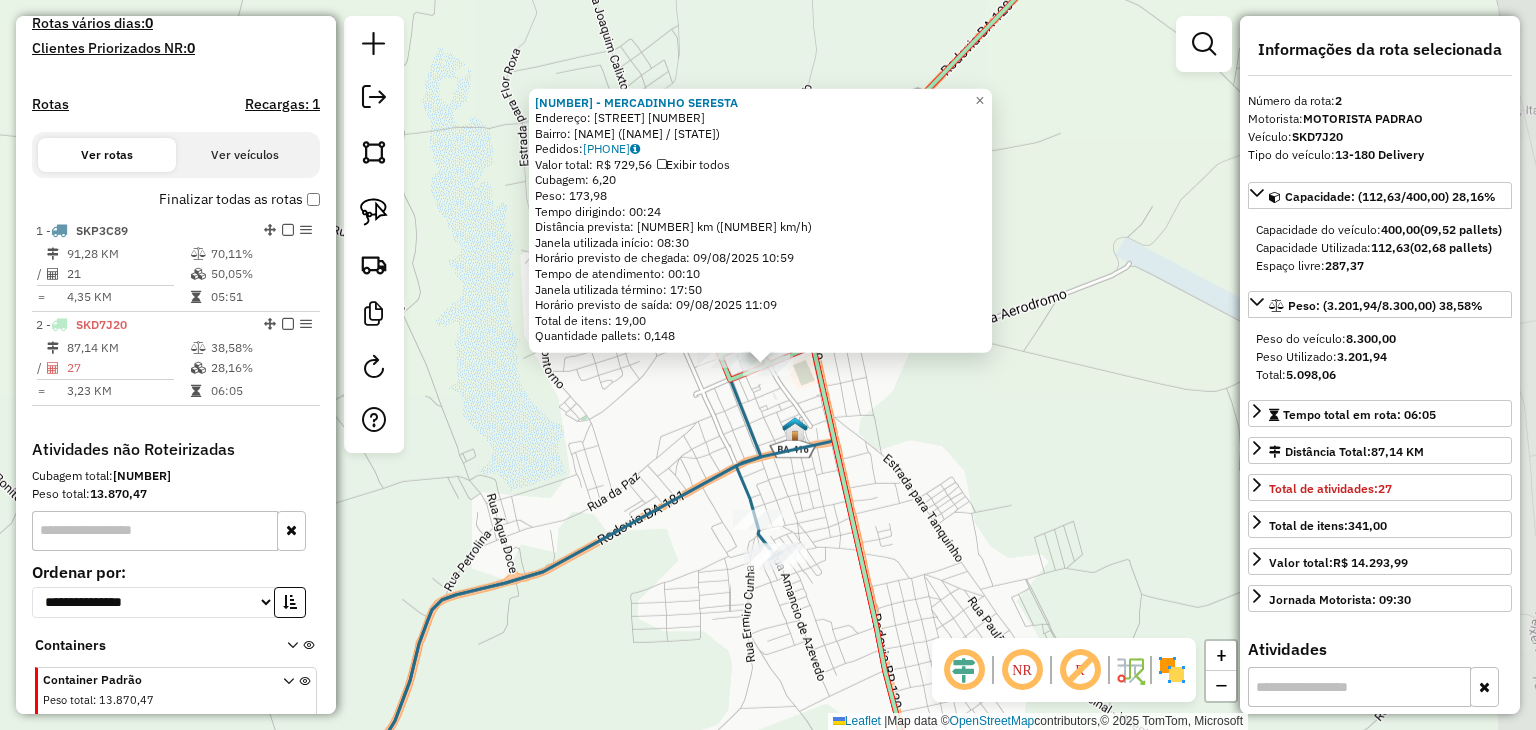 scroll, scrollTop: 632, scrollLeft: 0, axis: vertical 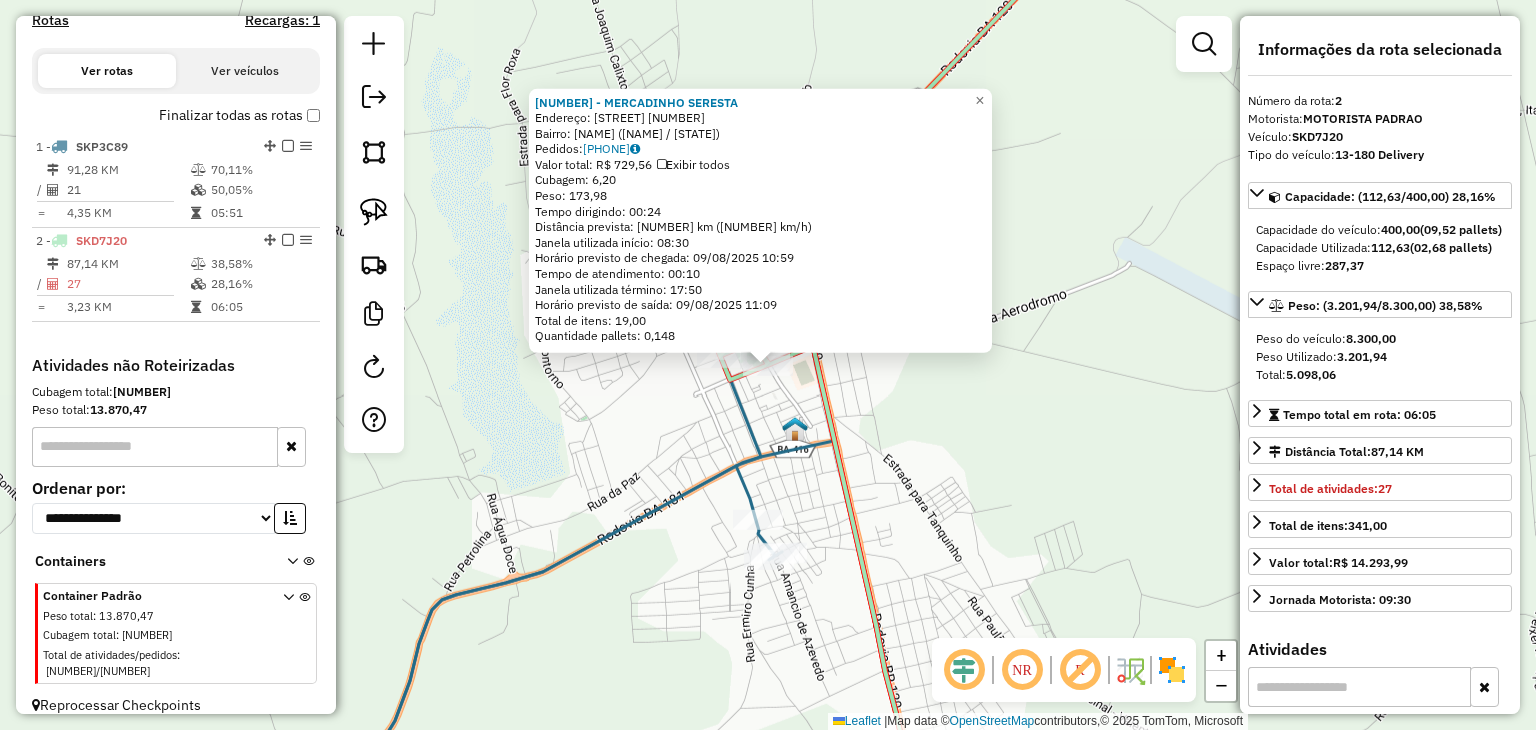 click on "Endereço: Rua [STREET_NAME] [NUMBER] Bairro: CENTRO ([CITY] / [STATE]) Pedidos: [ORDER_ID] Valor total: [CURRENCY] [AMOUNT] Exibir todos Cubagem: [CUBAGE] Peso: [WEIGHT] Tempo dirigindo: [TIME] Distância prevista: [DISTANCE] km ([SPEED] km/h) Janela utilizada início: [TIME] Horário previsto de chegada: [DATE] [TIME] Tempo de atendimento: [TIME] Janela utilizada término: [TIME] Horário previsto de saída: [DATE] [TIME] Total de itens: [ITEMS] Quantidade pallets: [PALLETS] × Janela de atendimento Grade de atendimento Capacidade Transportadoras Veículos Cliente Pedidos Rotas Selecione os dias de semana para filtrar as janelas de atendimento Seg Ter Qua Qui Sex Sáb Dom Informe o período da janela de atendimento: De: Até: Filtrar exatamente a janela do cliente Considerar janela de atendimento padrão Selecione os dias de semana para filtrar as grades de atendimento Seg Ter Qua Qui Sex Sáb Dom Considerar clientes sem dia de atendimento cadastrado De:" 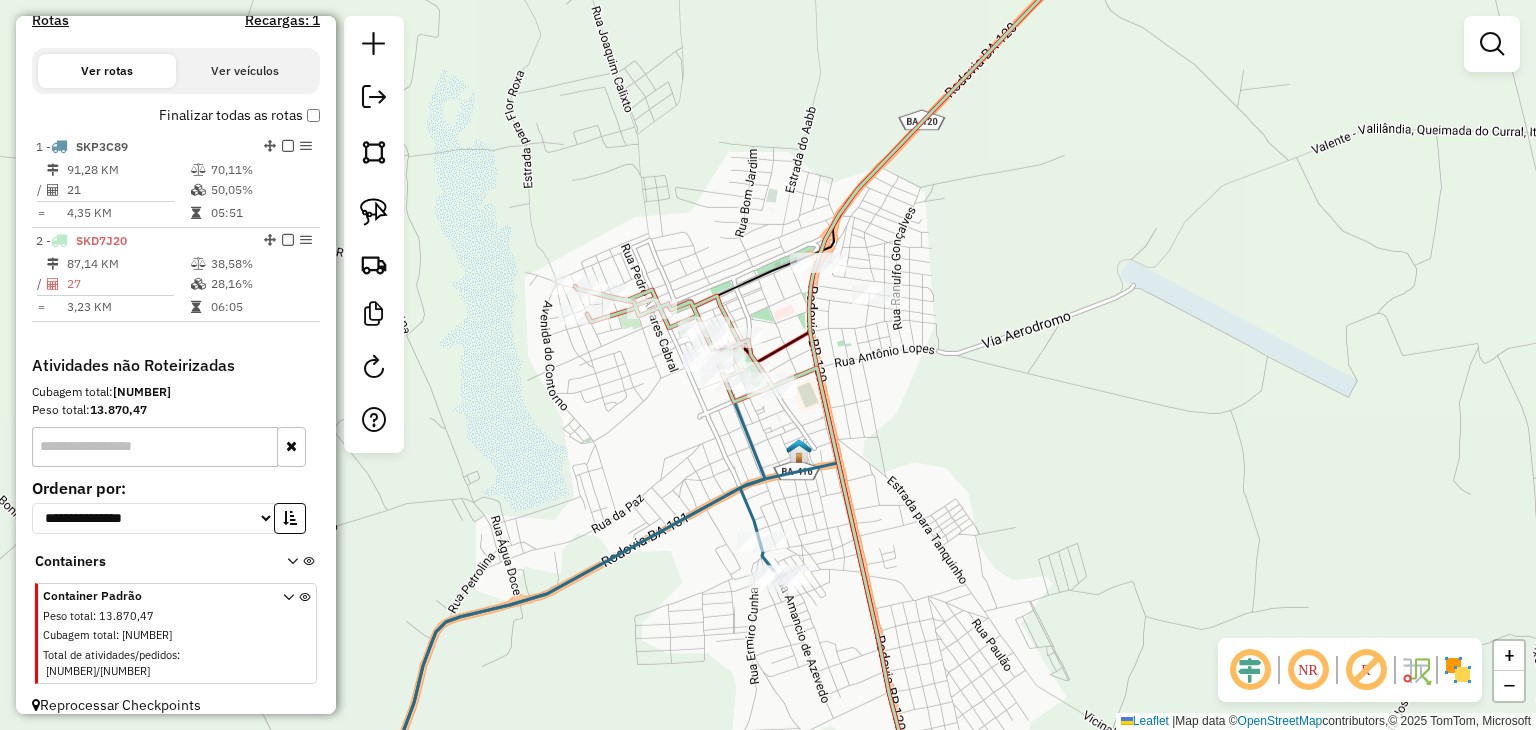 drag, startPoint x: 948, startPoint y: 454, endPoint x: 953, endPoint y: 516, distance: 62.201286 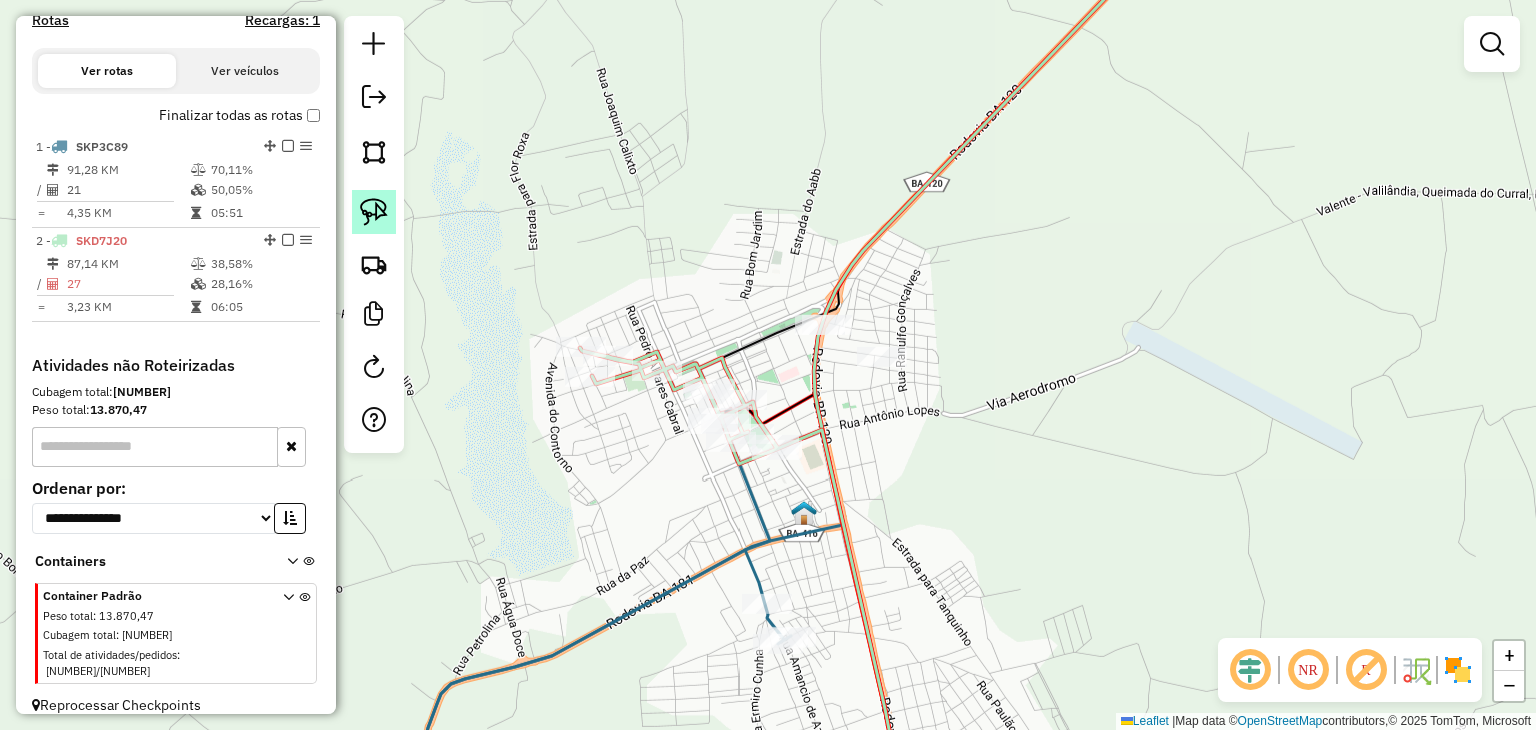 click 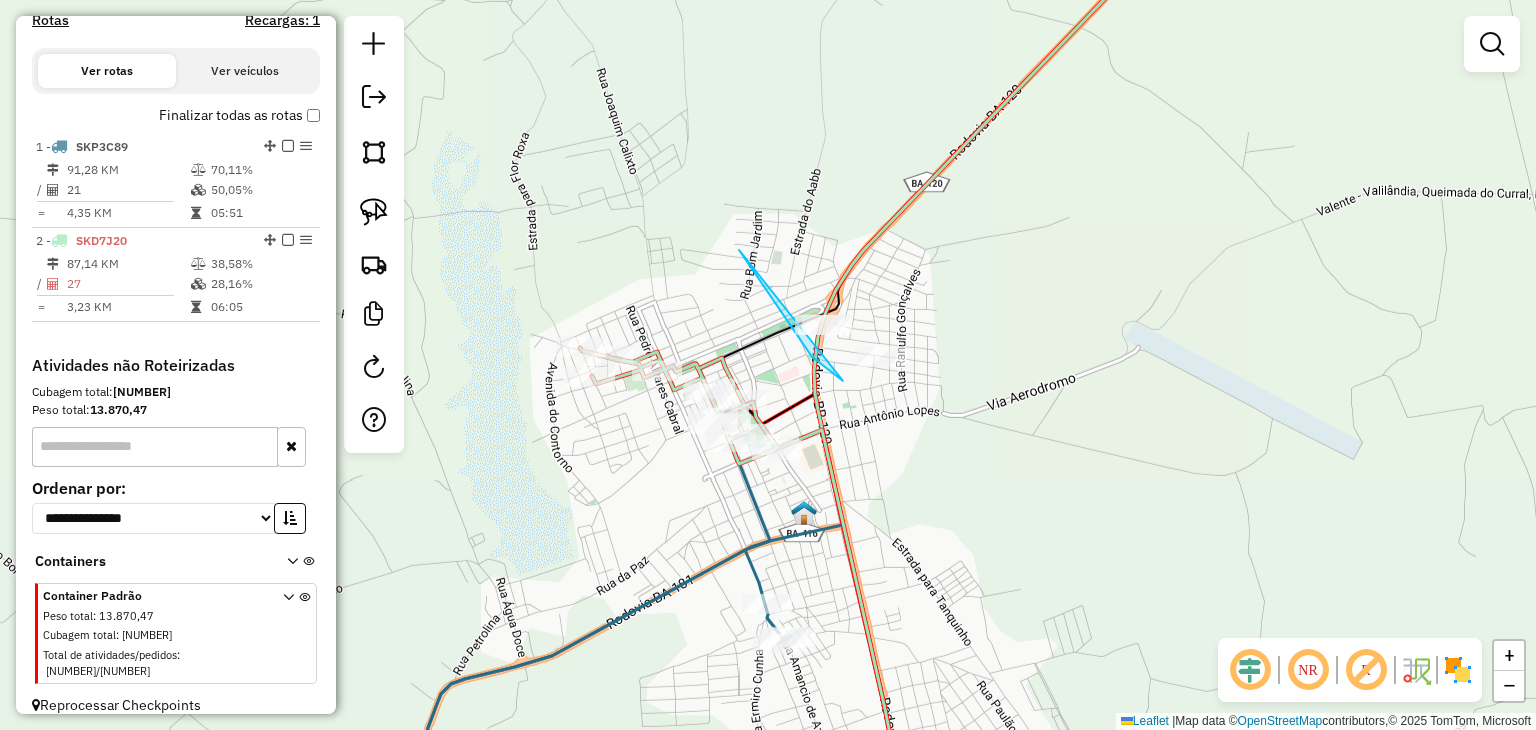 drag, startPoint x: 764, startPoint y: 286, endPoint x: 960, endPoint y: 361, distance: 209.85948 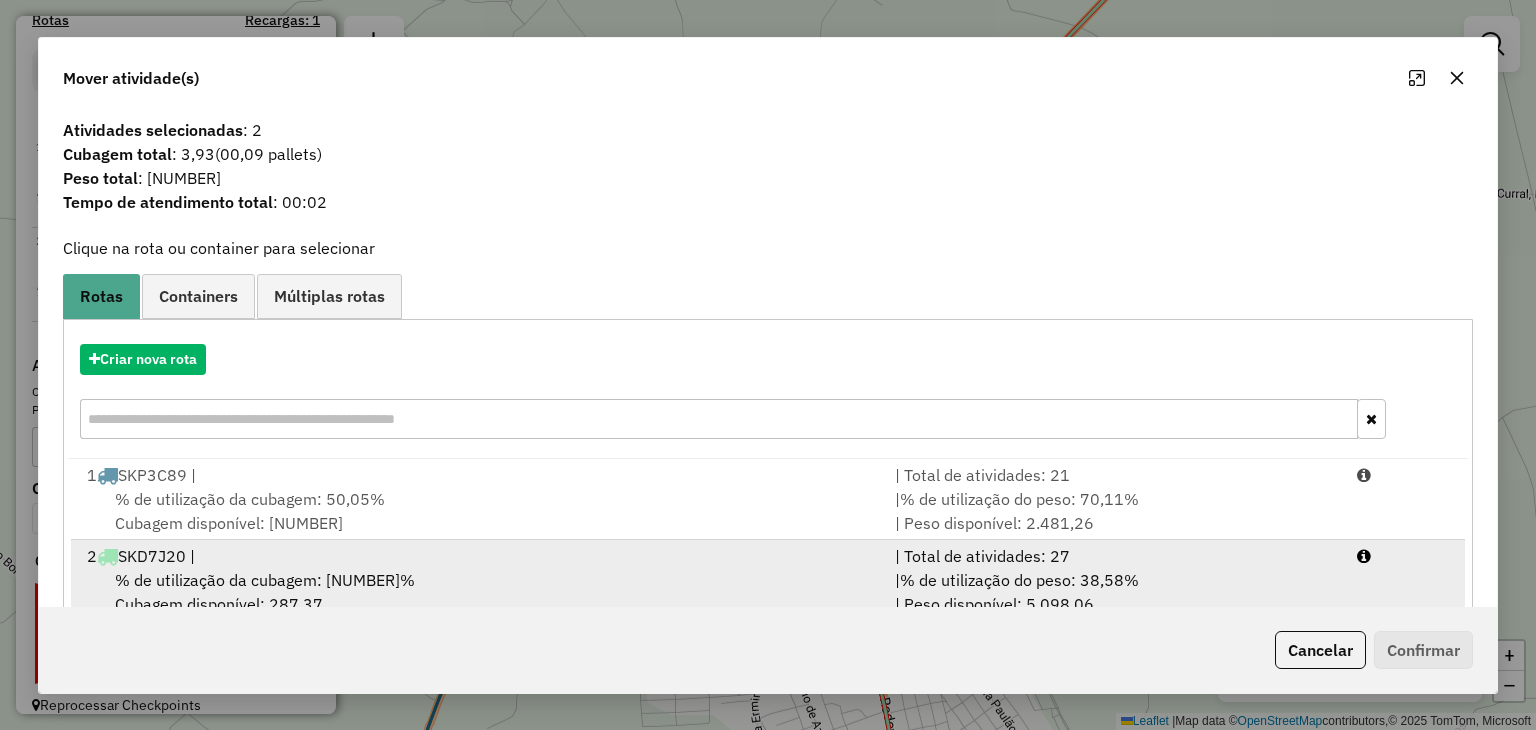 click on "2 SKD7J20 |" at bounding box center [479, 556] 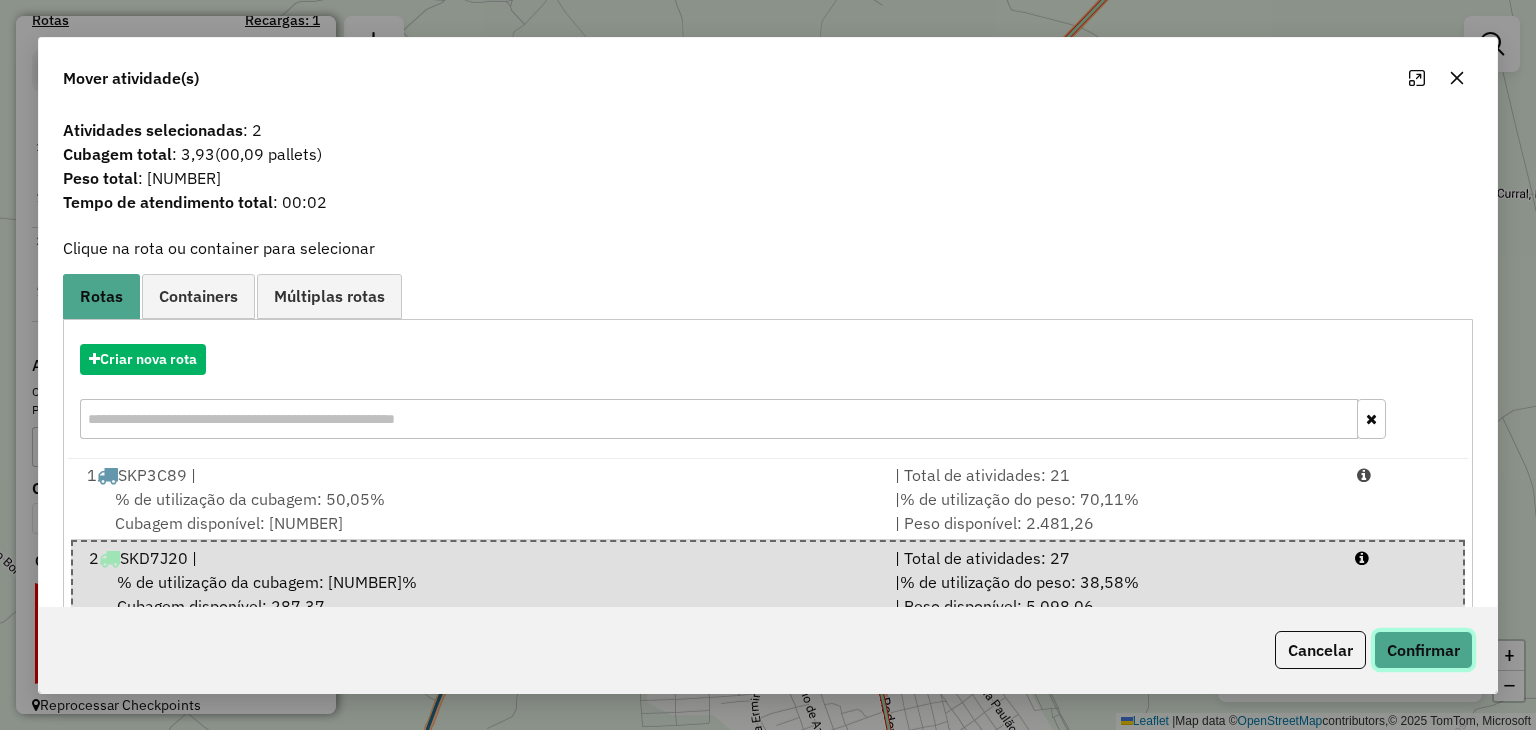 click on "Confirmar" 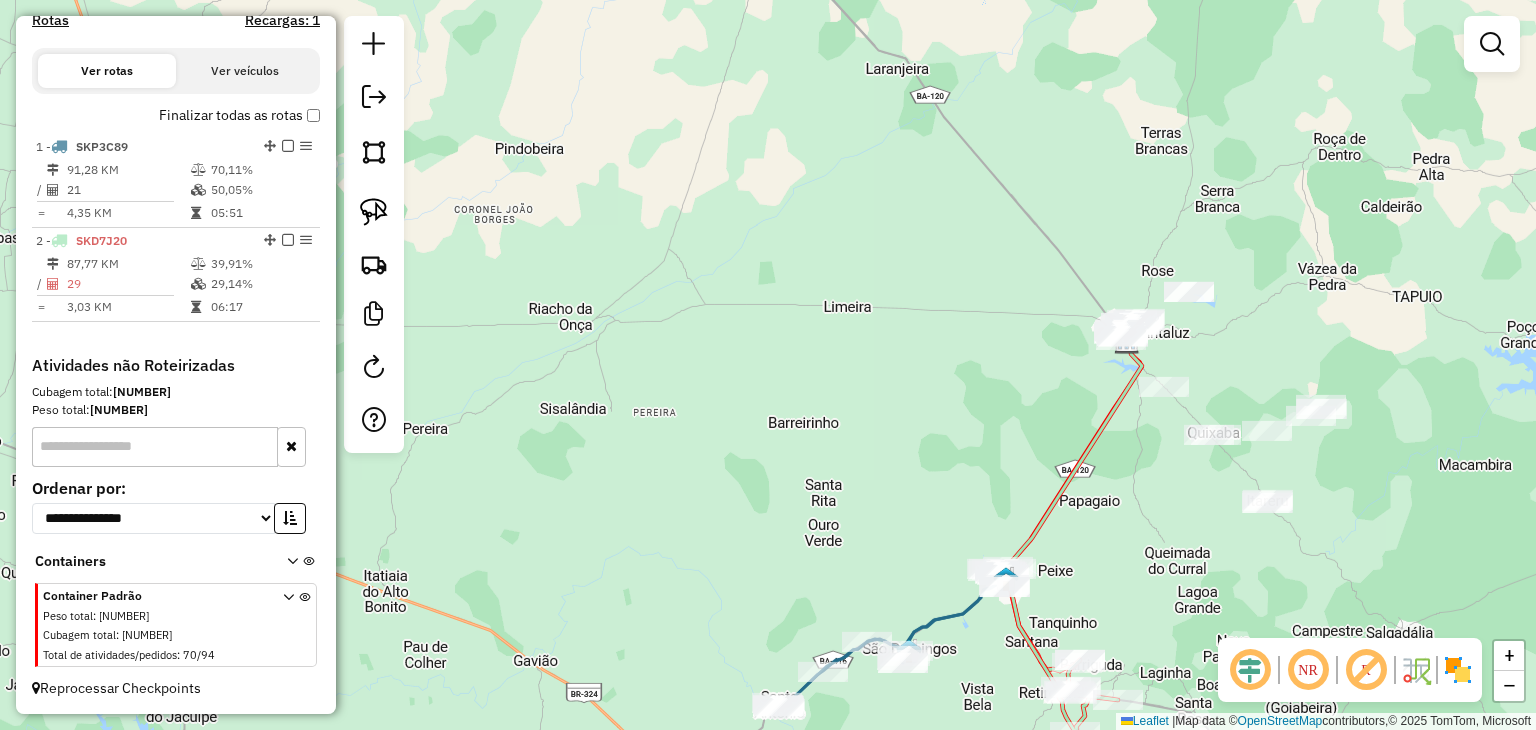 drag, startPoint x: 1079, startPoint y: 559, endPoint x: 928, endPoint y: 605, distance: 157.8512 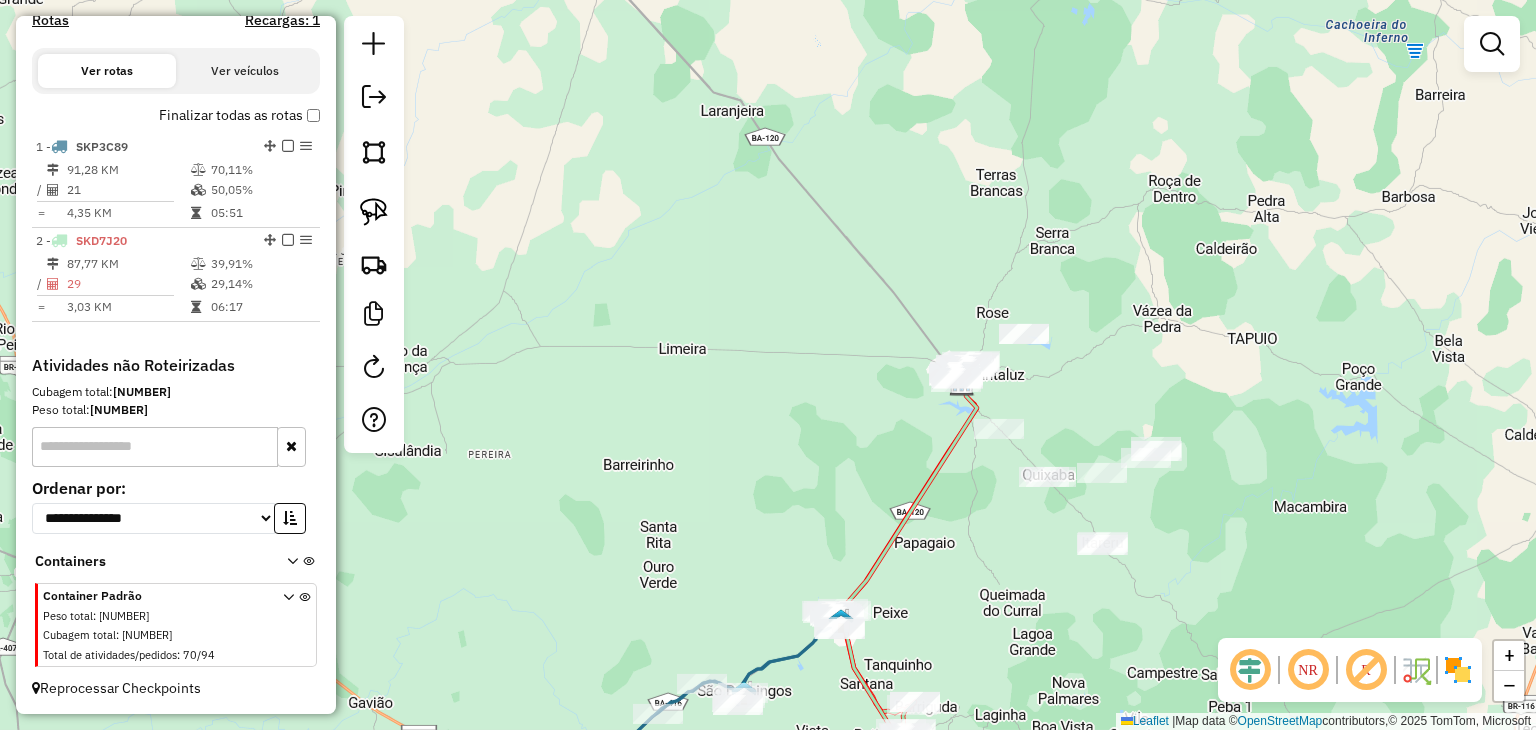 drag, startPoint x: 960, startPoint y: 534, endPoint x: 920, endPoint y: 510, distance: 46.647614 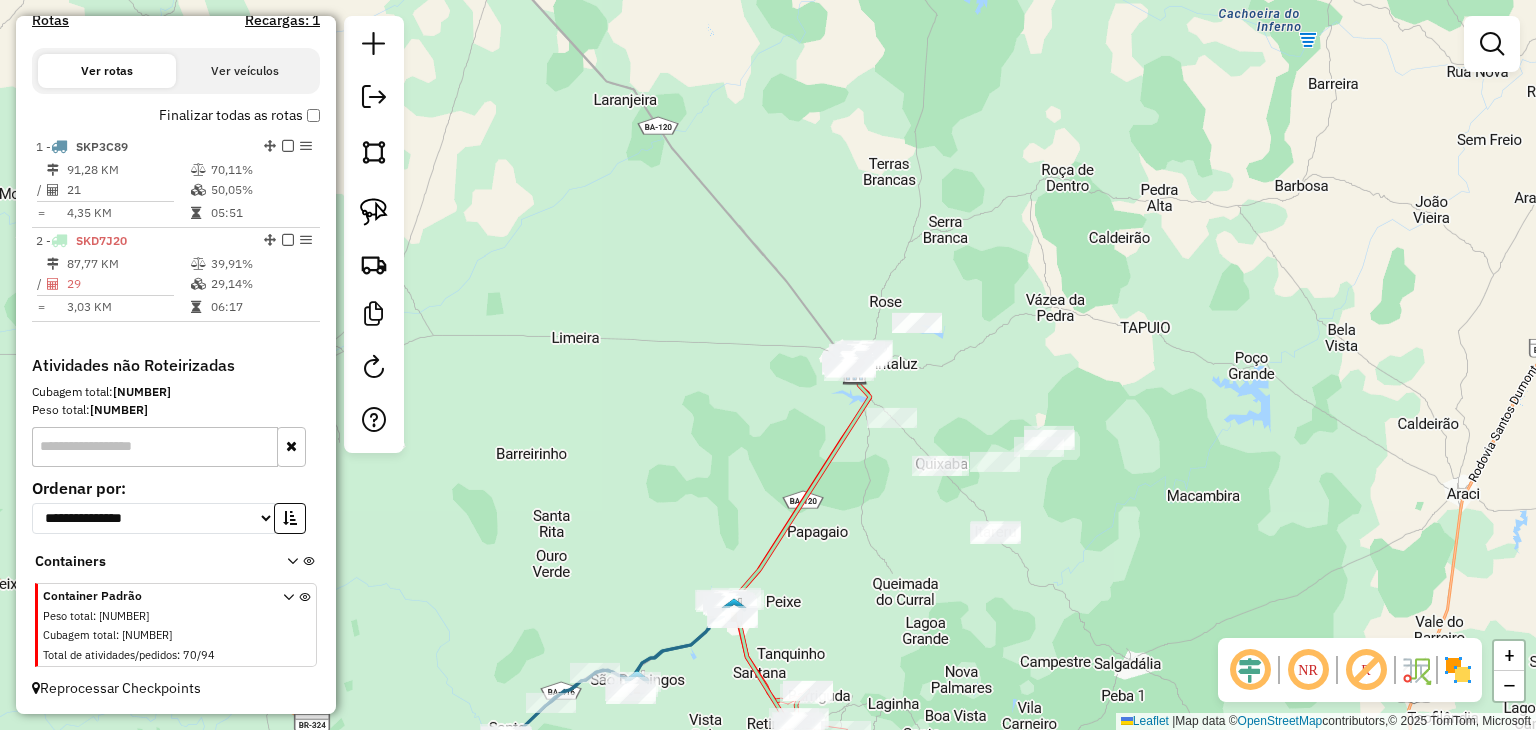 drag, startPoint x: 952, startPoint y: 496, endPoint x: 837, endPoint y: 513, distance: 116.24973 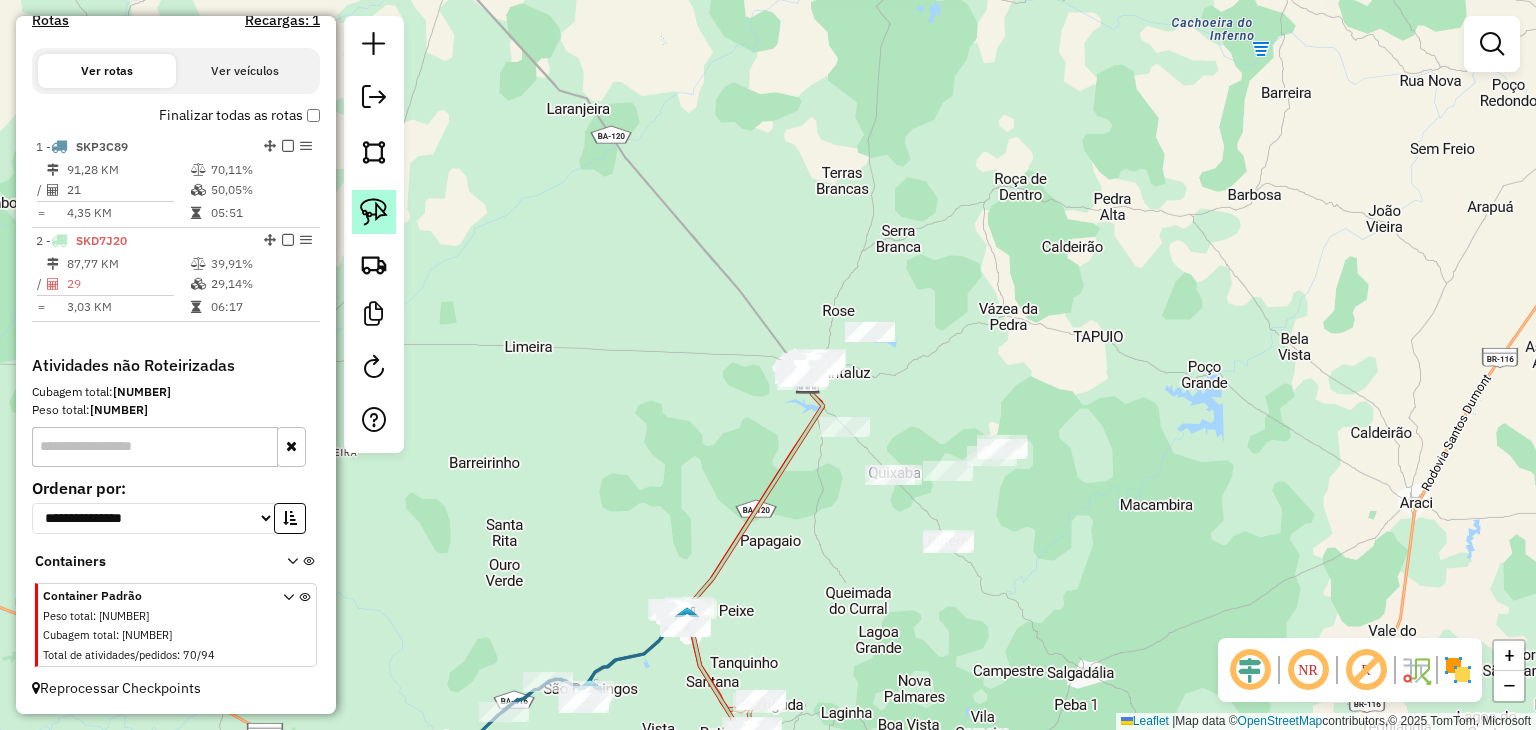 click 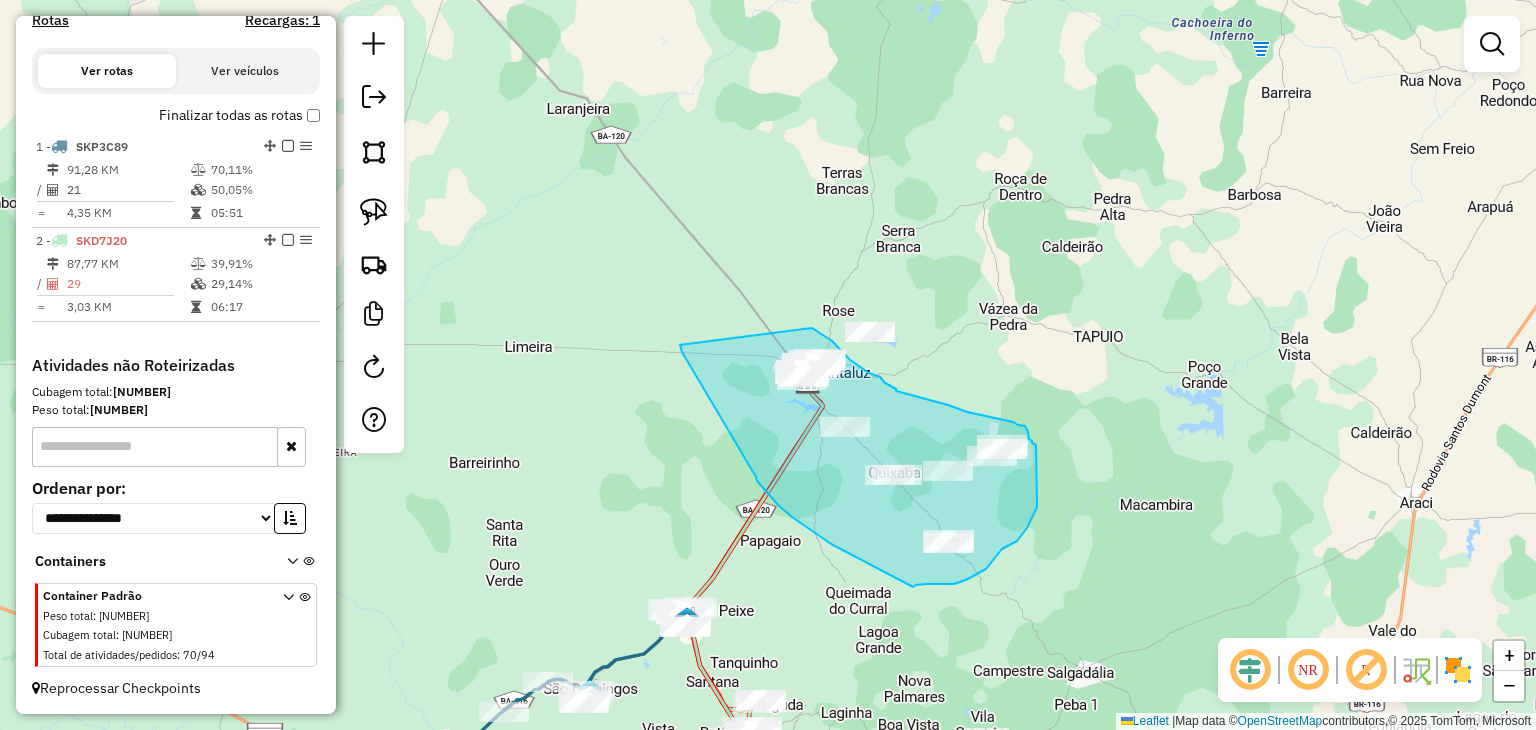 drag, startPoint x: 756, startPoint y: 477, endPoint x: 812, endPoint y: 328, distance: 159.17601 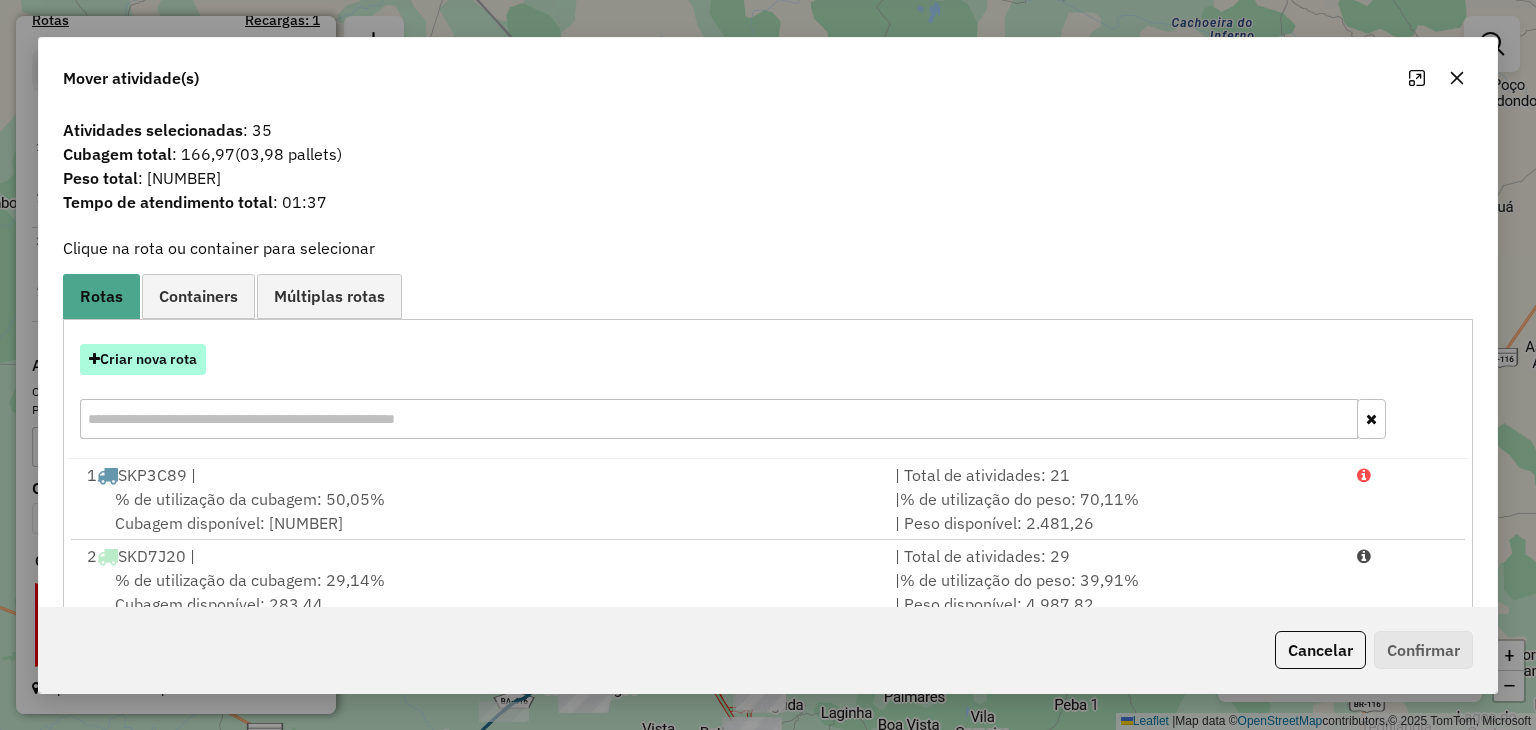 click on "Criar nova rota" at bounding box center (143, 359) 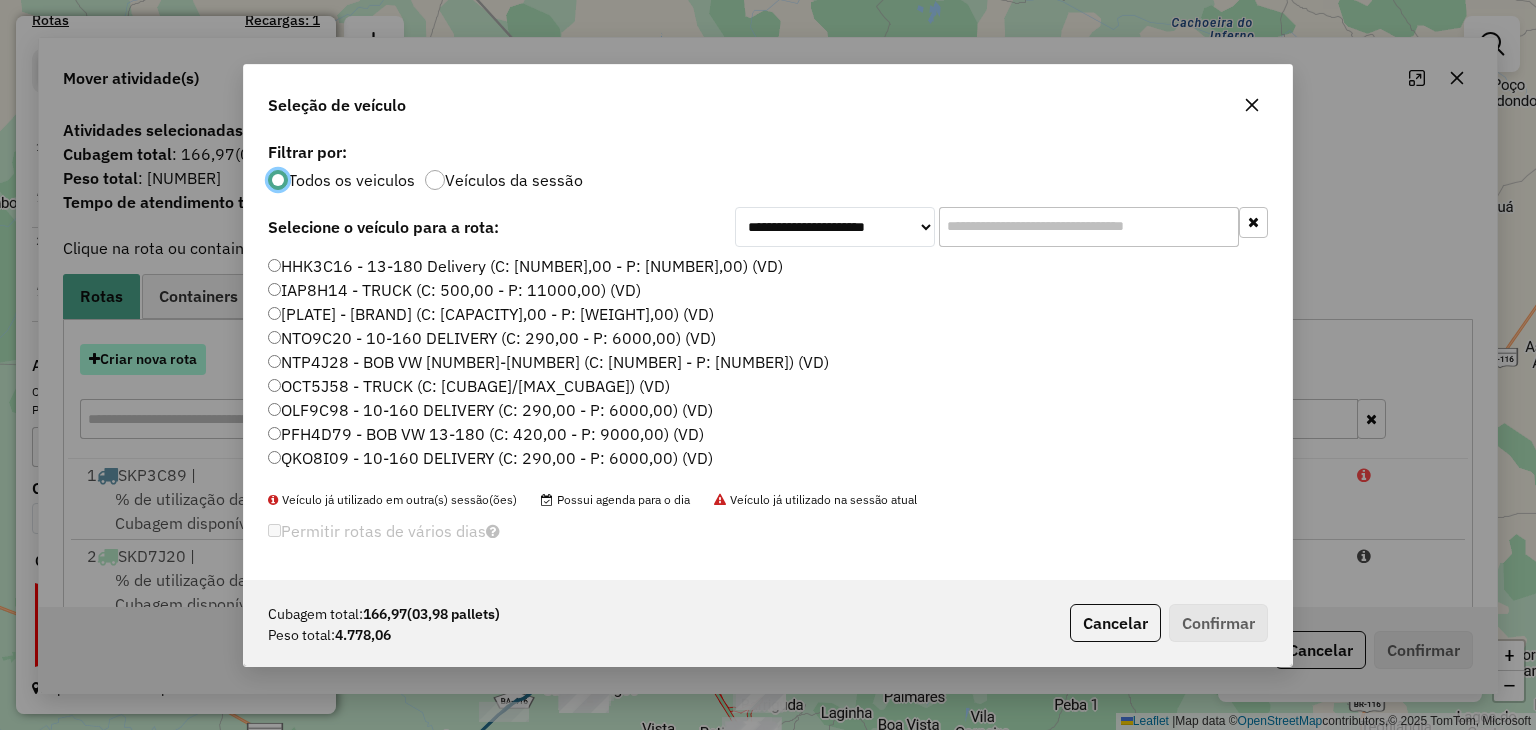 scroll, scrollTop: 10, scrollLeft: 6, axis: both 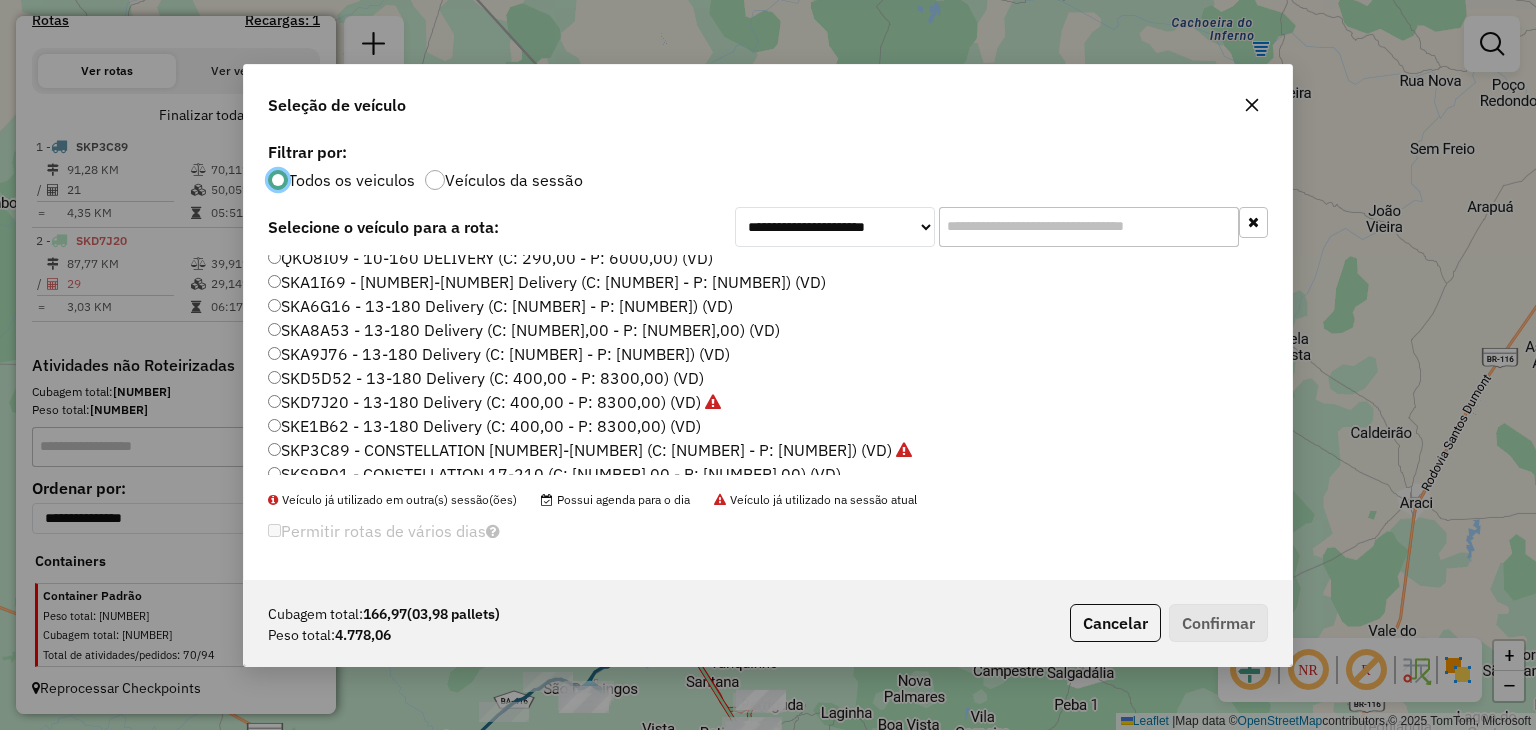 click on "SKD5D52 - 13-180 Delivery  (C: 400,00 - P: 8300,00) (VD)" 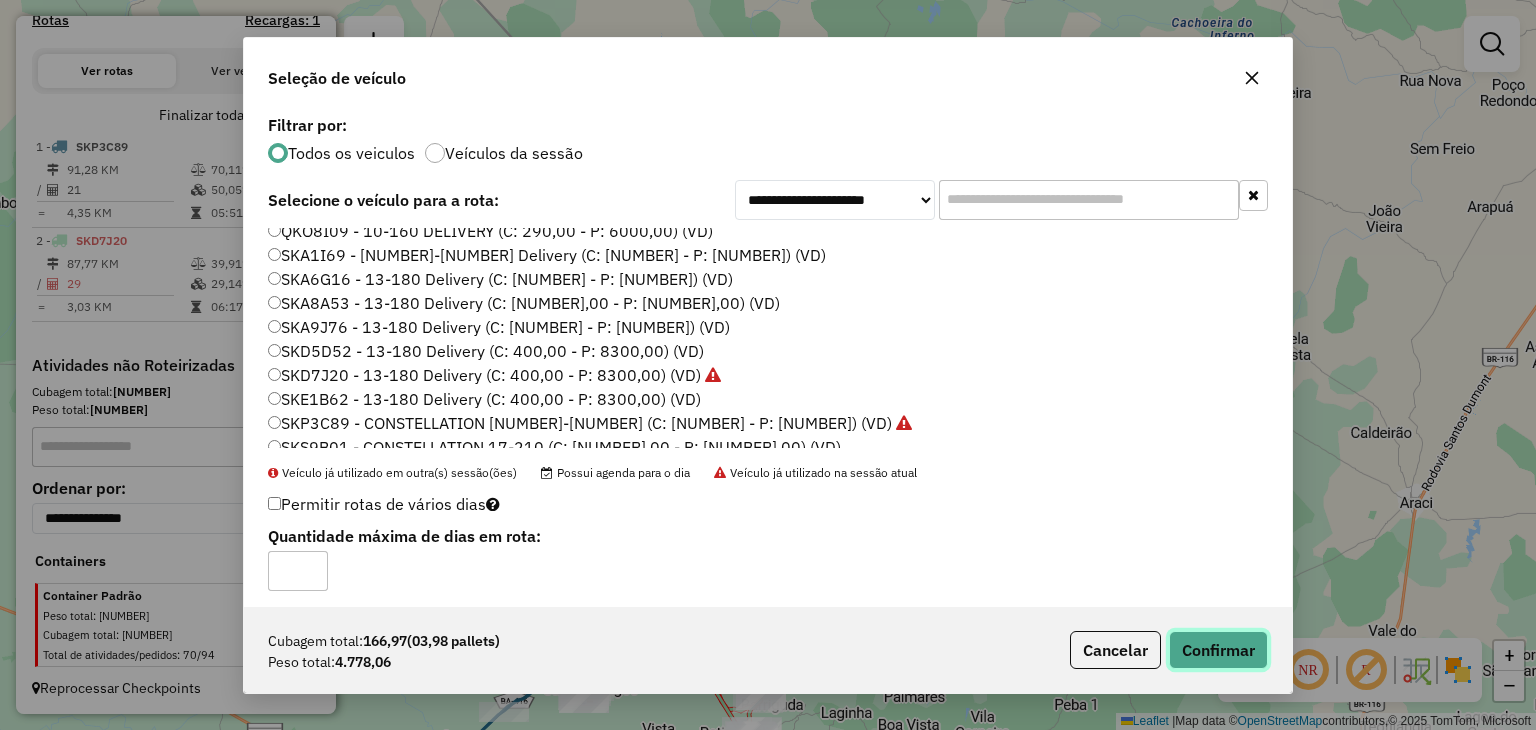 click on "Confirmar" 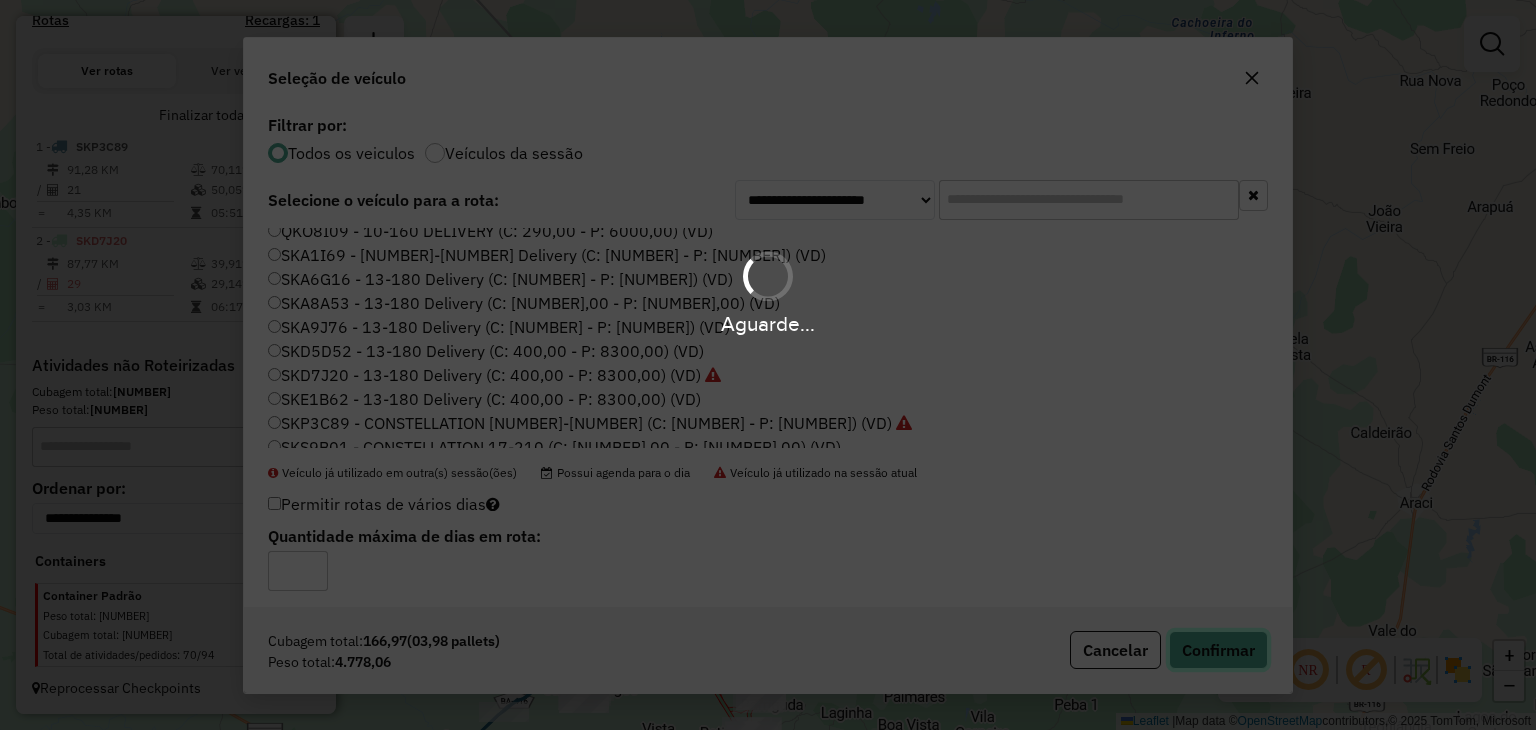 type 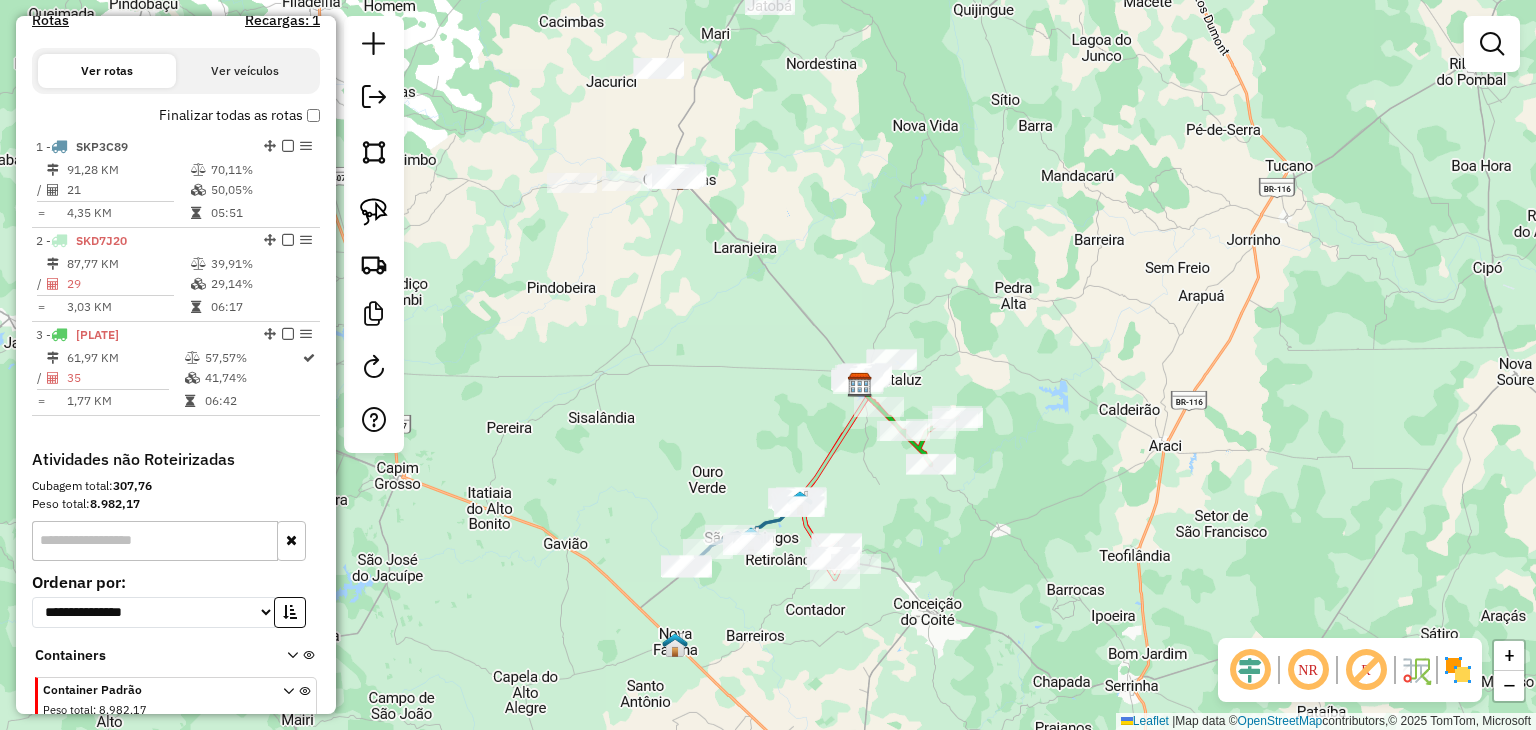 drag, startPoint x: 729, startPoint y: 289, endPoint x: 828, endPoint y: 500, distance: 233.0708 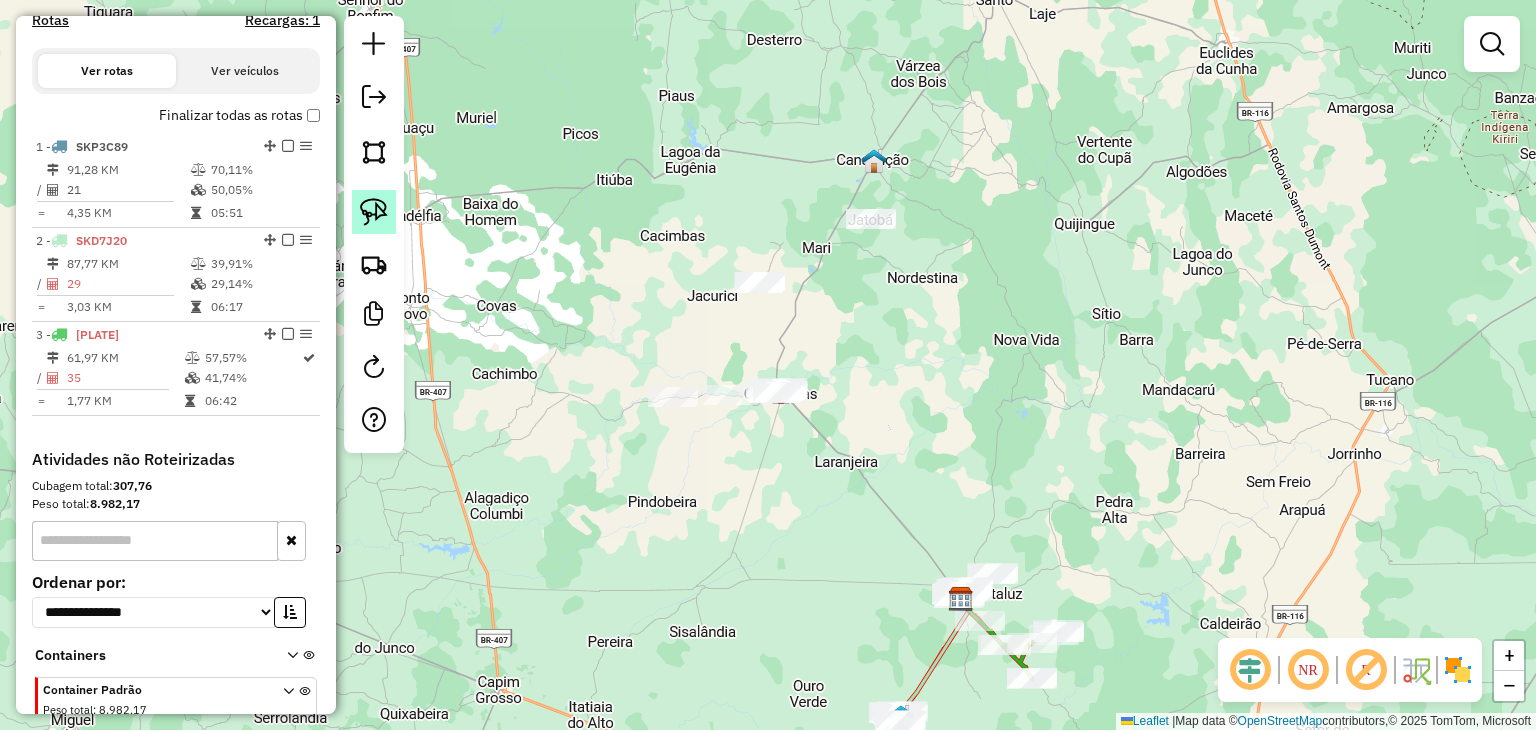 click 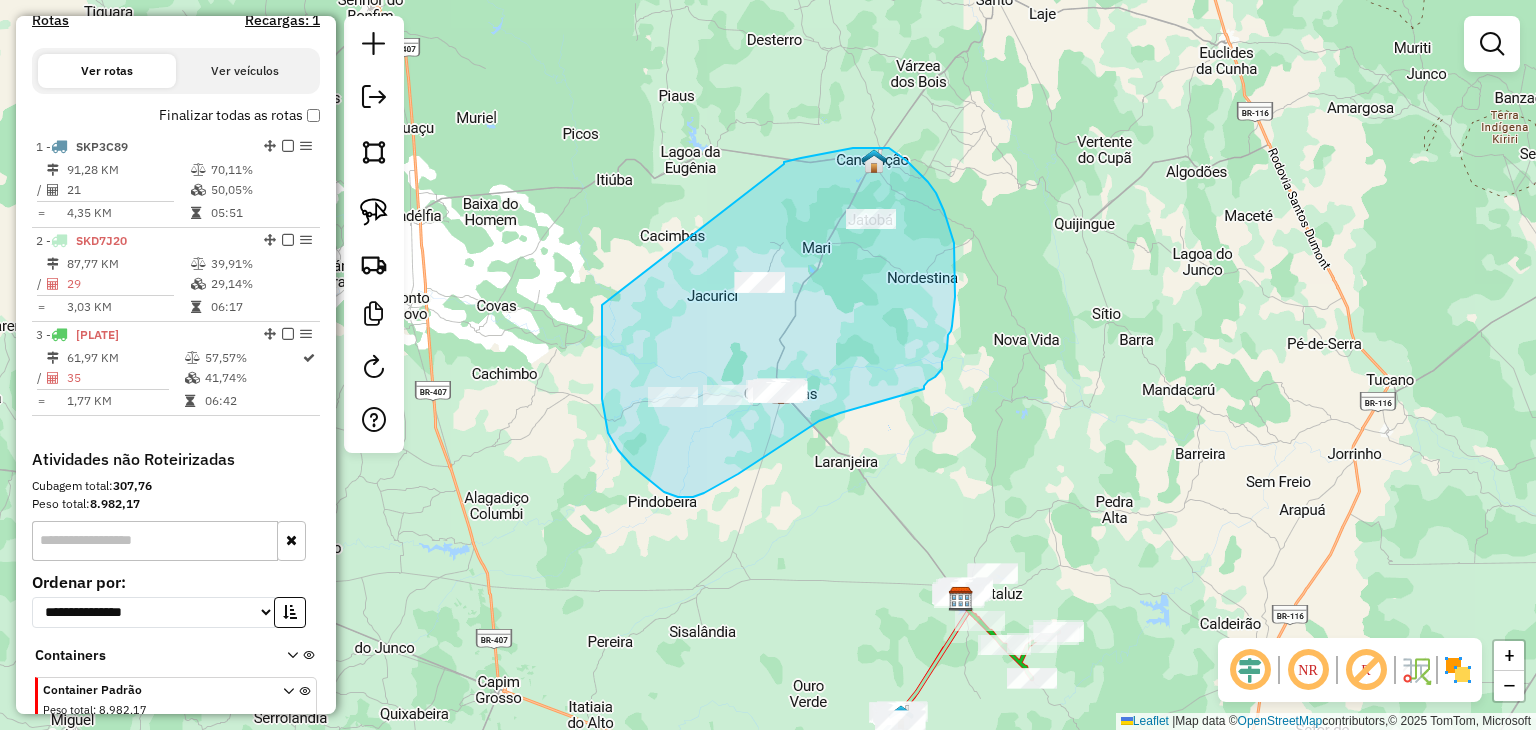 drag, startPoint x: 602, startPoint y: 305, endPoint x: 784, endPoint y: 164, distance: 230.22815 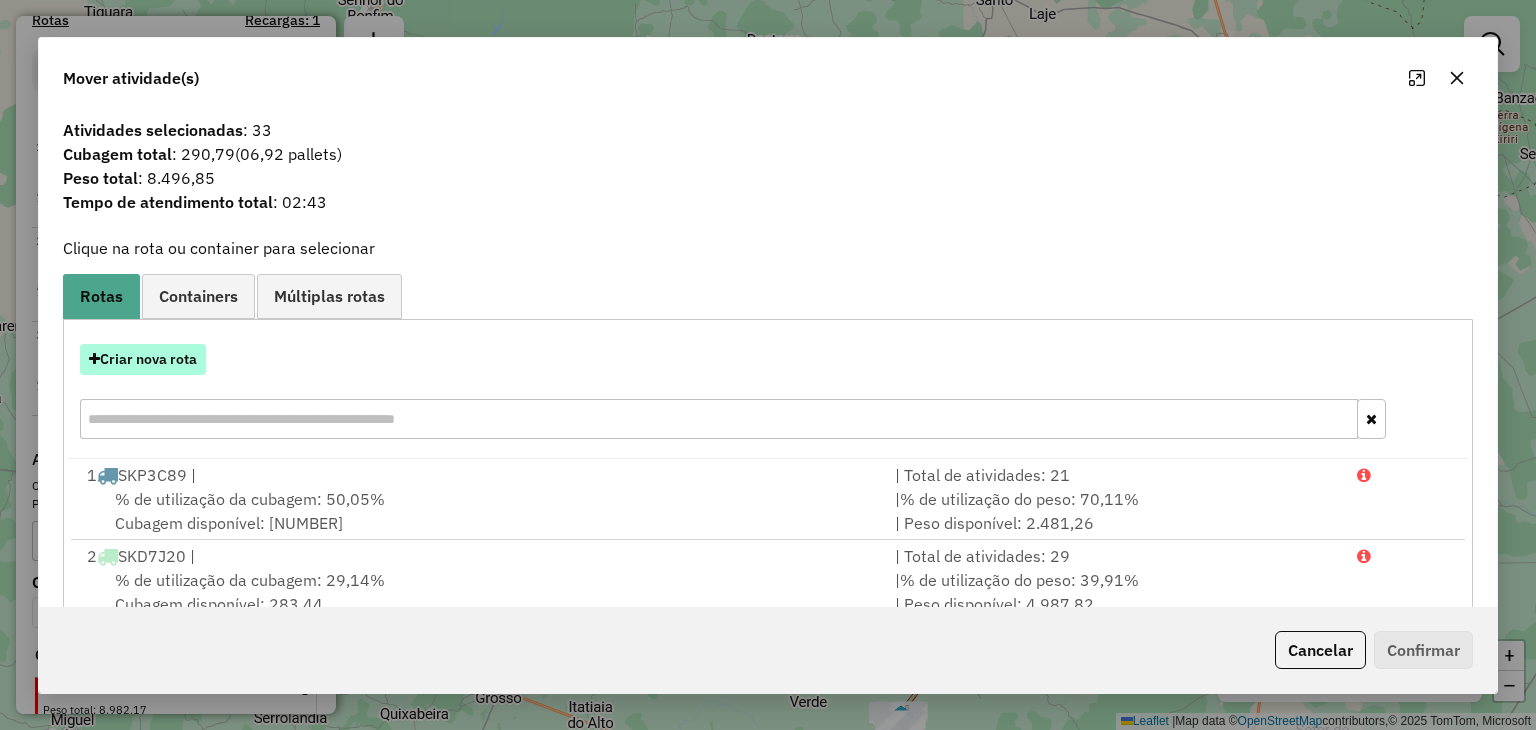 click on "Criar nova rota" at bounding box center [143, 359] 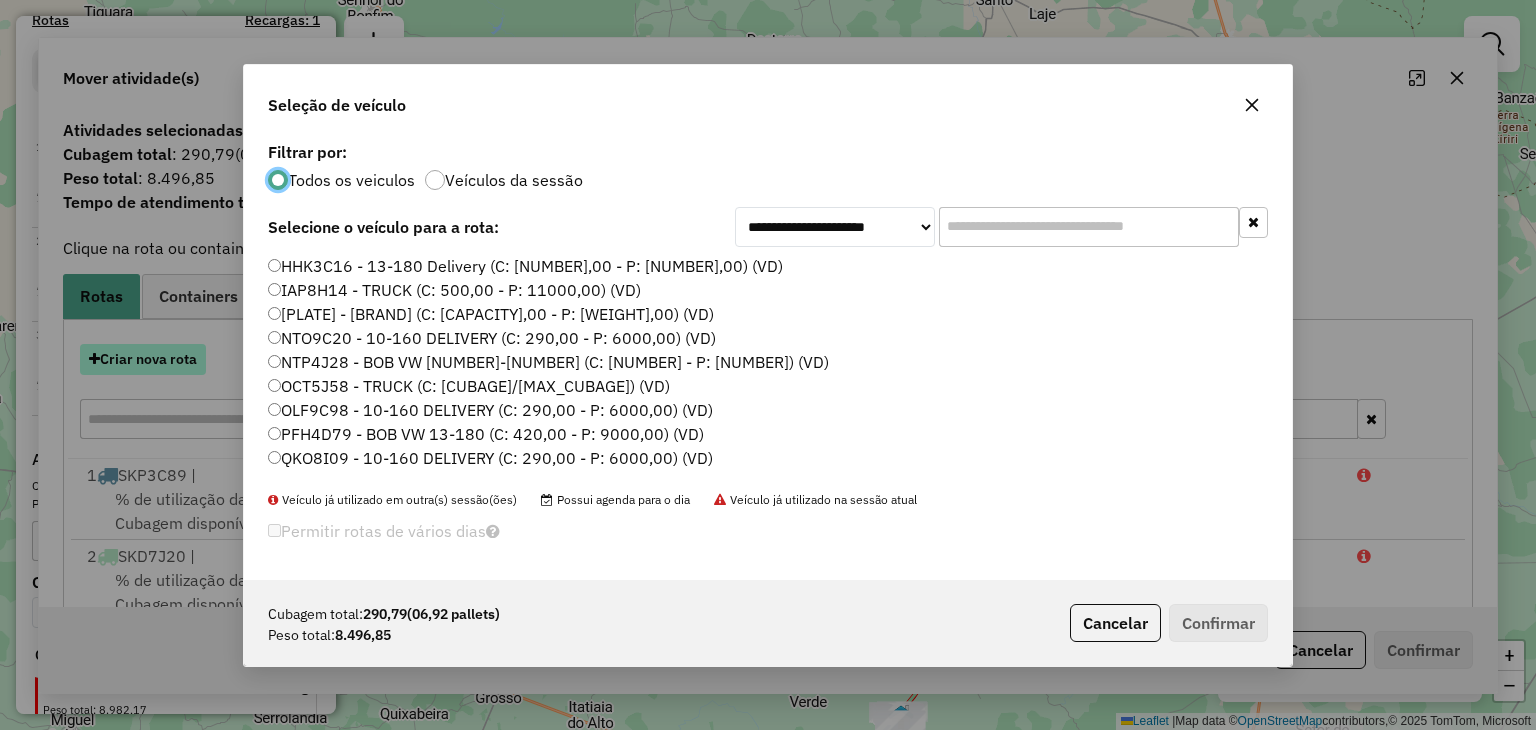 scroll, scrollTop: 10, scrollLeft: 6, axis: both 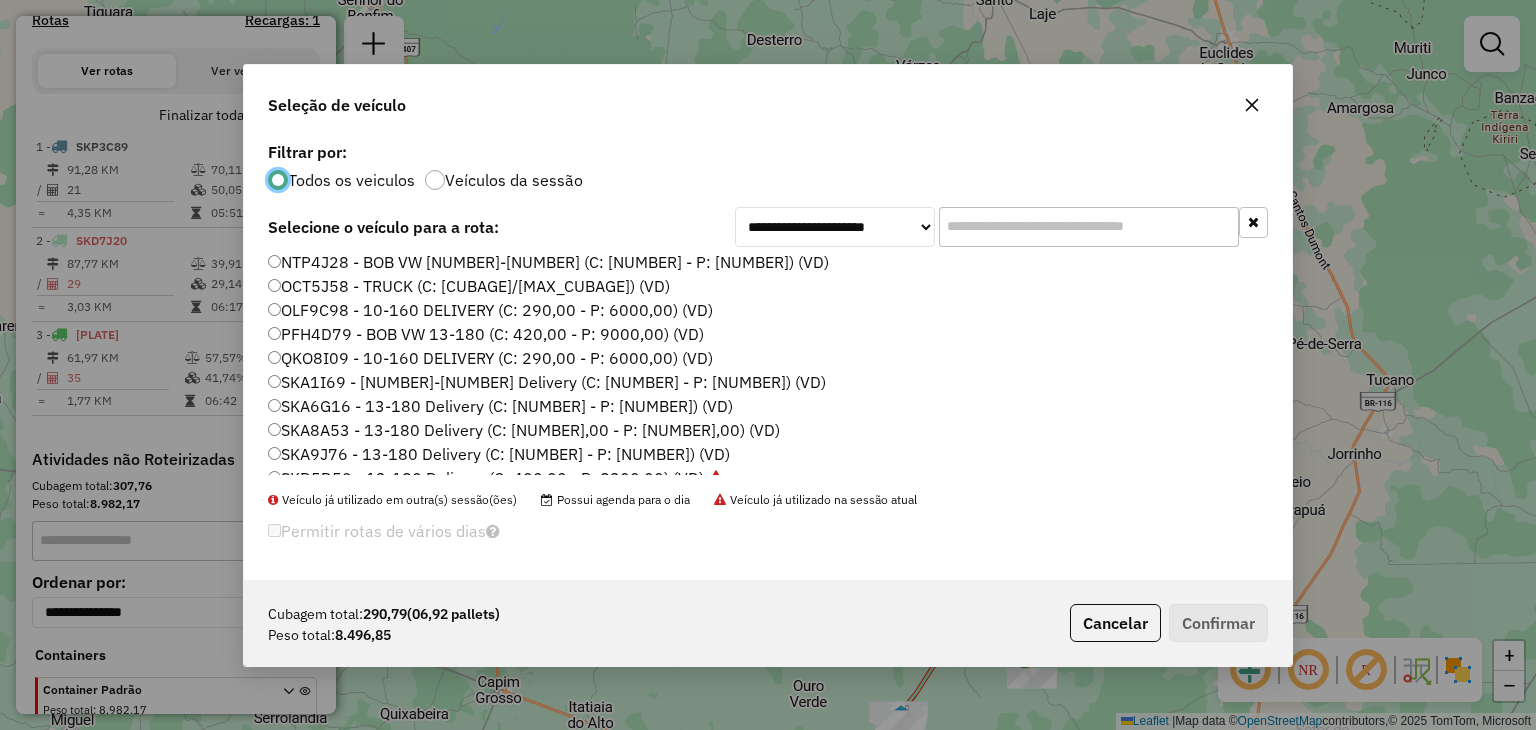 click on "SKA8A53 - 13-180 Delivery (C: [NUMBER],00 - P: [NUMBER],00) (VD)" 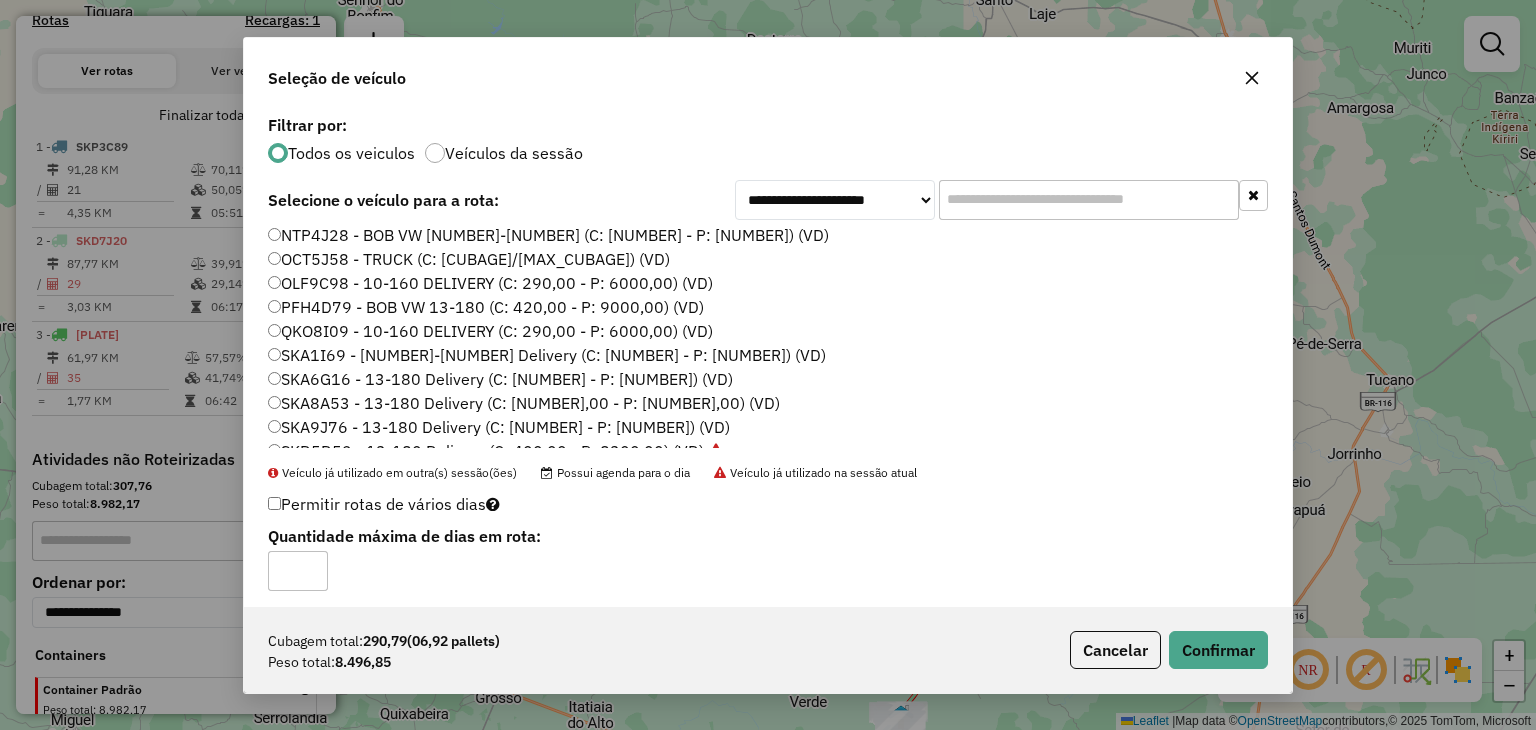 click on "Cubagem total: 290,79 (06,92 pallets) Peso total: 8.496,85 Cancelar Confirmar" 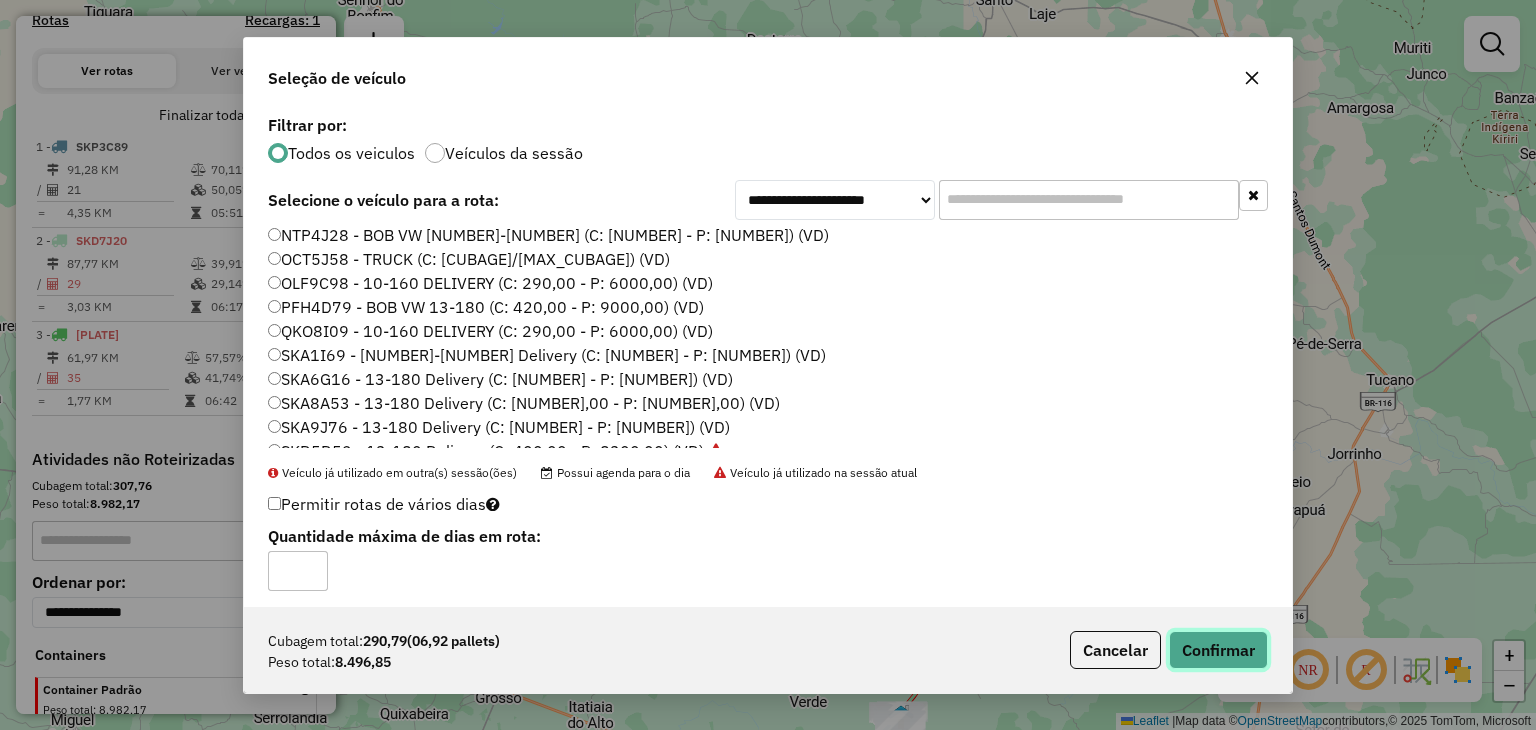 click on "Confirmar" 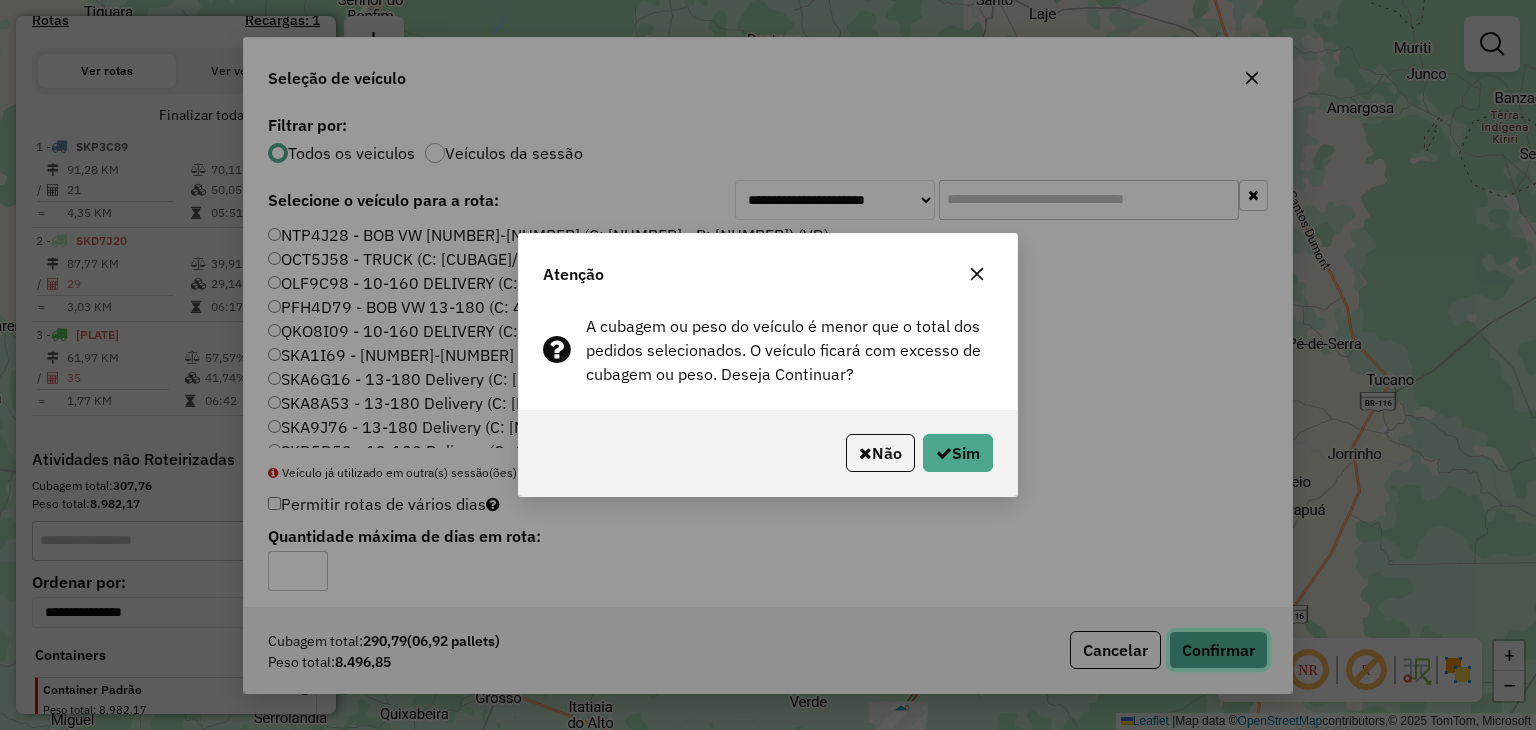type 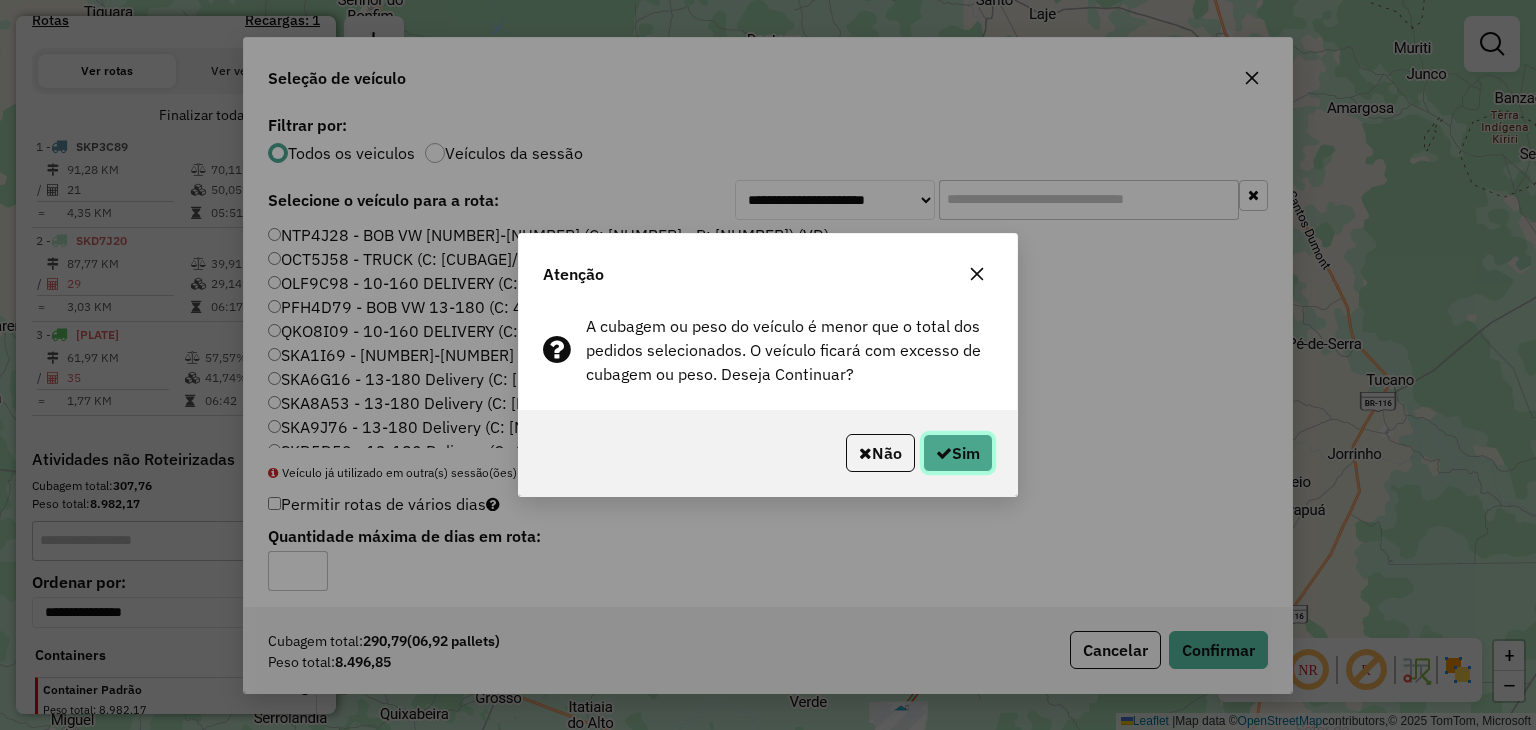 click on "Sim" 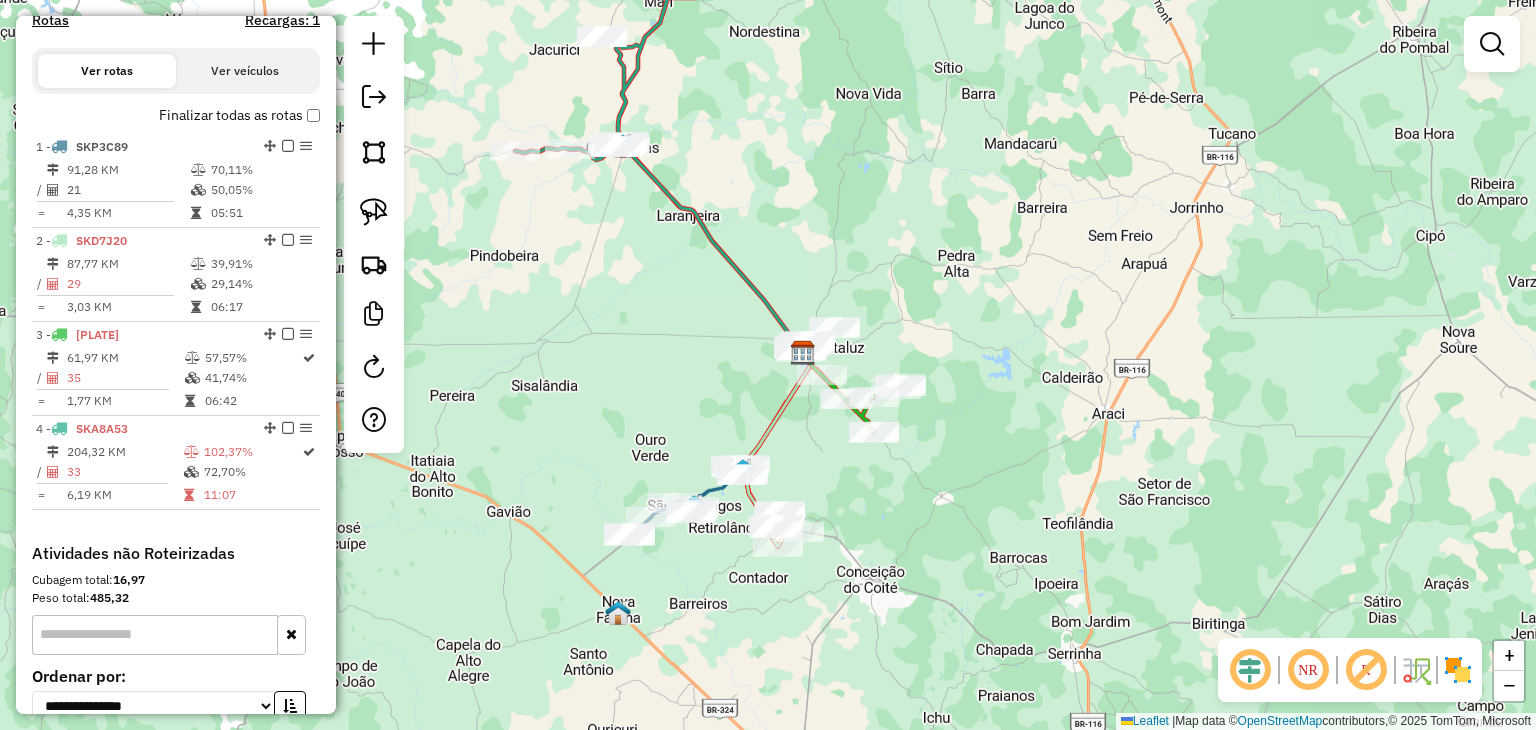 drag, startPoint x: 891, startPoint y: 454, endPoint x: 768, endPoint y: 256, distance: 233.0944 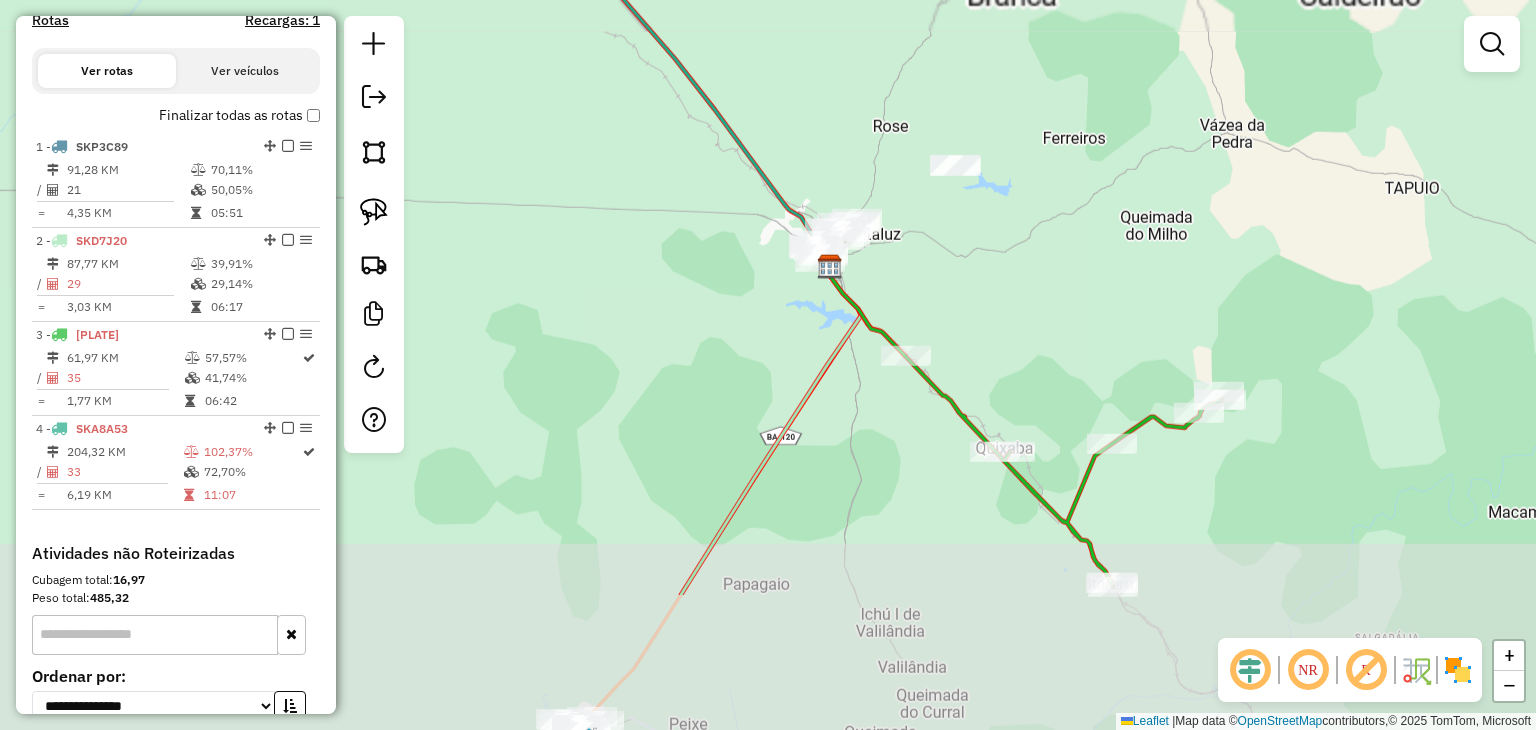 drag, startPoint x: 820, startPoint y: 372, endPoint x: 840, endPoint y: 199, distance: 174.15224 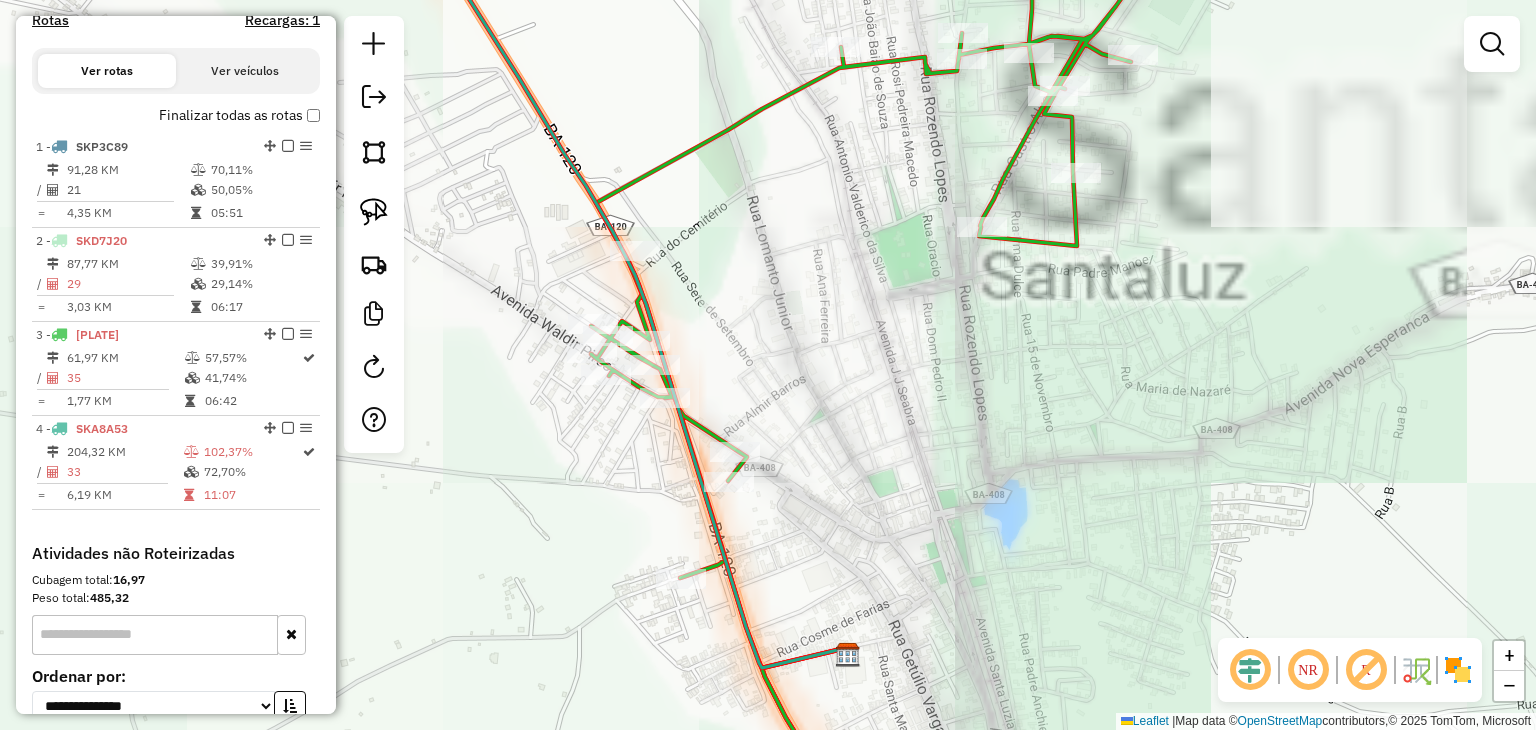 drag, startPoint x: 817, startPoint y: 324, endPoint x: 979, endPoint y: 285, distance: 166.62833 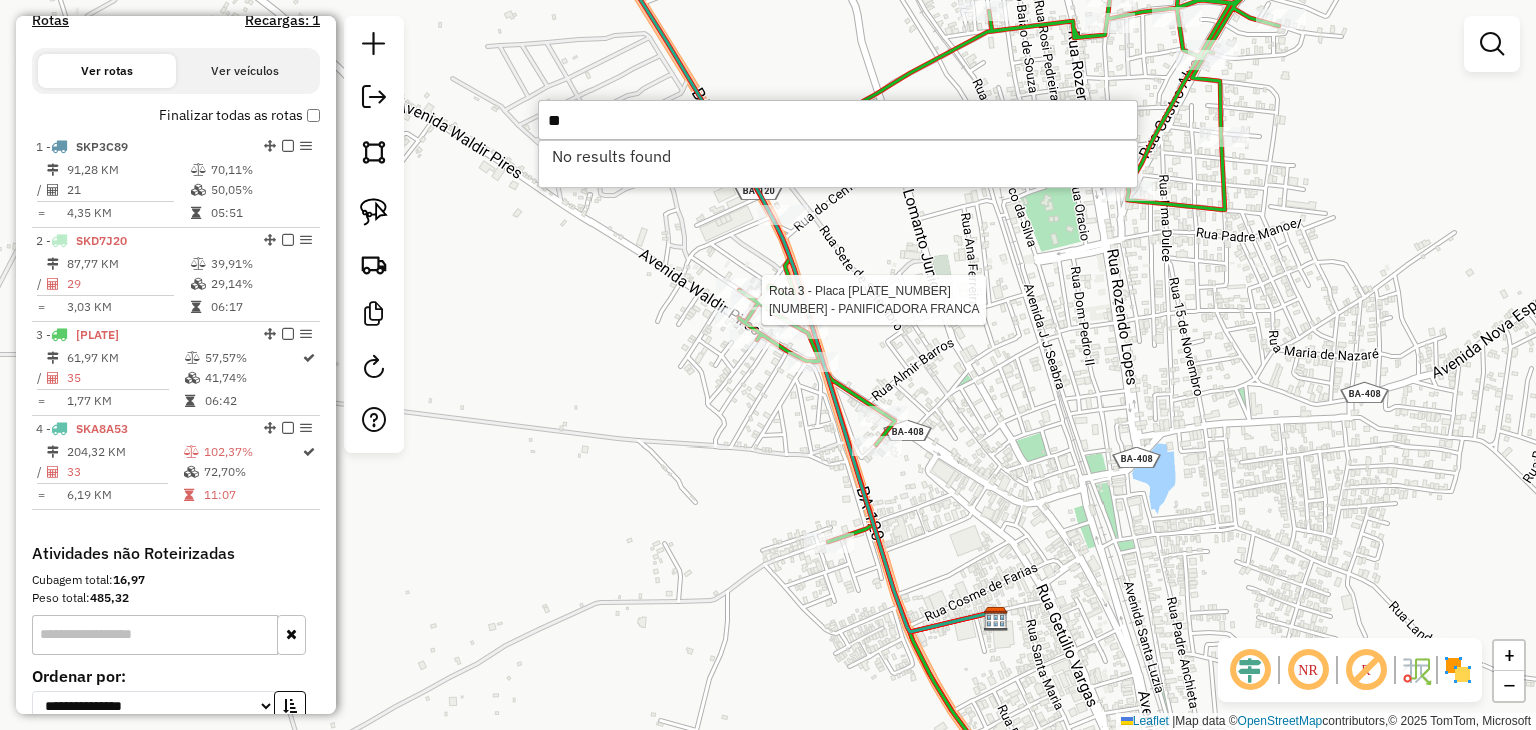 type on "*" 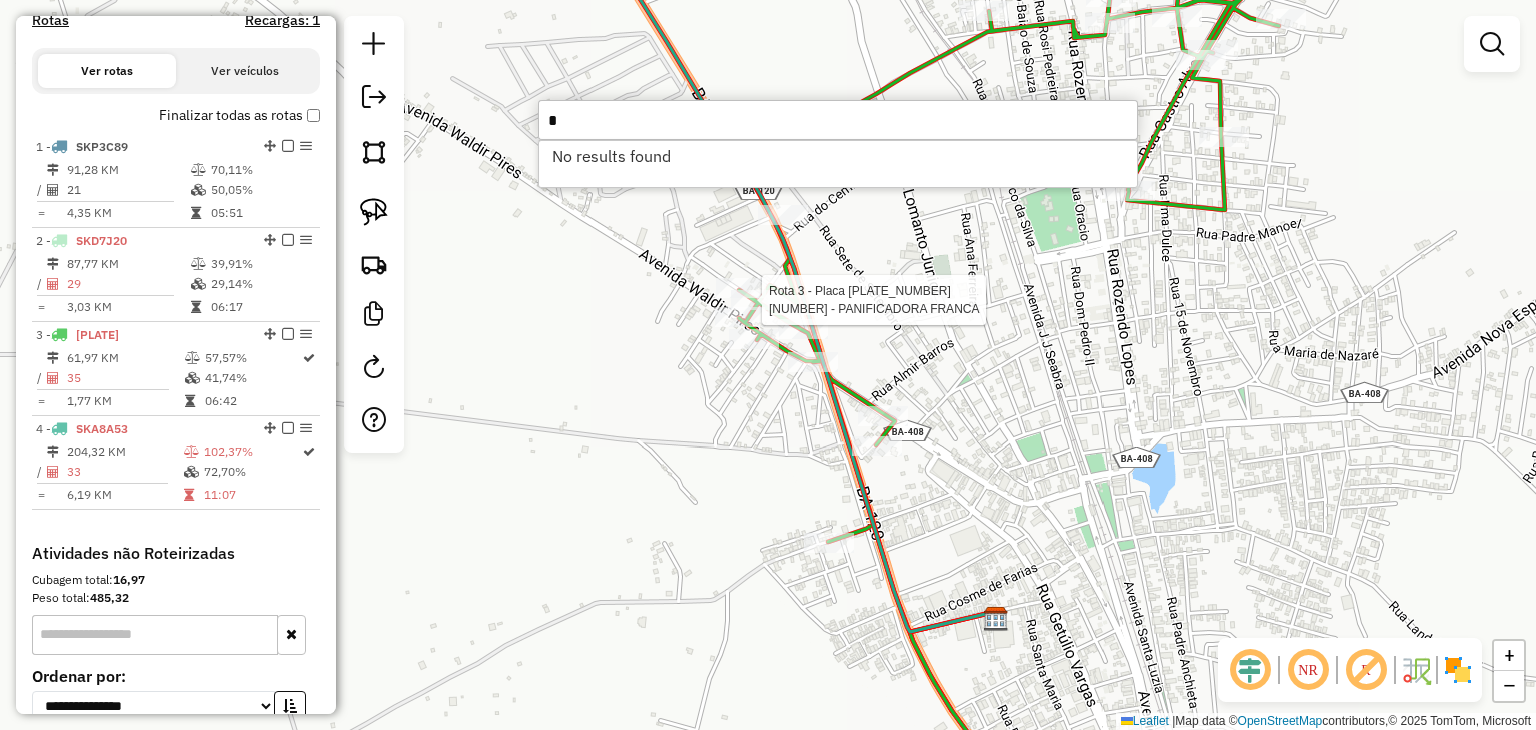 type 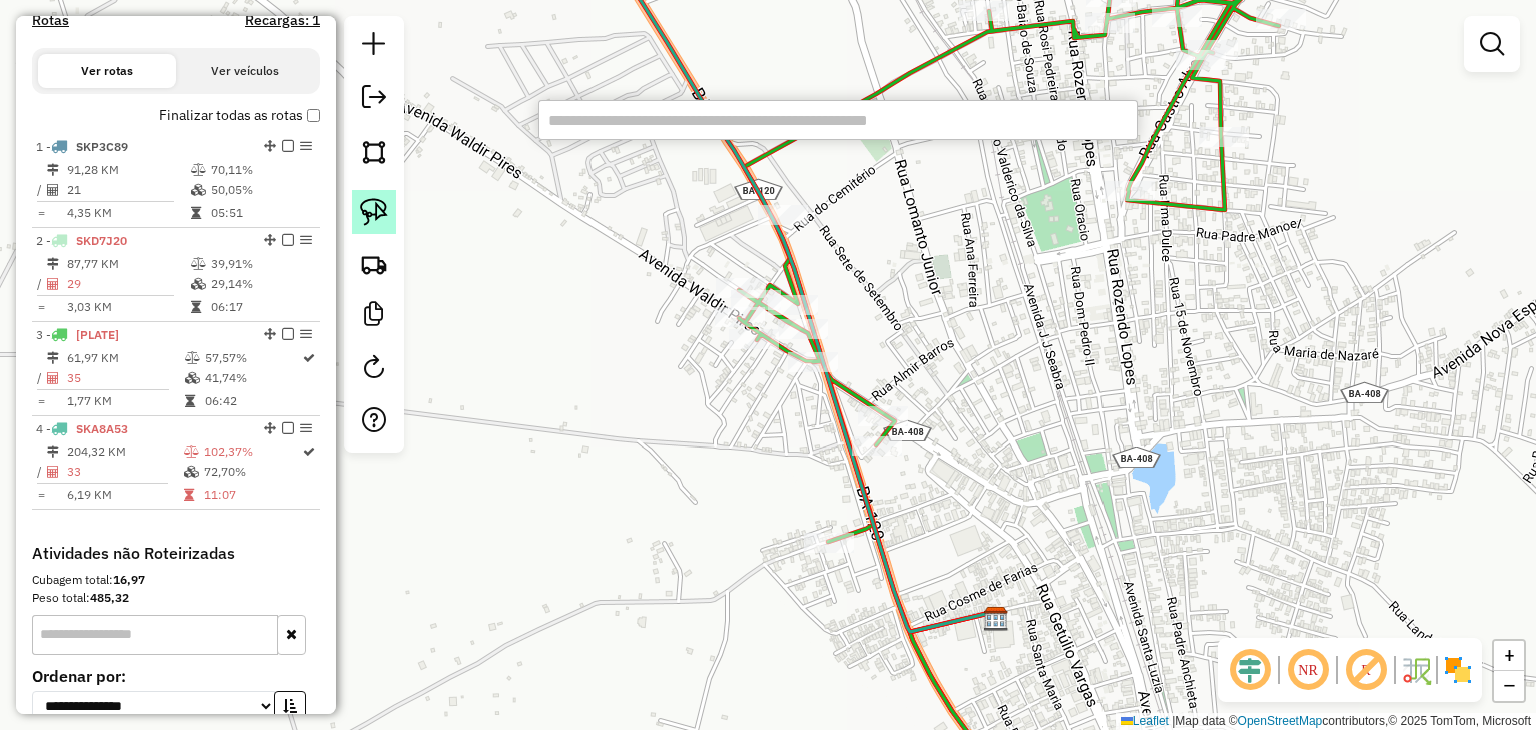 click 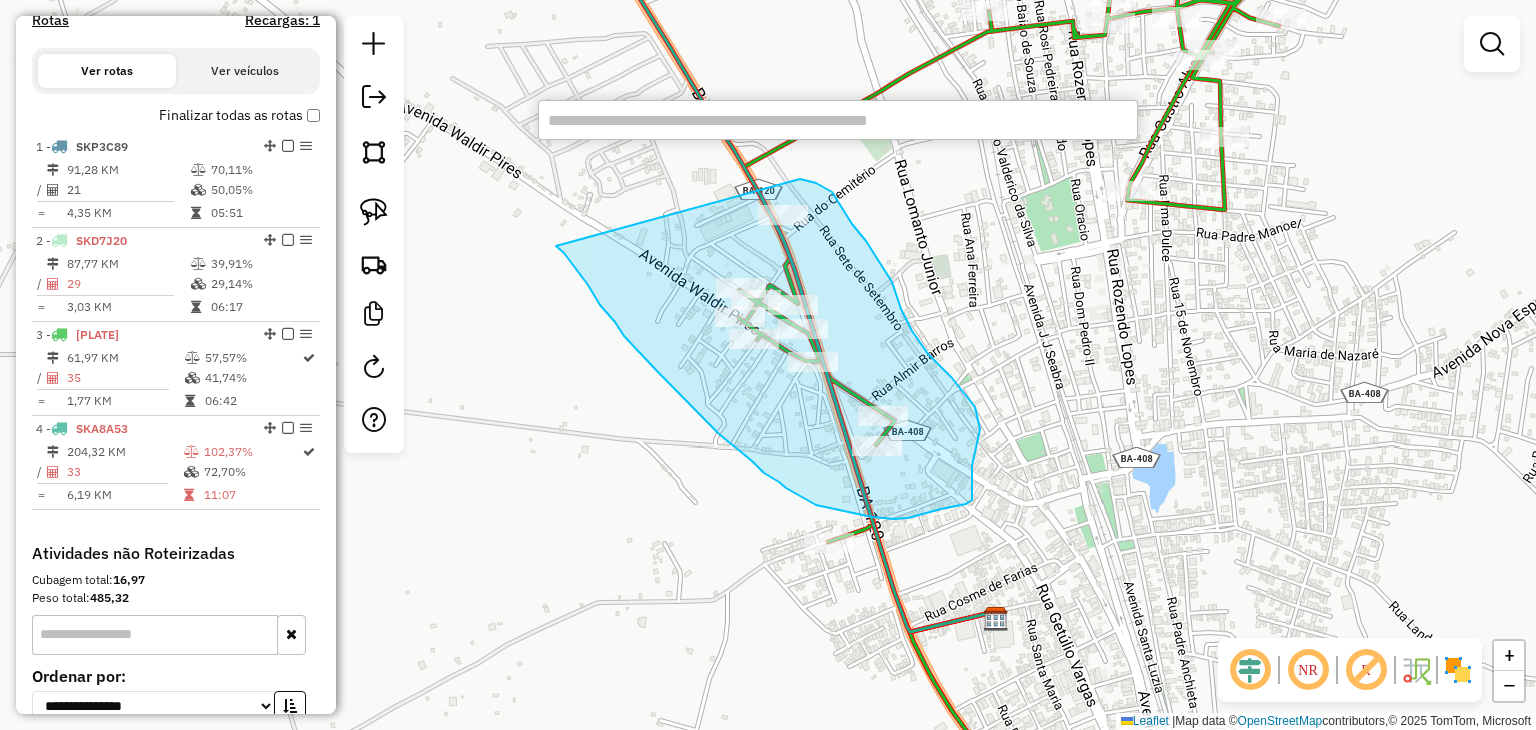 drag, startPoint x: 570, startPoint y: 261, endPoint x: 800, endPoint y: 179, distance: 244.18027 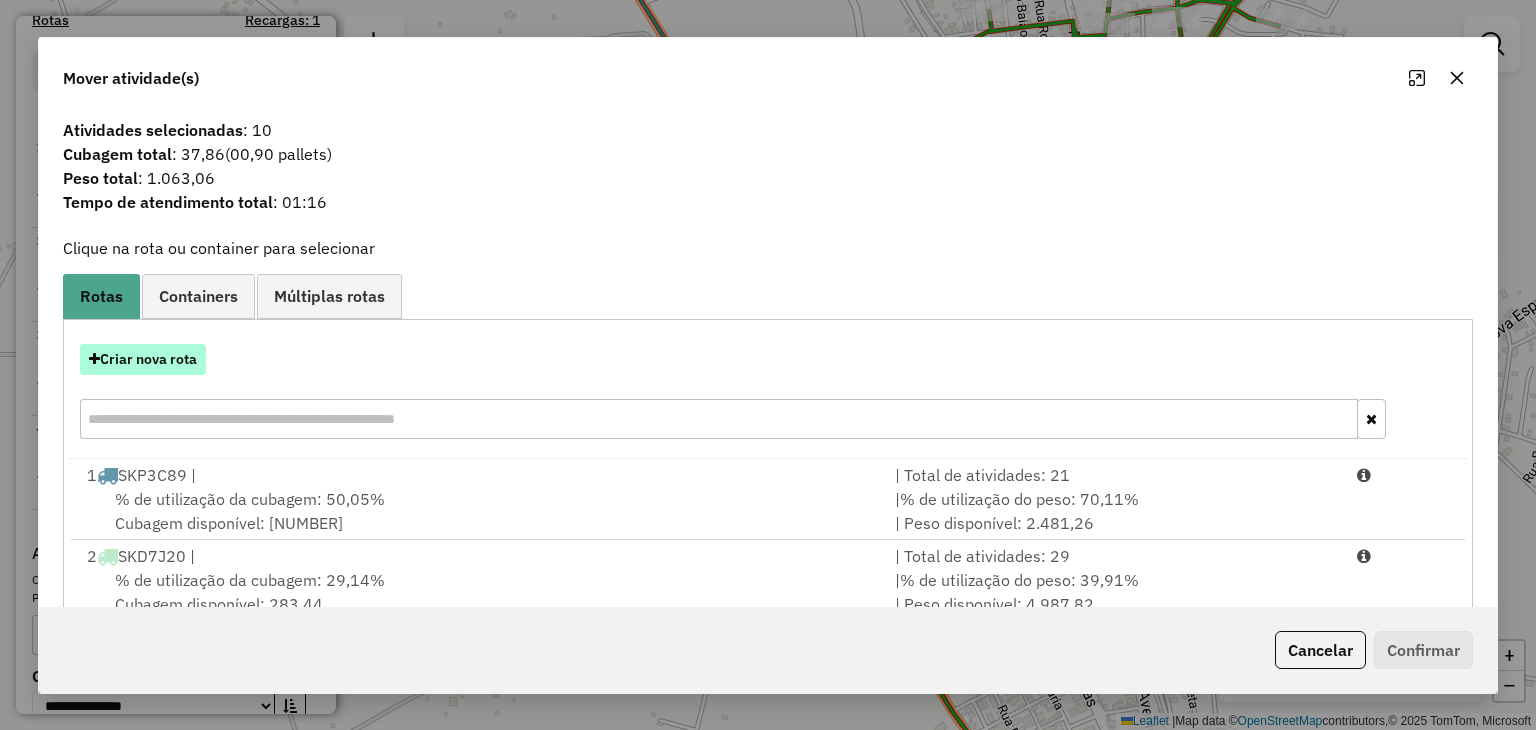 click on "Criar nova rota" at bounding box center [143, 359] 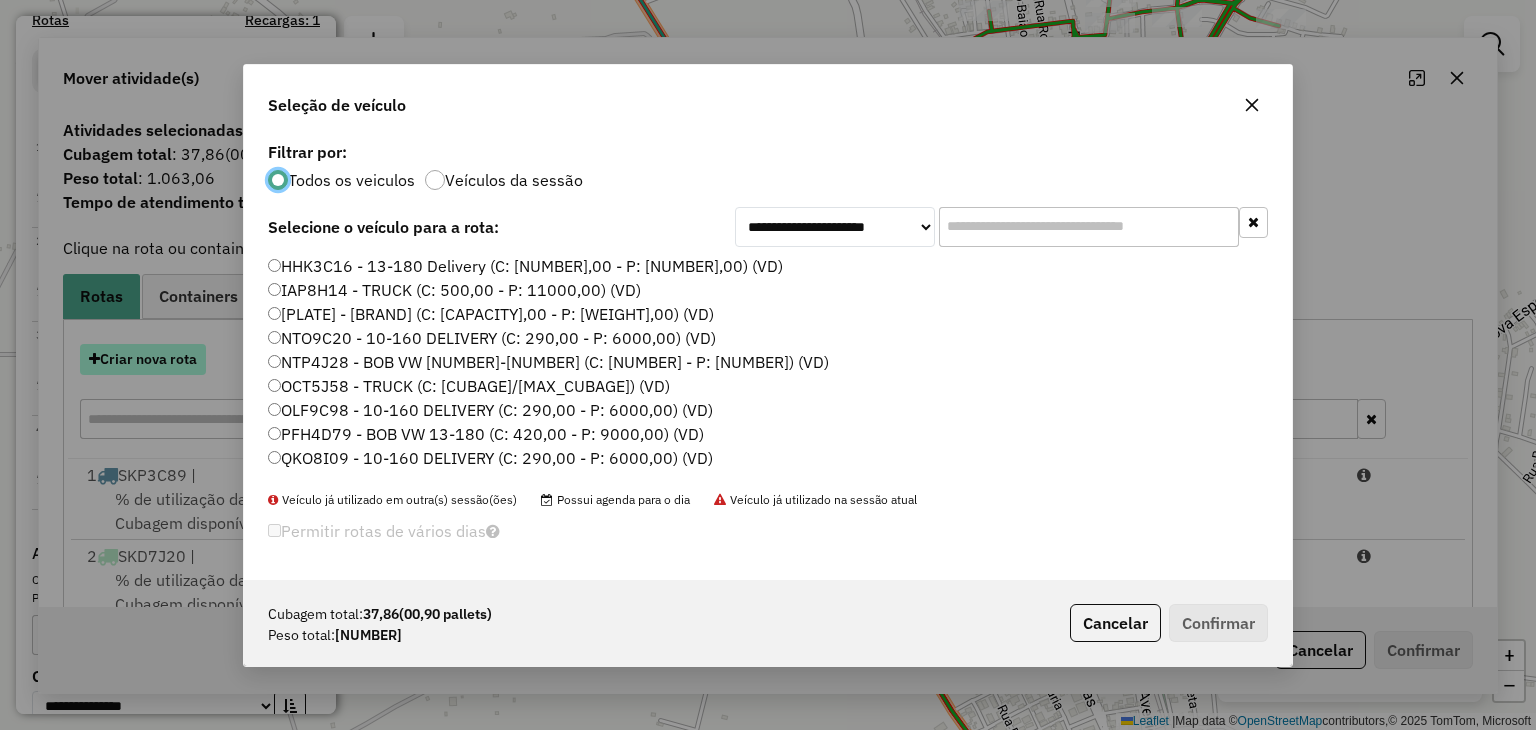 scroll, scrollTop: 10, scrollLeft: 6, axis: both 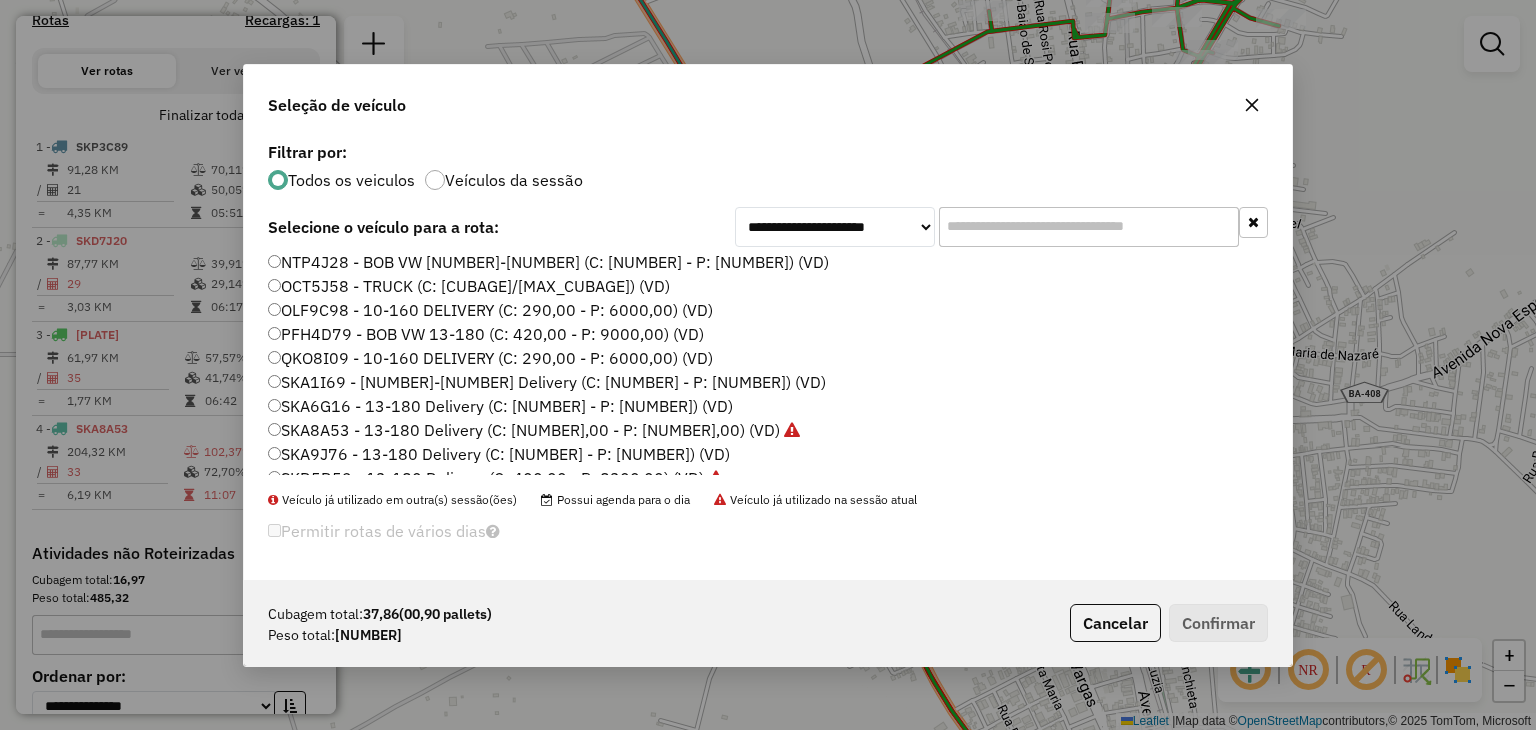 click on "SKA6G16 - 13-180 Delivery  (C: [NUMBER] - P: [NUMBER]) (VD)" 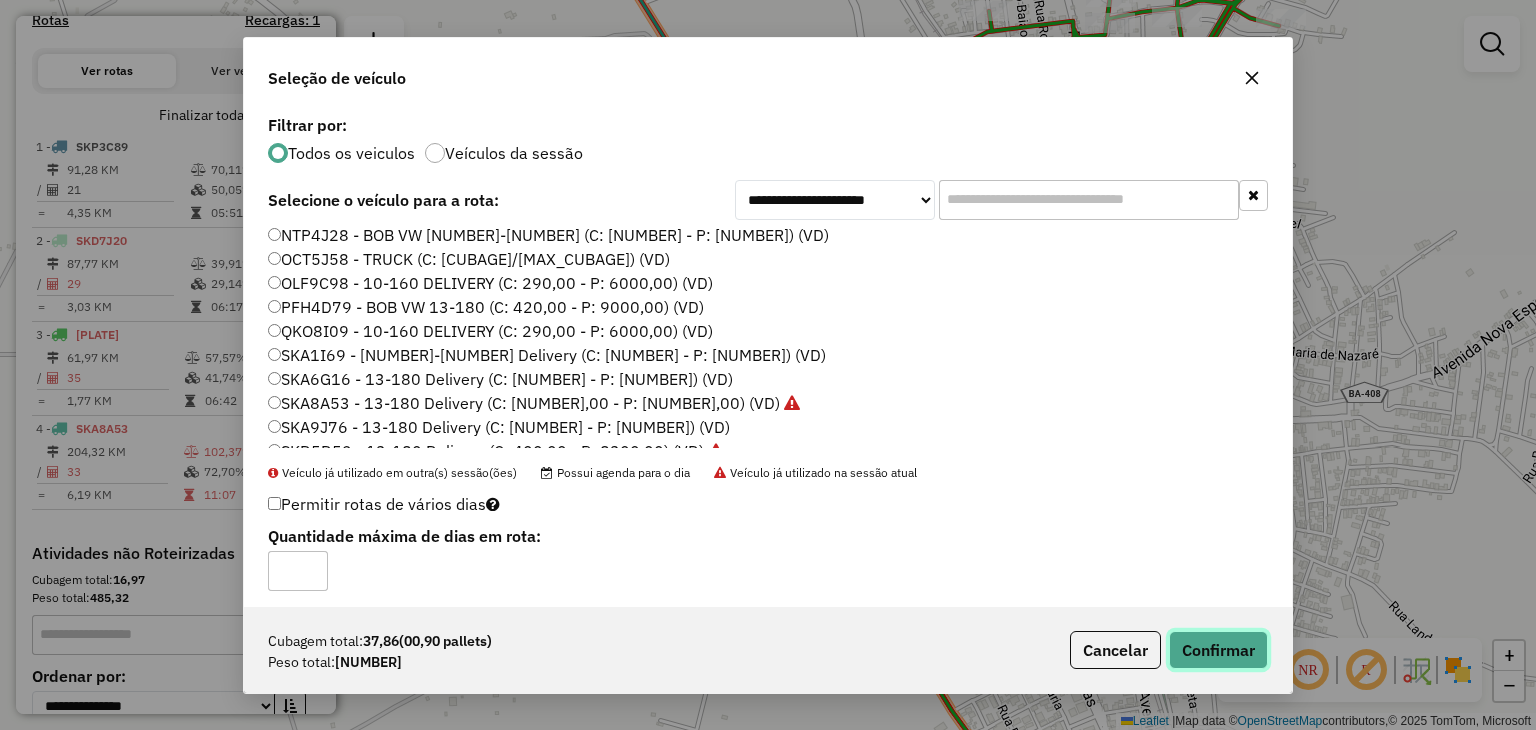 click on "Confirmar" 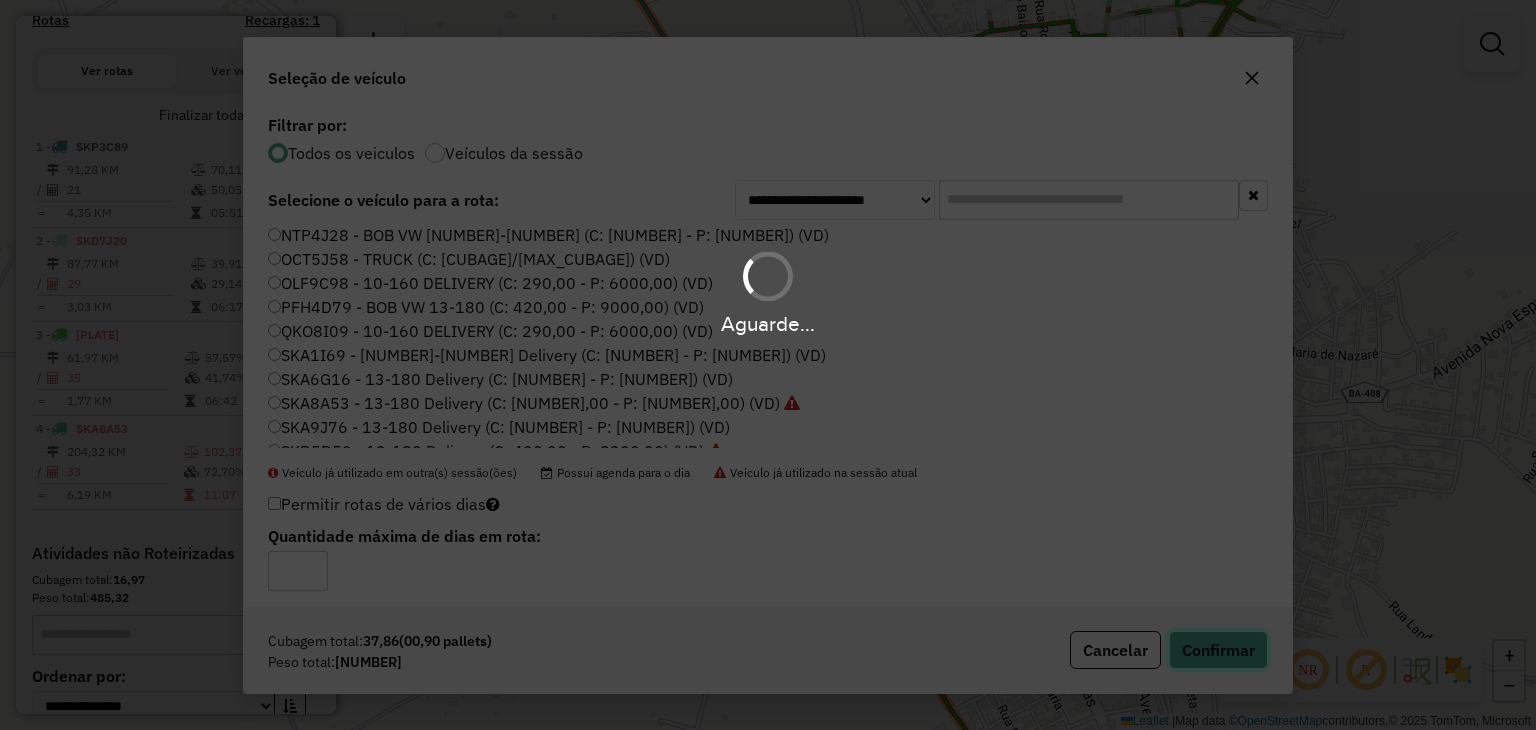 type 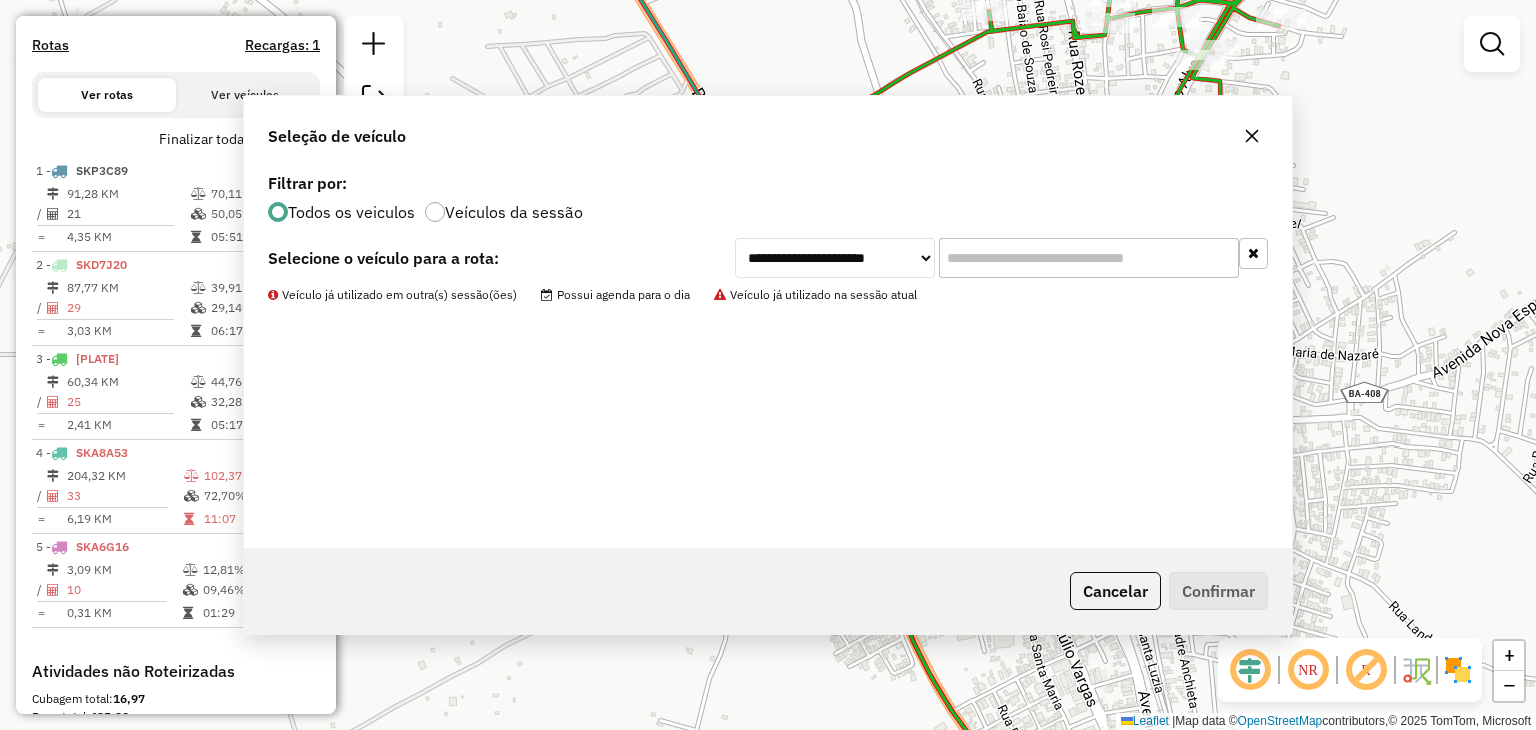 scroll, scrollTop: 656, scrollLeft: 0, axis: vertical 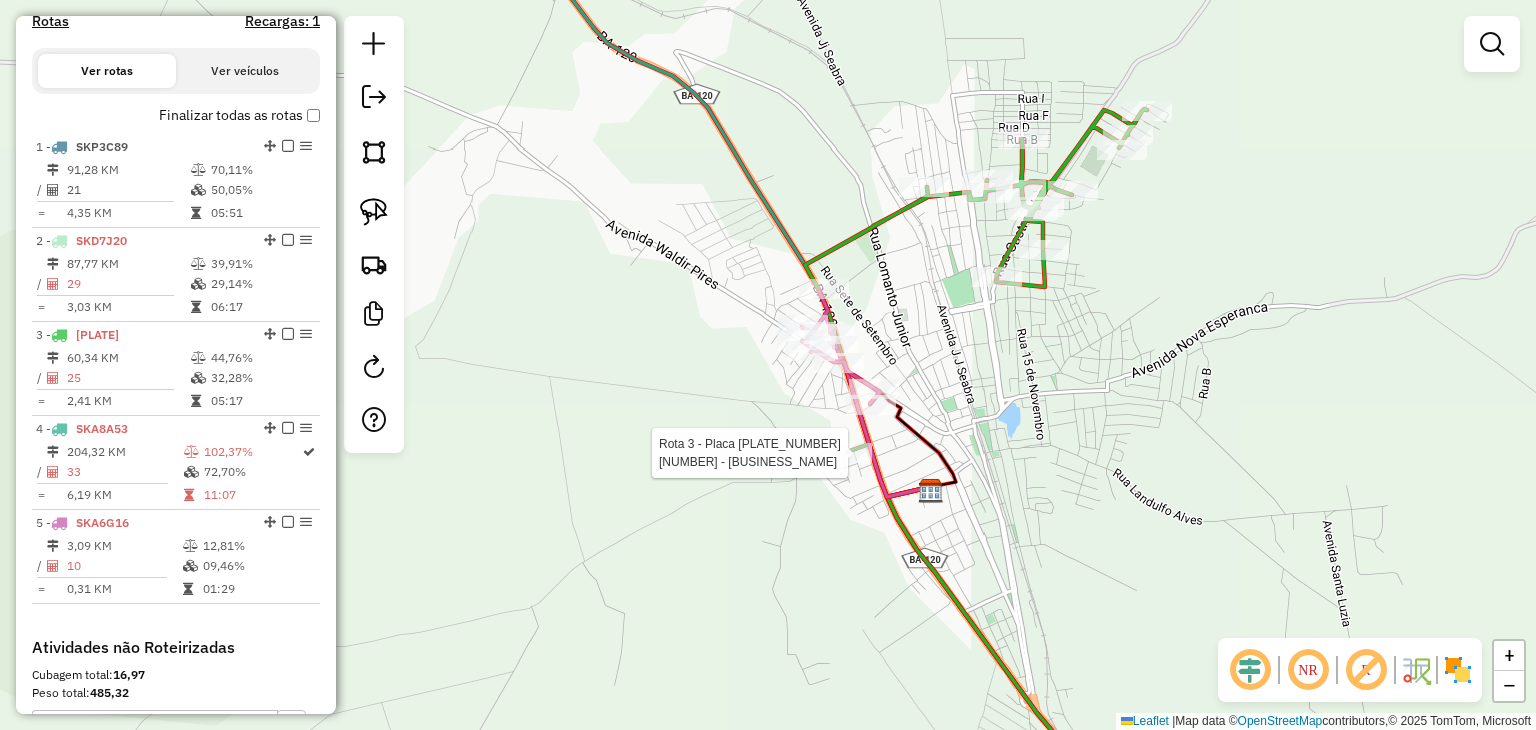 select on "**********" 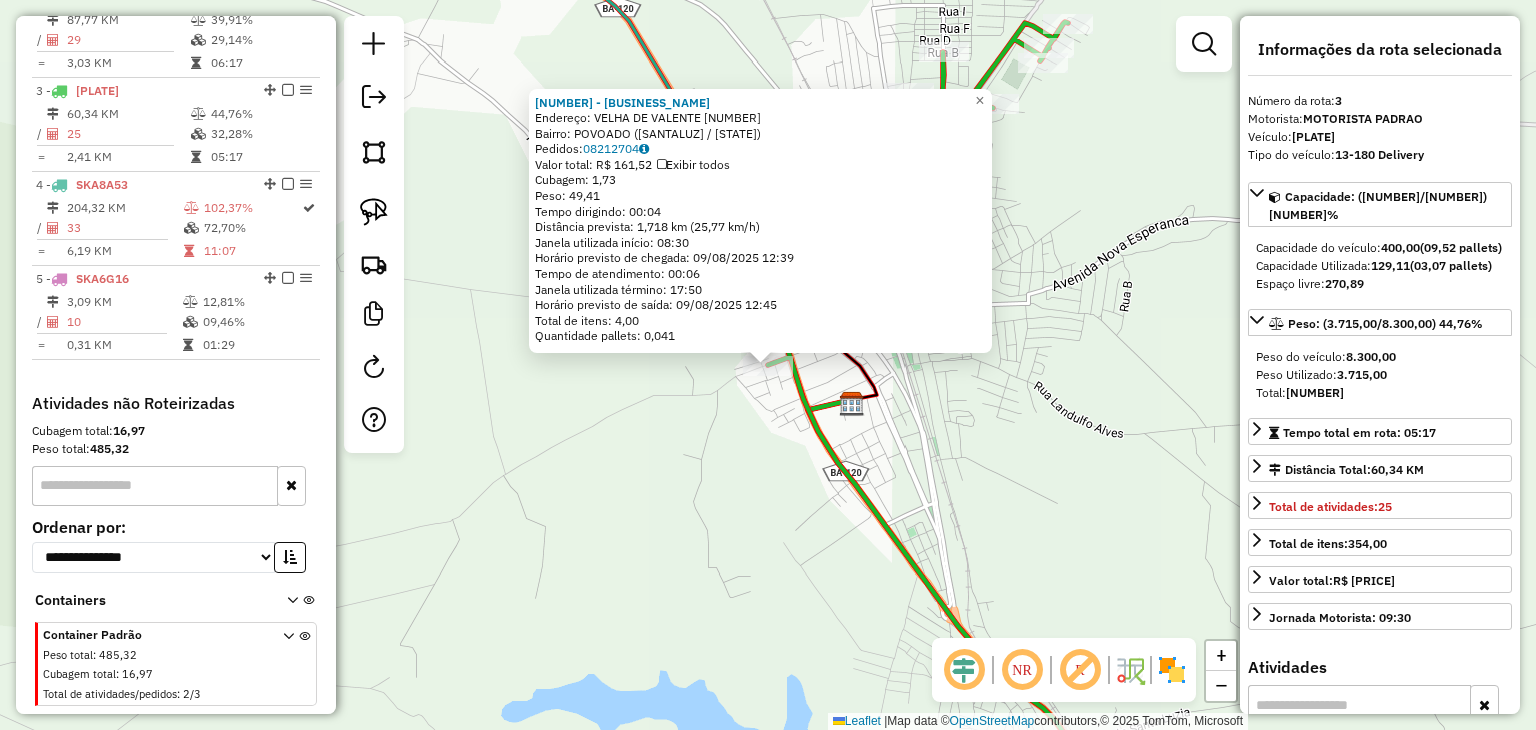 scroll, scrollTop: 938, scrollLeft: 0, axis: vertical 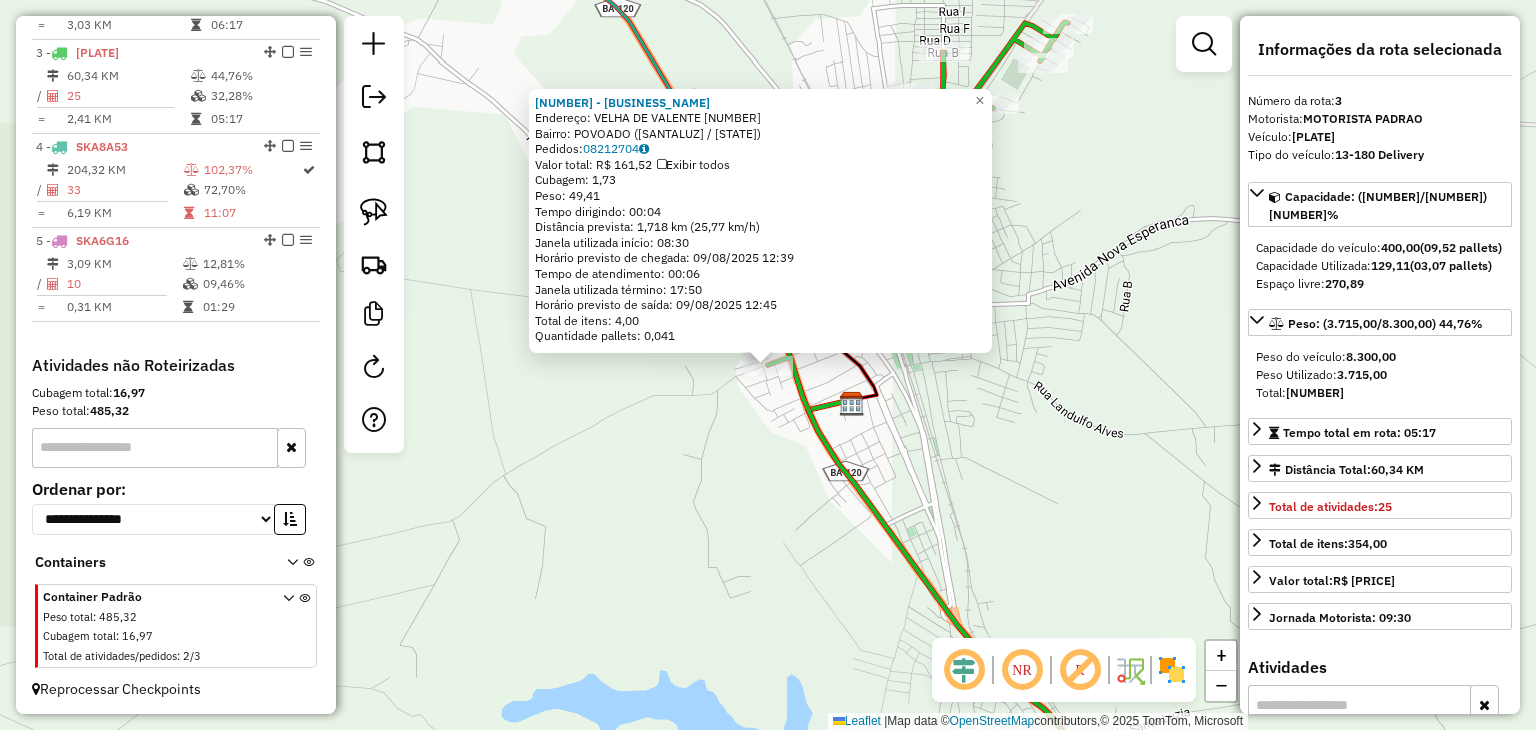 click on "Endereço: VELHA DE VALENTE [NUMBER] Bairro: POVOADO ([CITY] / [STATE]) Pedidos: [ORDER_ID] Valor total: [CURRENCY] [AMOUNT] -BONIFICACAO: [CURRENCY] [AMOUNT] Cubagem: [CUBAGE] Peso: [WEIGHT] Tempo de atendimento: [TIME] Total de itens: [ITEMS] Motivos da não roteirização × Janela de atendimento Grade de atendimento Capacidade Transportadoras Veículos Cliente Pedidos Rotas Selecione os dias de semana para filtrar as janelas de atendimento Seg Ter Qua Qui Sex Sáb Dom Informe o período da janela de atendimento: De: Até: Filtrar exatamente a janela do cliente Considerar janela de atendimento padrão Selecione os dias de semana para filtrar as grades de atendimento Seg Ter Qua Qui Sex Sáb Dom Considerar clientes sem dia de atendimento cadastrado De:" 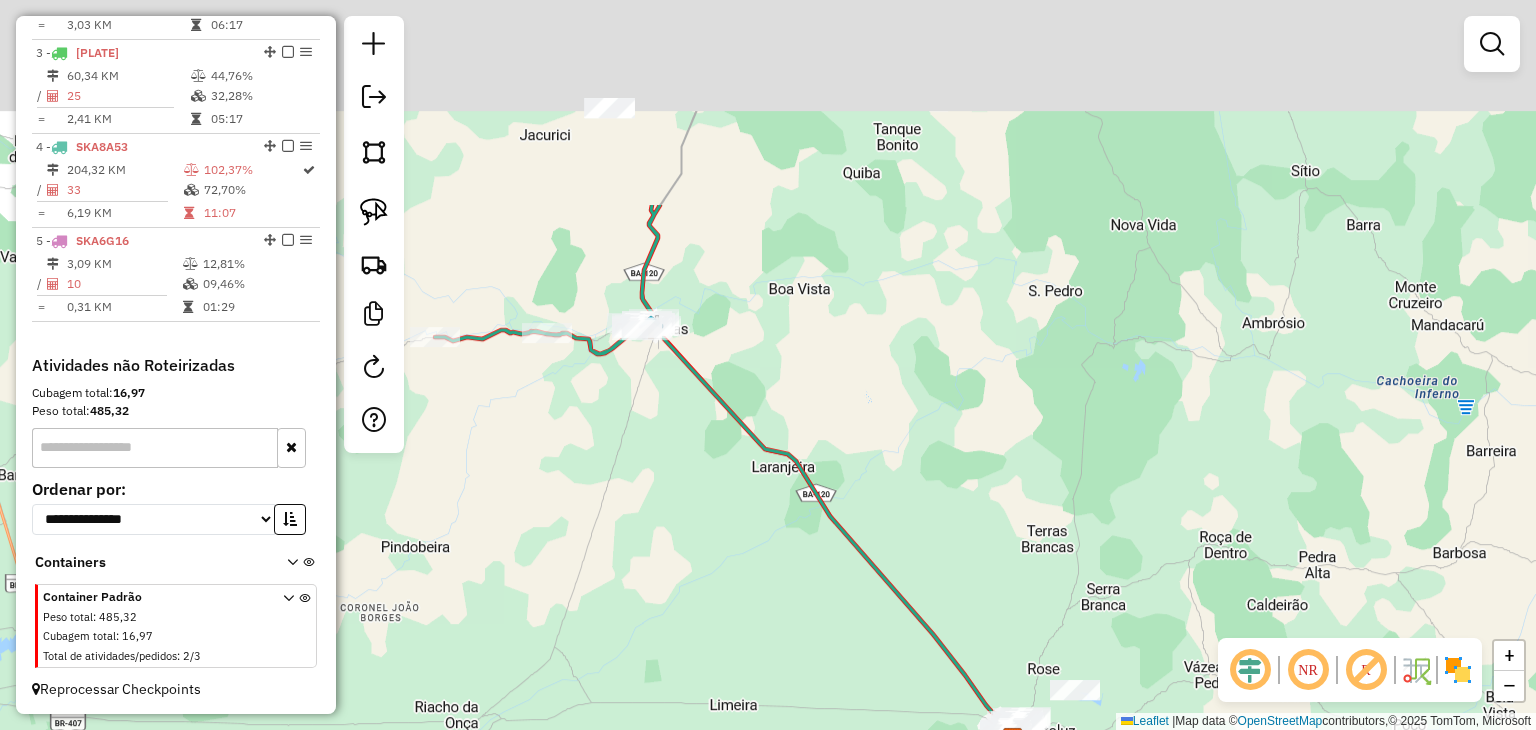 drag, startPoint x: 674, startPoint y: 157, endPoint x: 938, endPoint y: 471, distance: 410.23407 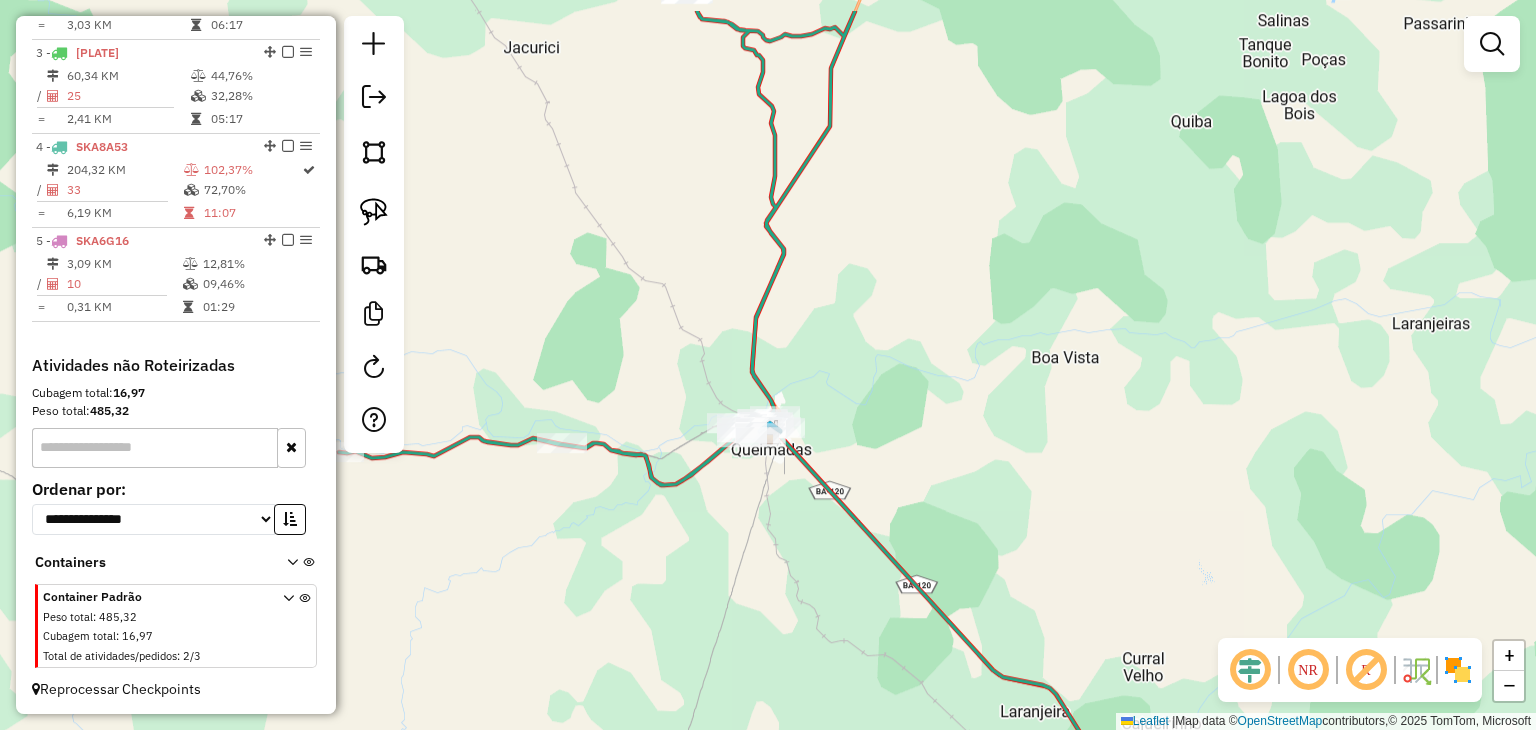 drag, startPoint x: 770, startPoint y: 394, endPoint x: 904, endPoint y: 483, distance: 160.8633 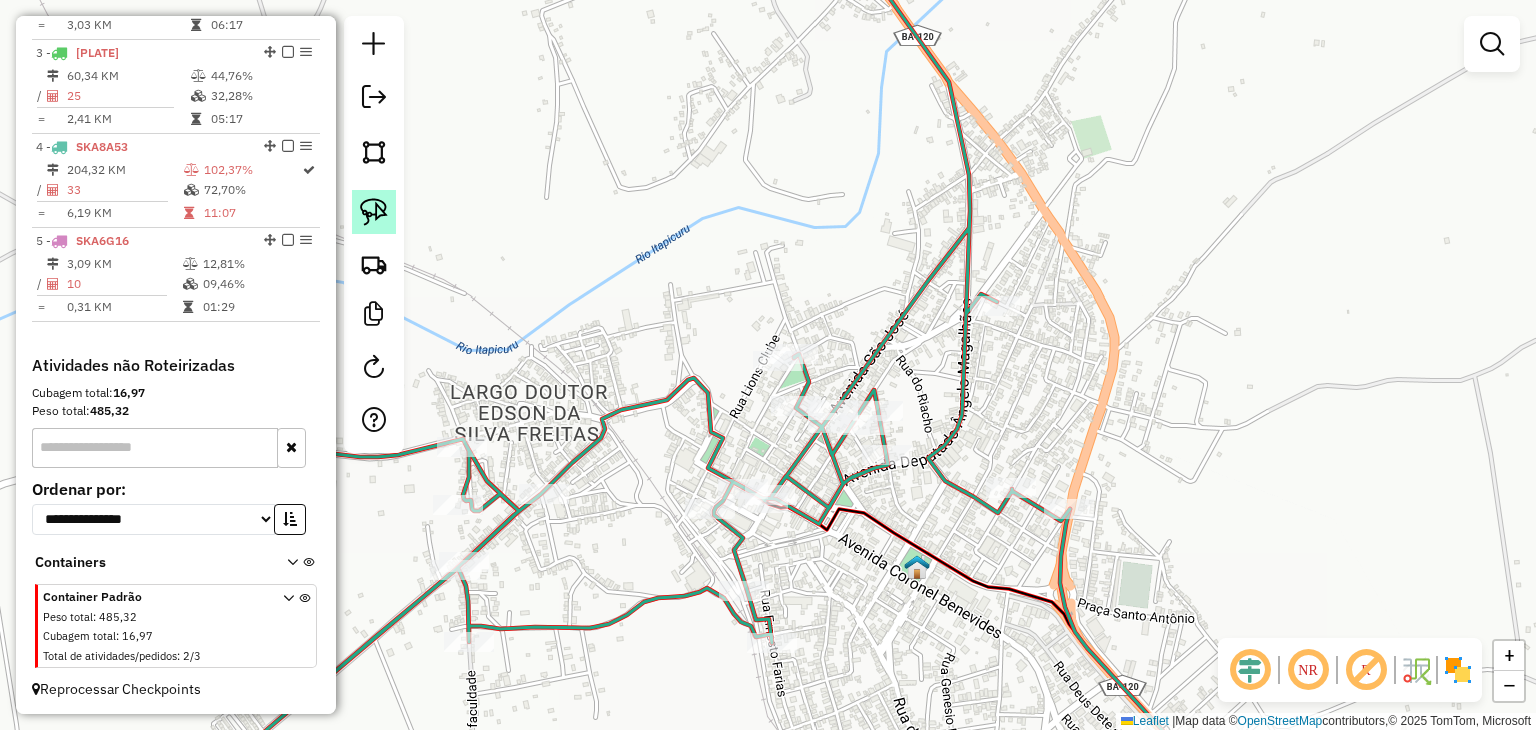 click 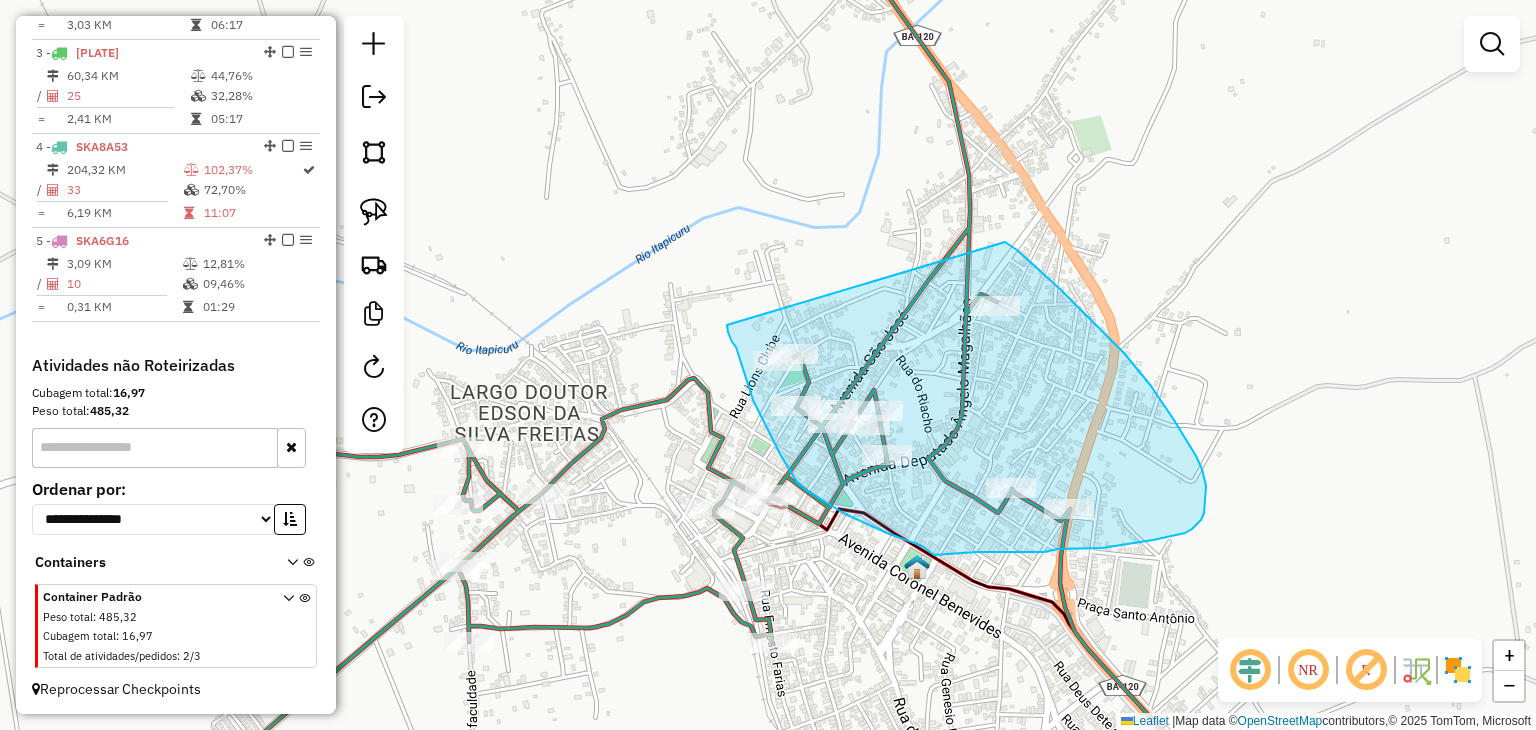 drag, startPoint x: 753, startPoint y: 400, endPoint x: 1007, endPoint y: 242, distance: 299.13208 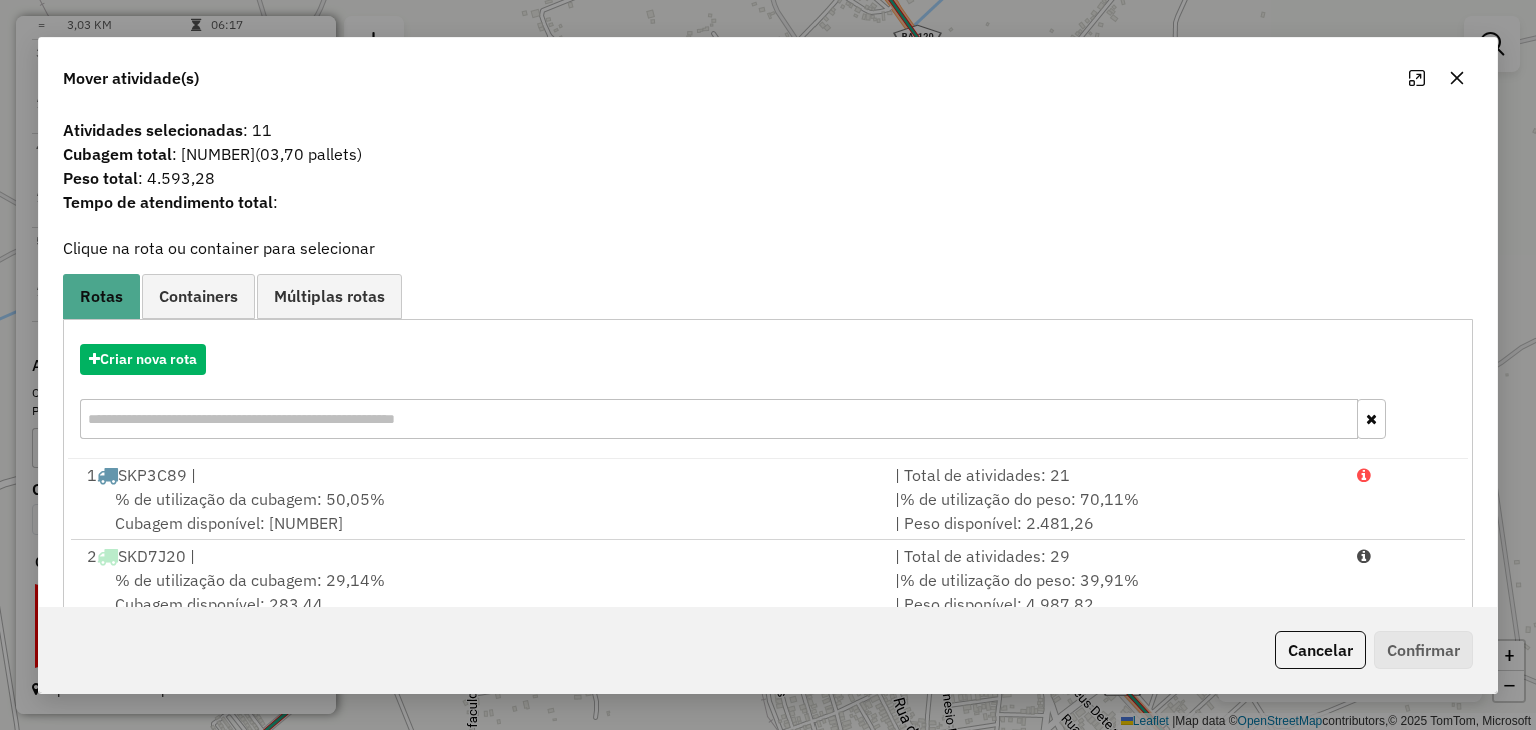 drag, startPoint x: 1453, startPoint y: 85, endPoint x: 1435, endPoint y: 101, distance: 24.083189 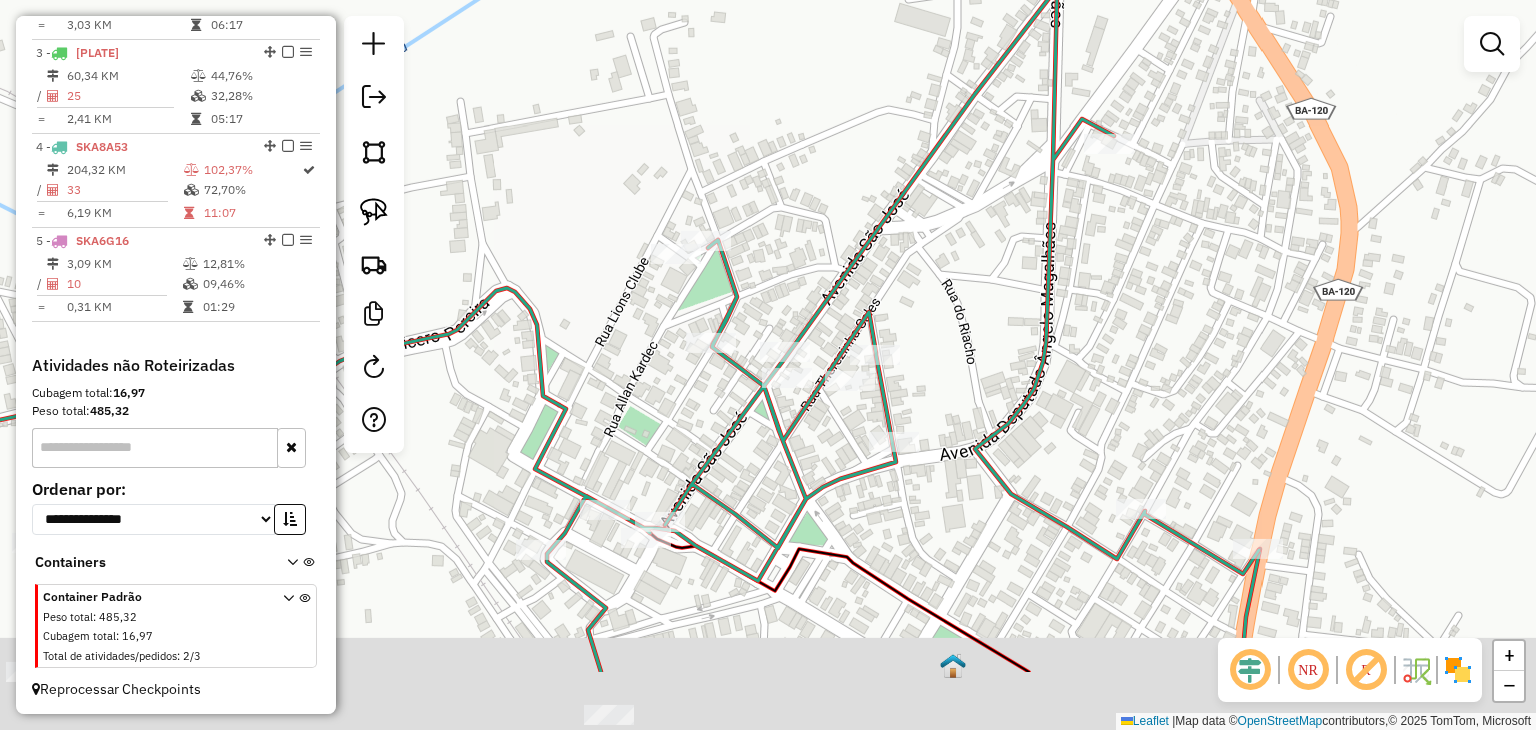click on "Janela de atendimento Grade de atendimento Capacidade Transportadoras Veículos Cliente Pedidos  Rotas Selecione os dias de semana para filtrar as janelas de atendimento  Seg   Ter   Qua   Qui   Sex   Sáb   Dom  Informe o período da janela de atendimento: De: Até:  Filtrar exatamente a janela do cliente  Considerar janela de atendimento padrão  Selecione os dias de semana para filtrar as grades de atendimento  Seg   Ter   Qua   Qui   Sex   Sáb   Dom   Considerar clientes sem dia de atendimento cadastrado  Clientes fora do dia de atendimento selecionado Filtrar as atividades entre os valores definidos abaixo:  Peso mínimo:   Peso máximo:   Cubagem mínima:   Cubagem máxima:   De:   Até:  Filtrar as atividades entre o tempo de atendimento definido abaixo:  De:   Até:   Considerar capacidade total dos clientes não roteirizados Transportadora: Selecione um ou mais itens Tipo de veículo: Selecione um ou mais itens Veículo: Selecione um ou mais itens Motorista: Selecione um ou mais itens Nome: Rótulo:" 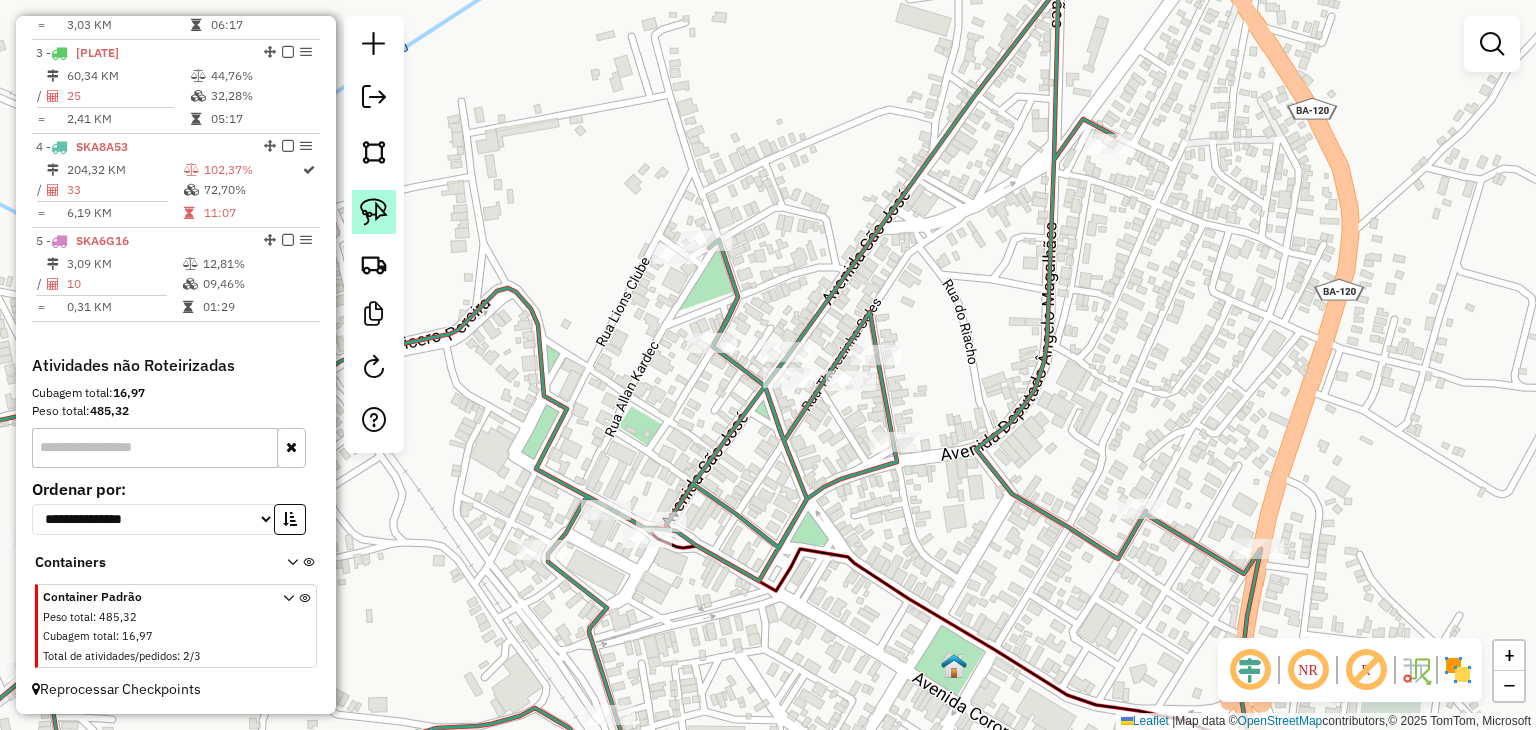click 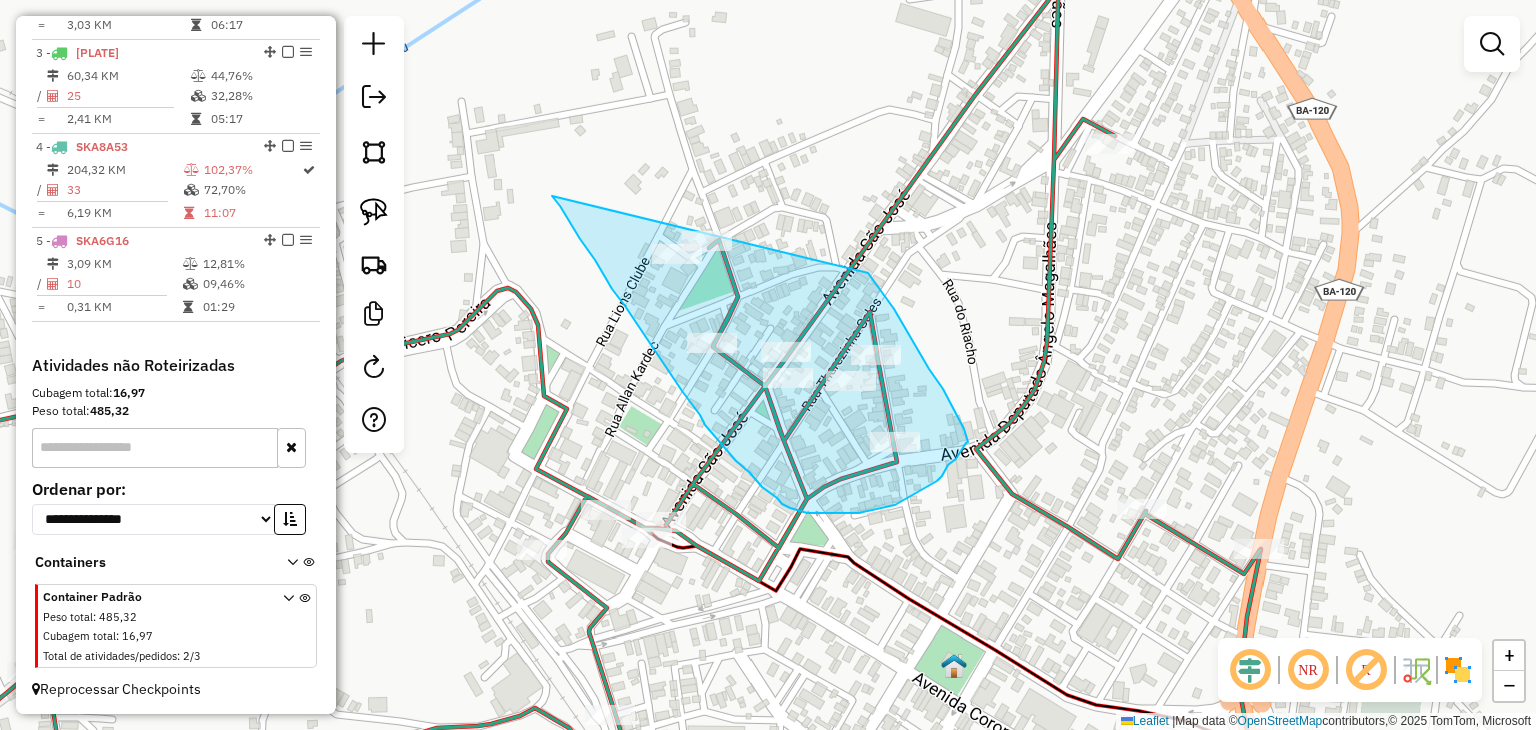 drag, startPoint x: 580, startPoint y: 239, endPoint x: 829, endPoint y: 245, distance: 249.07228 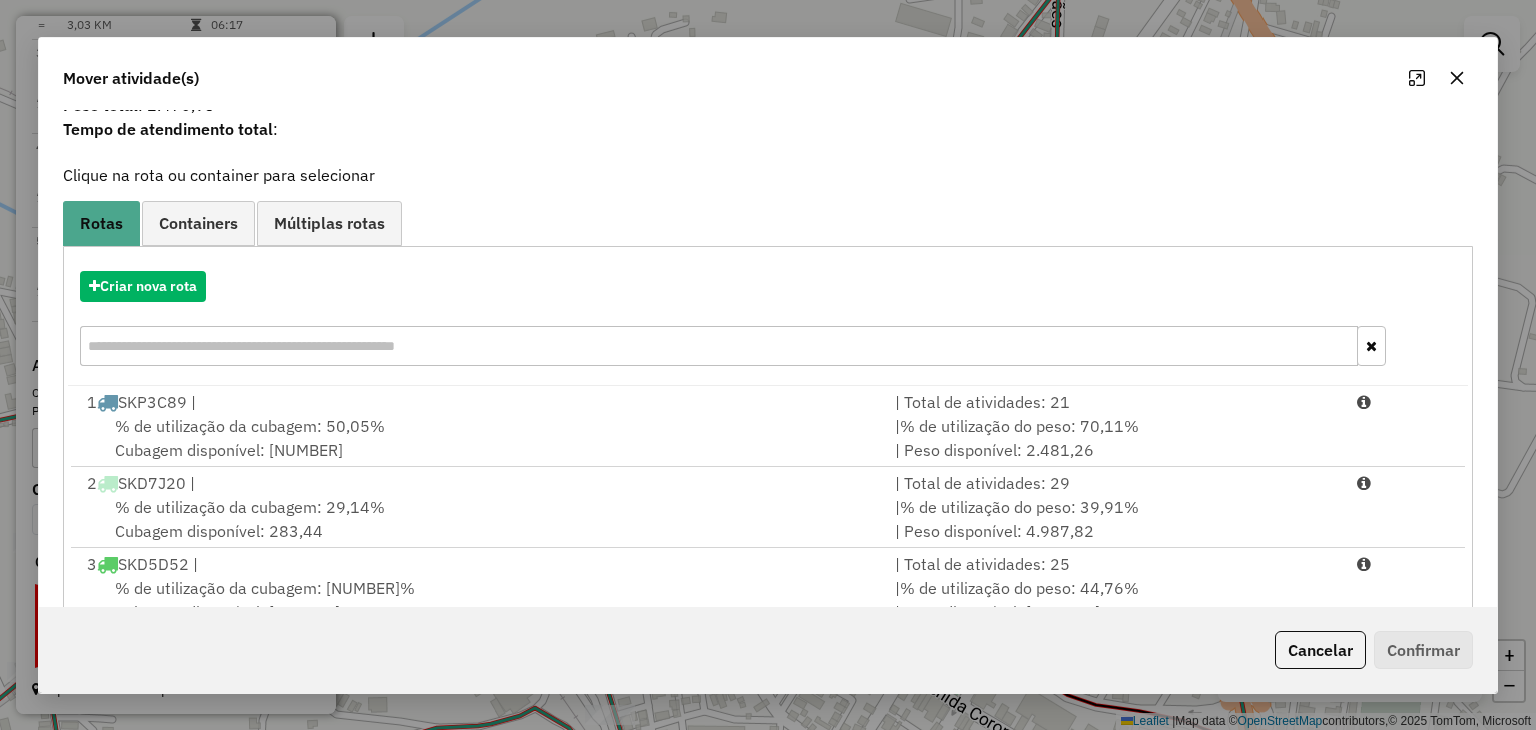 scroll, scrollTop: 209, scrollLeft: 0, axis: vertical 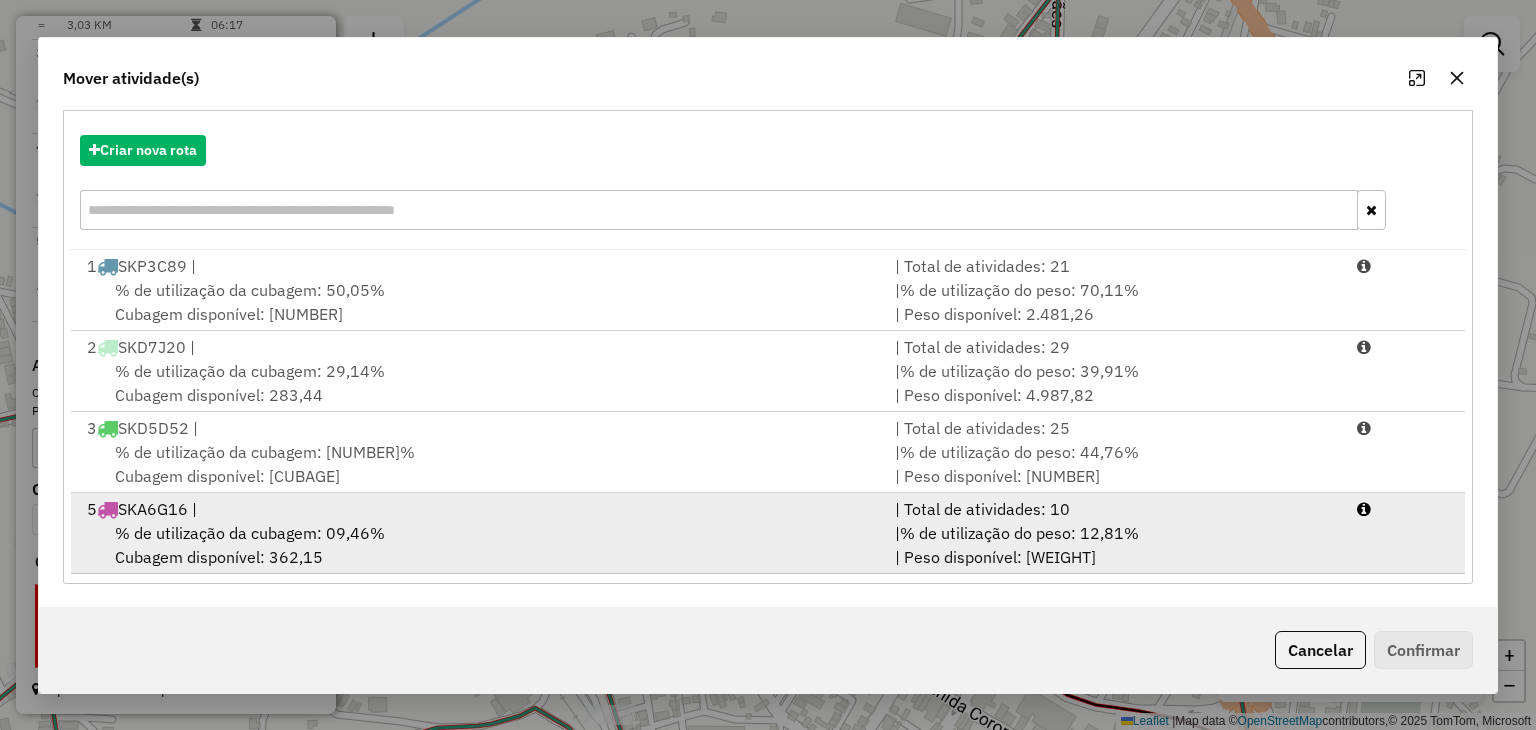 click on "5 [PLATE] |" at bounding box center (479, 509) 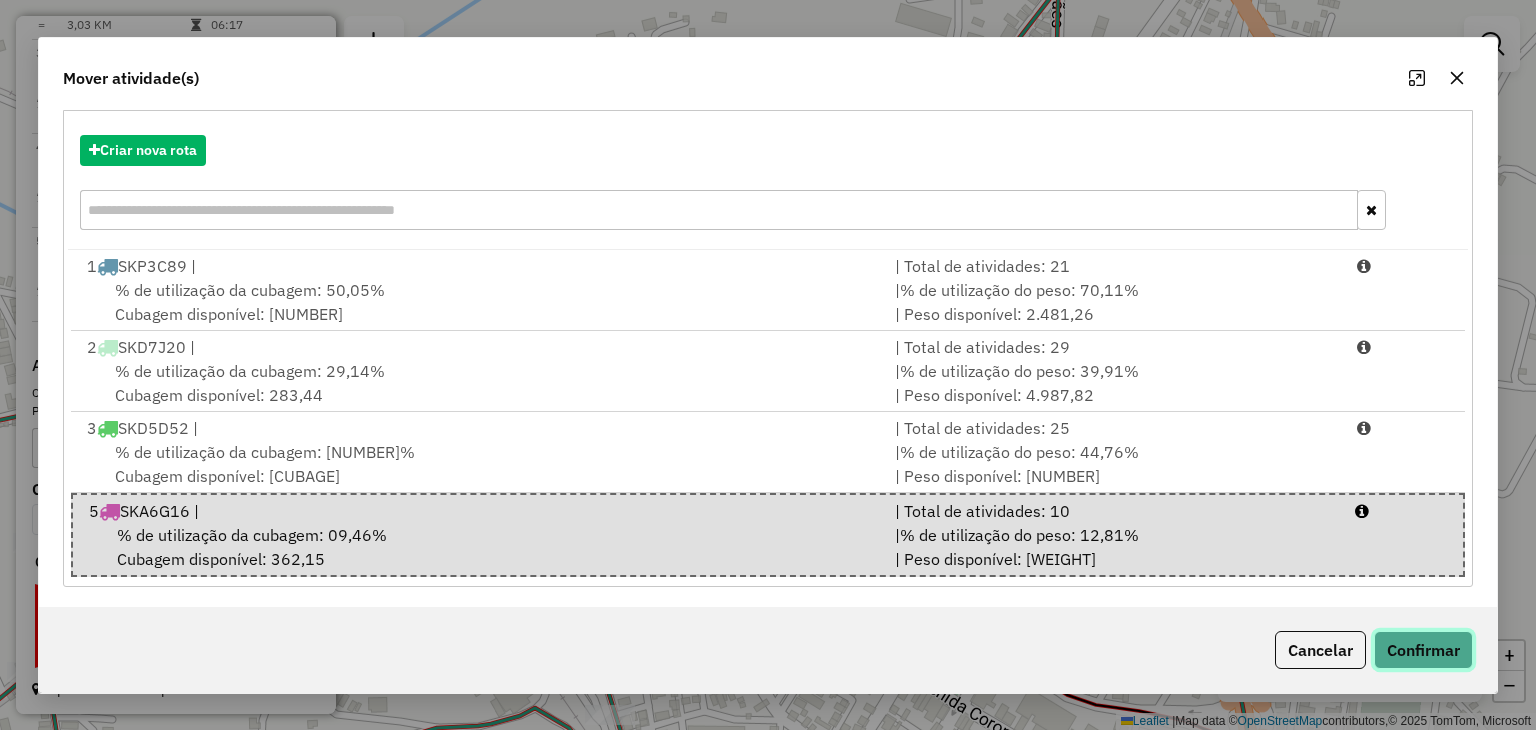 click on "Confirmar" 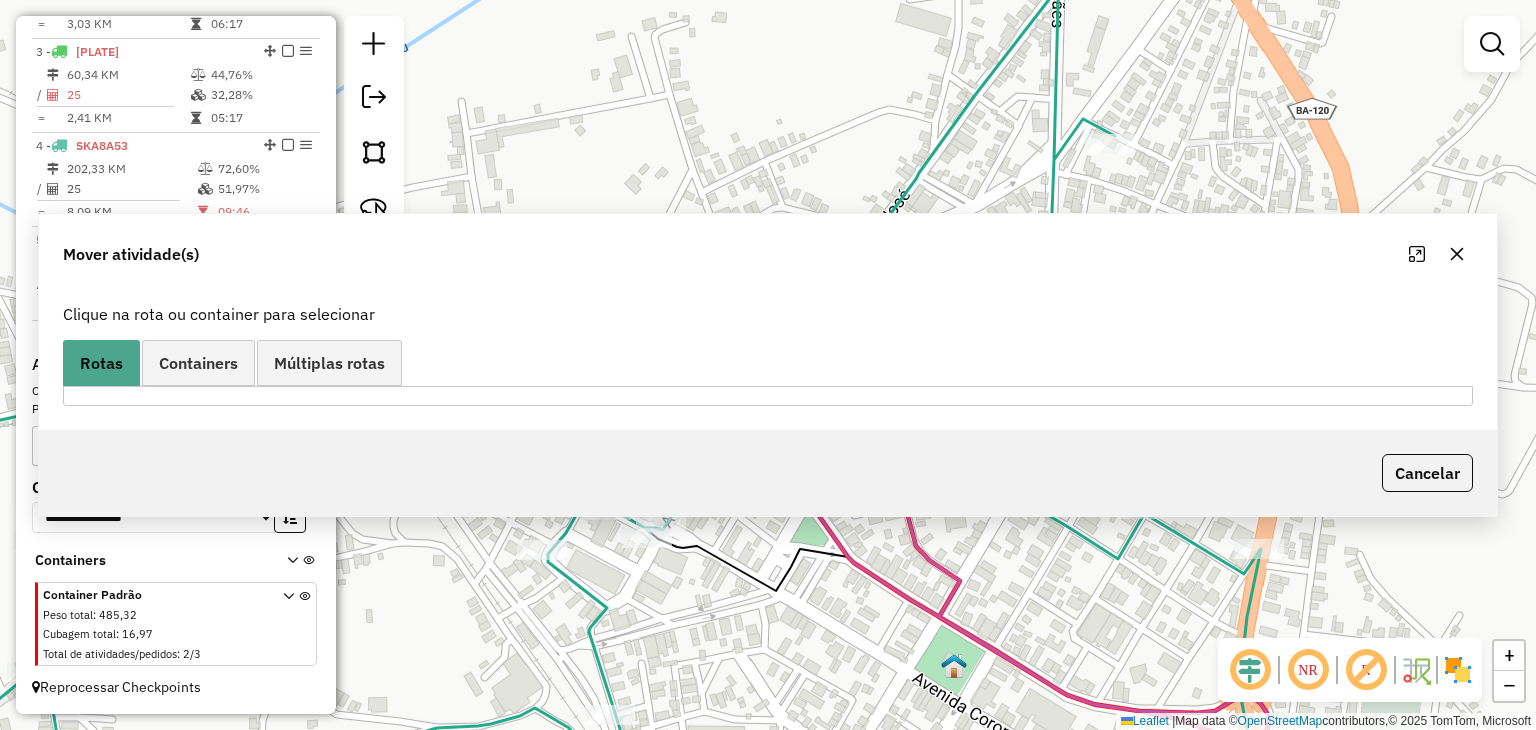 scroll, scrollTop: 913, scrollLeft: 0, axis: vertical 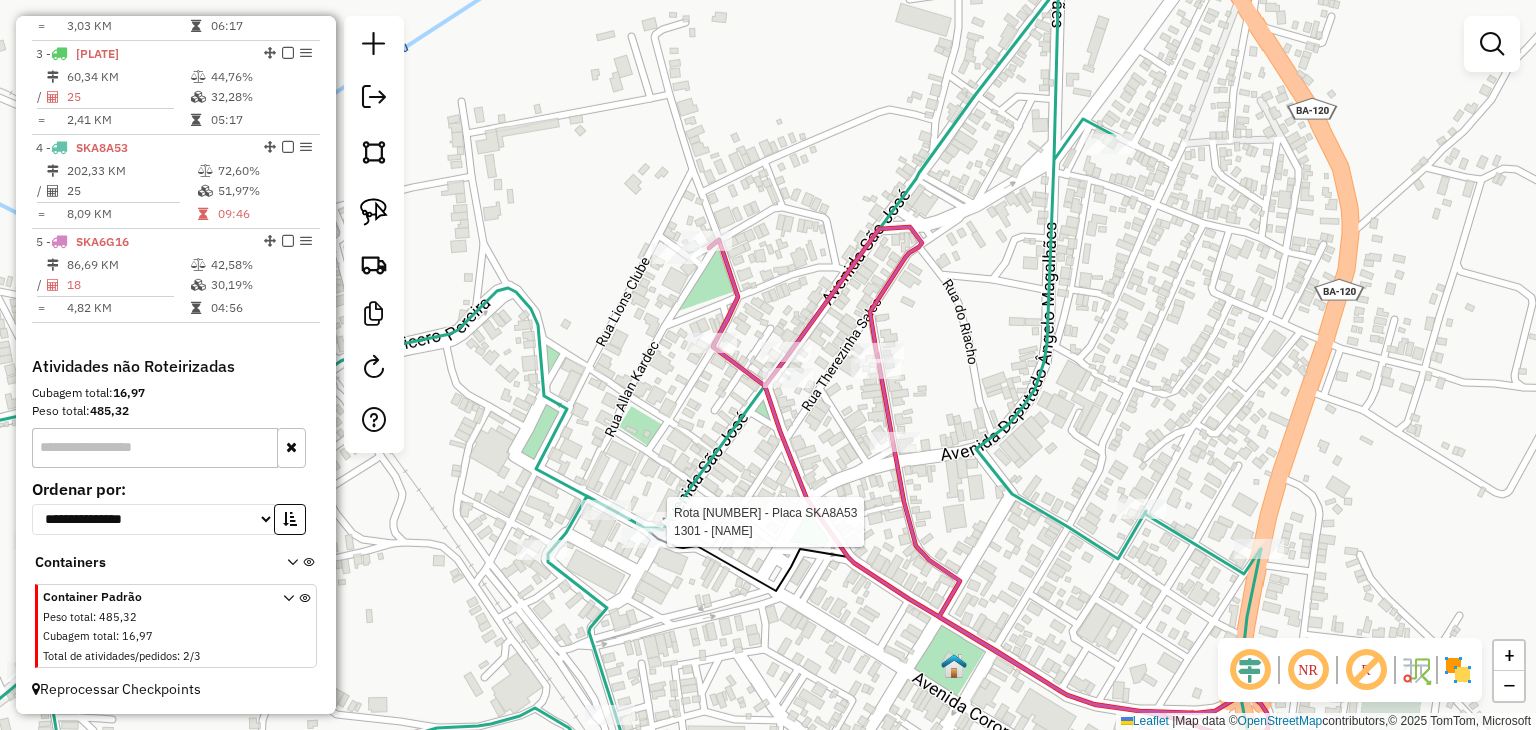 select on "**********" 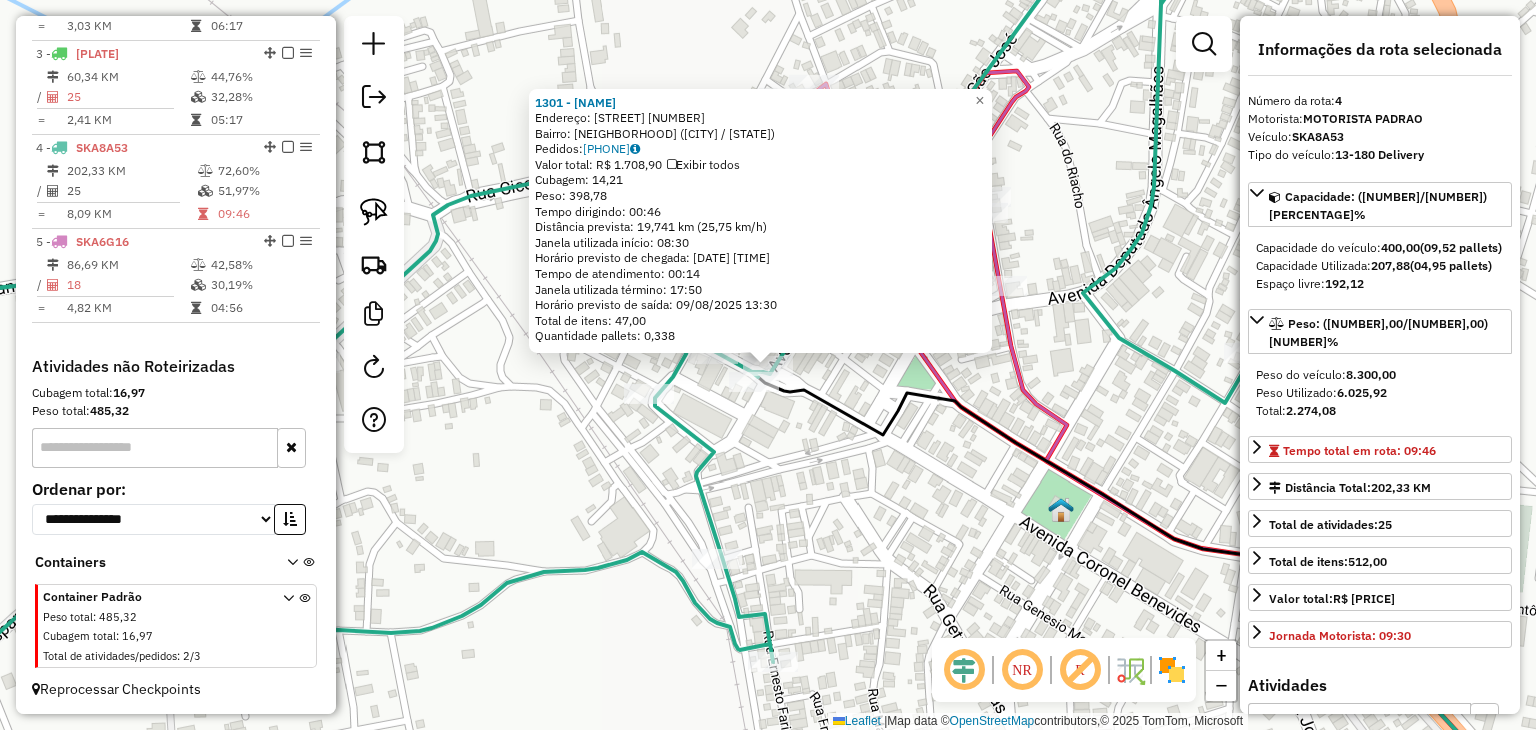 click on "[NUMBER] - SUPERMECADO ITAPICUR Endereço: AV TO MARQUES [NUMBER] Bairro: CENTRO ([QUEIMADAS] / [STATE]) Pedidos: [PHONE] Valor total: R$ [PRICE] Exibir todos Cubagem: [NUMBER] Peso: [NUMBER] Tempo dirigindo: [TIME] Distância prevista: [NUMBER] km ([NUMBER] km/h) Janela utilizada início: [TIME] Horário previsto de chegada: [DATE] [TIME] Tempo de atendimento: [TIME] Janela utilizada término: [TIME] Horário previsto de saída: [DATE] [TIME] Total de itens: [NUMBER] Quantidade pallets: [NUMBER] × Janela de atendimento Grade de atendimento Capacidade Transportadoras Veículos Cliente Pedidos Rotas Selecione os dias de semana para filtrar as janelas de atendimento Seg Ter Qua Qui Sex Sáb Dom Informe o período da janela de atendimento: De: Até: Filtrar exatamente a janela do cliente Considerar janela de atendimento padrão Selecione os dias de semana para filtrar as grades de atendimento Seg Ter Qua Qui Sex Sáb Dom Considerar clientes sem dia de atendimento cadastrado +" 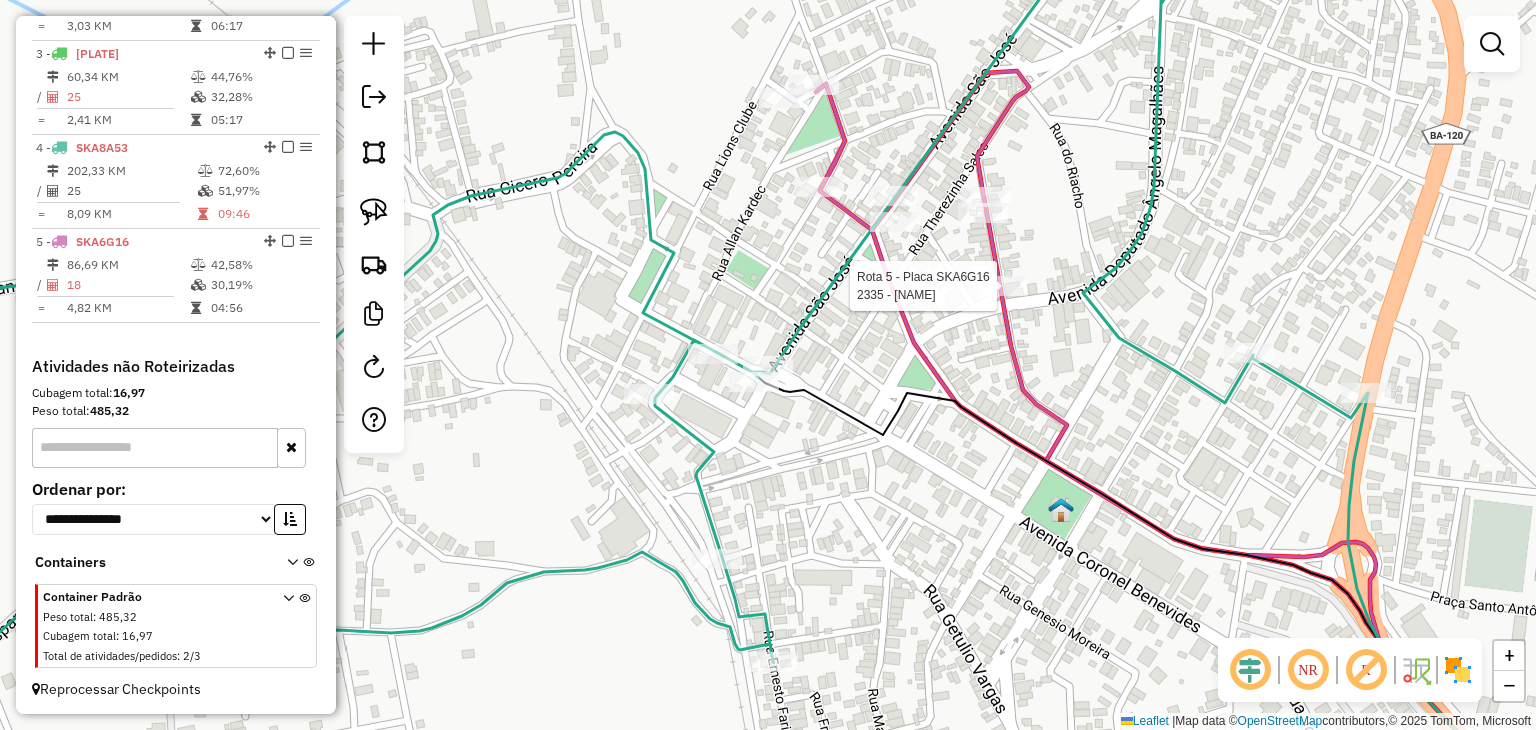 select on "**********" 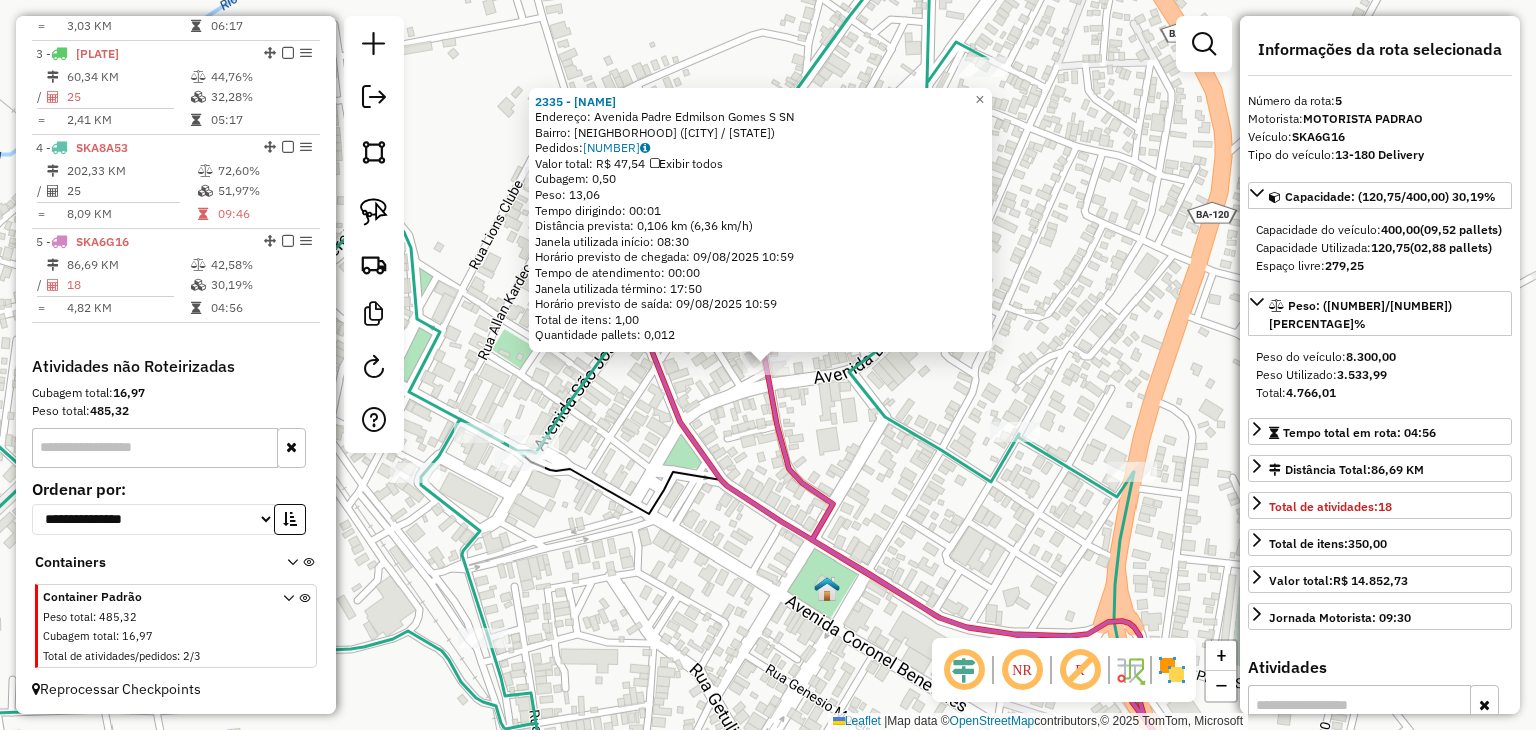 click 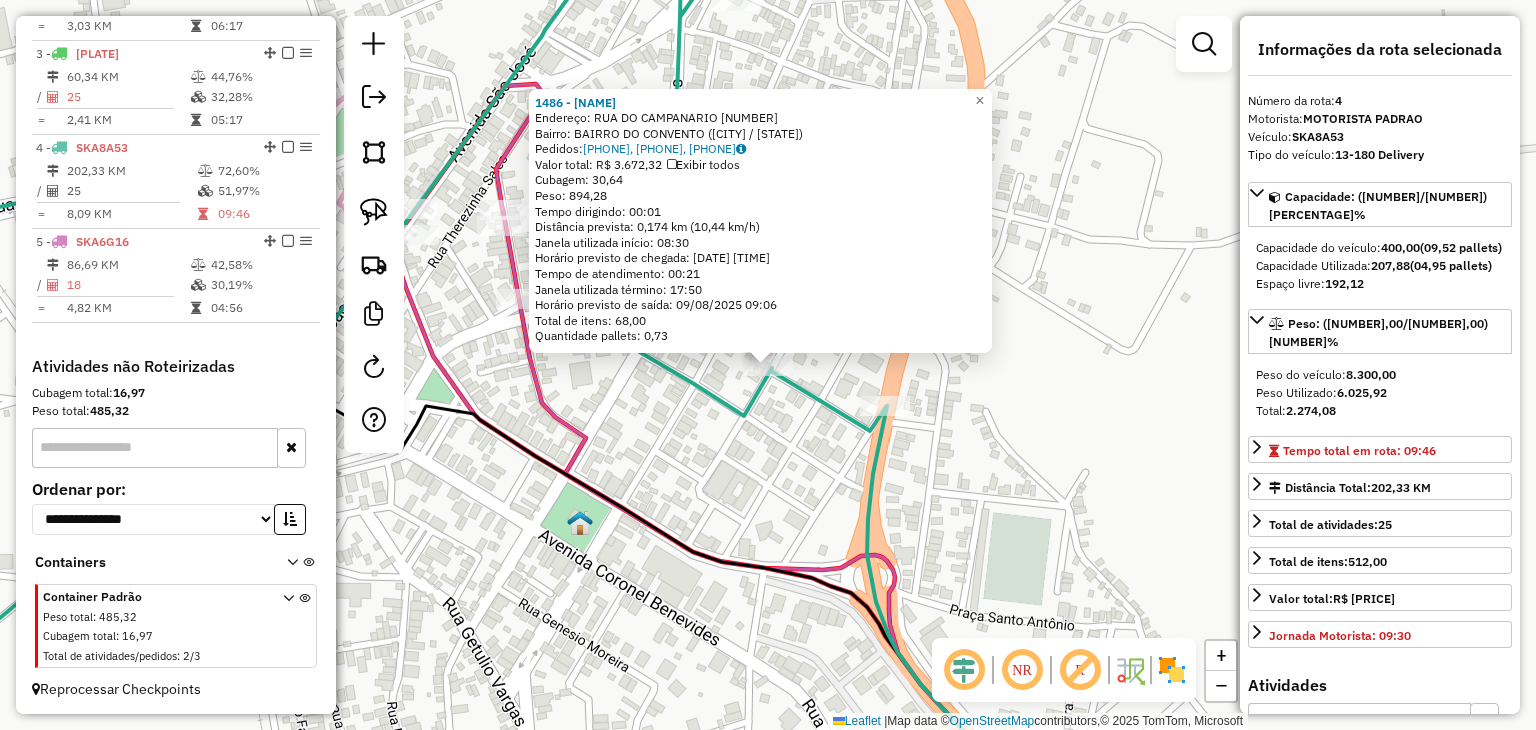 drag, startPoint x: 840, startPoint y: 499, endPoint x: 844, endPoint y: 489, distance: 10.770329 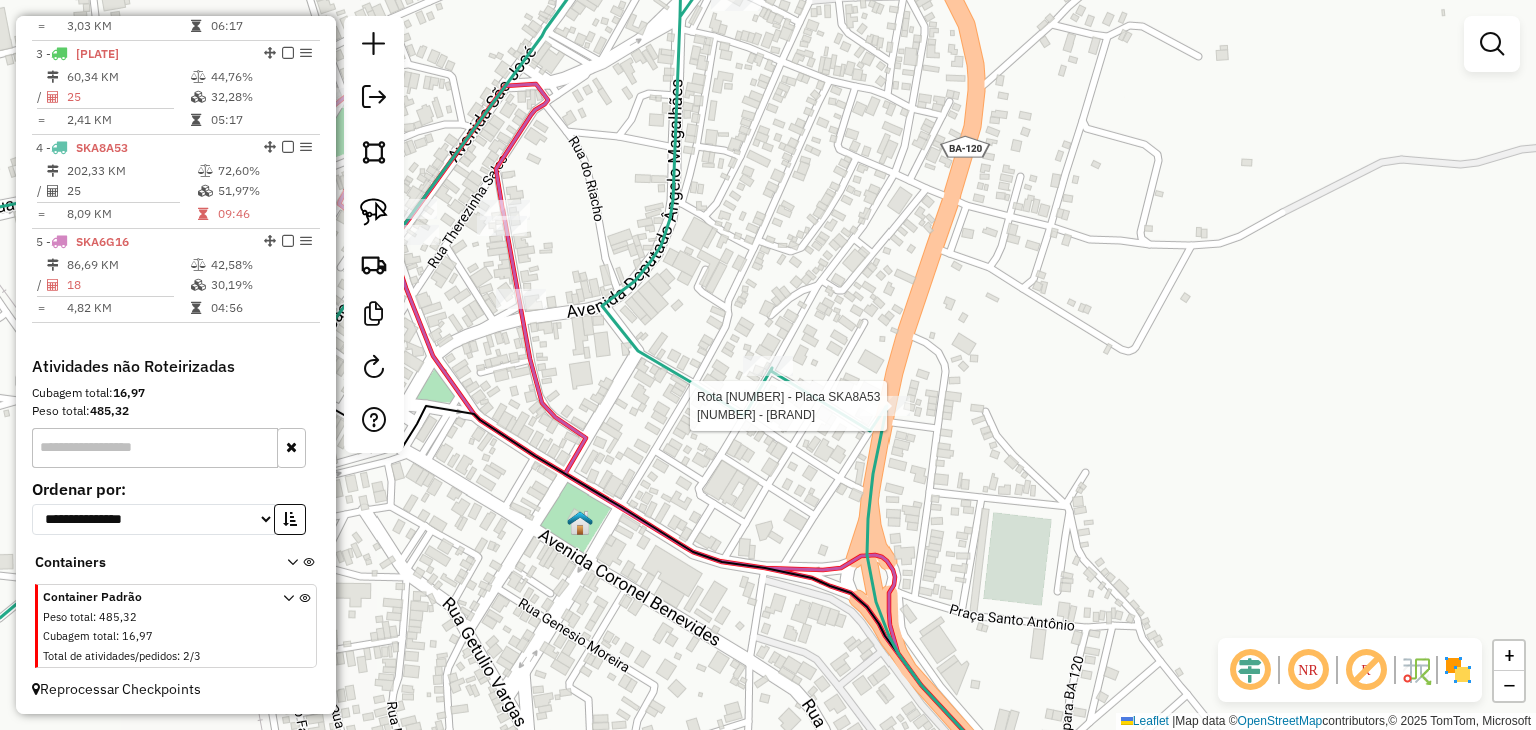 select on "**********" 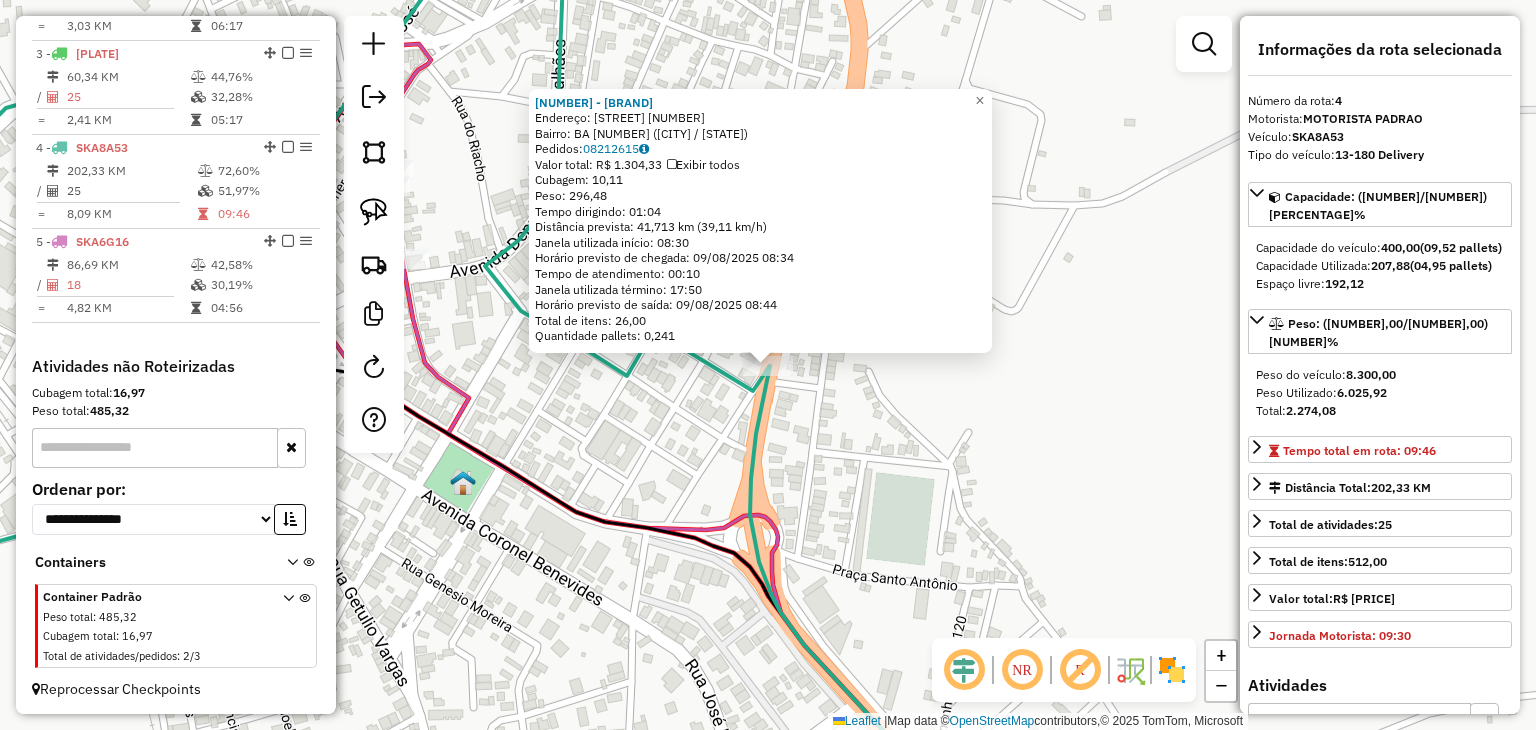 click on "1364 - DEPOSITO DA ROZINHA Endereço: BA [NUMBER] Bairro: BA [NUMBER] ([CITY] / [STATE]) Pedidos: [NUMBER] Valor total: R$ [NUMBER],00 Exibir todos Cubagem: [NUMBER] Peso: [NUMBER] Tempo dirigindo: 01:04 Distância prevista: [NUMBER] km ([NUMBER] km/h) Janela utilizada início: 08:30 Horário previsto de chegada: [DATE] [TIME] Tempo de atendimento: 00:10 Janela utilizada término: 17:50 Horário previsto de saída: [DATE] [TIME] Total de itens: [NUMBER],00 Quantidade pallets: [NUMBER] × Janela de atendimento Grade de atendimento Capacidade Transportadoras Veículos Cliente Pedidos Rotas Selecione os dias de semana para filtrar as janelas de atendimento Seg Ter Qua Qui Sex Sáb Dom Informe o período da janela de atendimento: De: Até: Filtrar exatamente a janela do cliente Considerar janela de atendimento padrão Selecione os dias de semana para filtrar as grades de atendimento Seg Ter Qua Qui Sex Sáb Dom Considerar clientes sem dia de atendimento cadastrado De: De:" 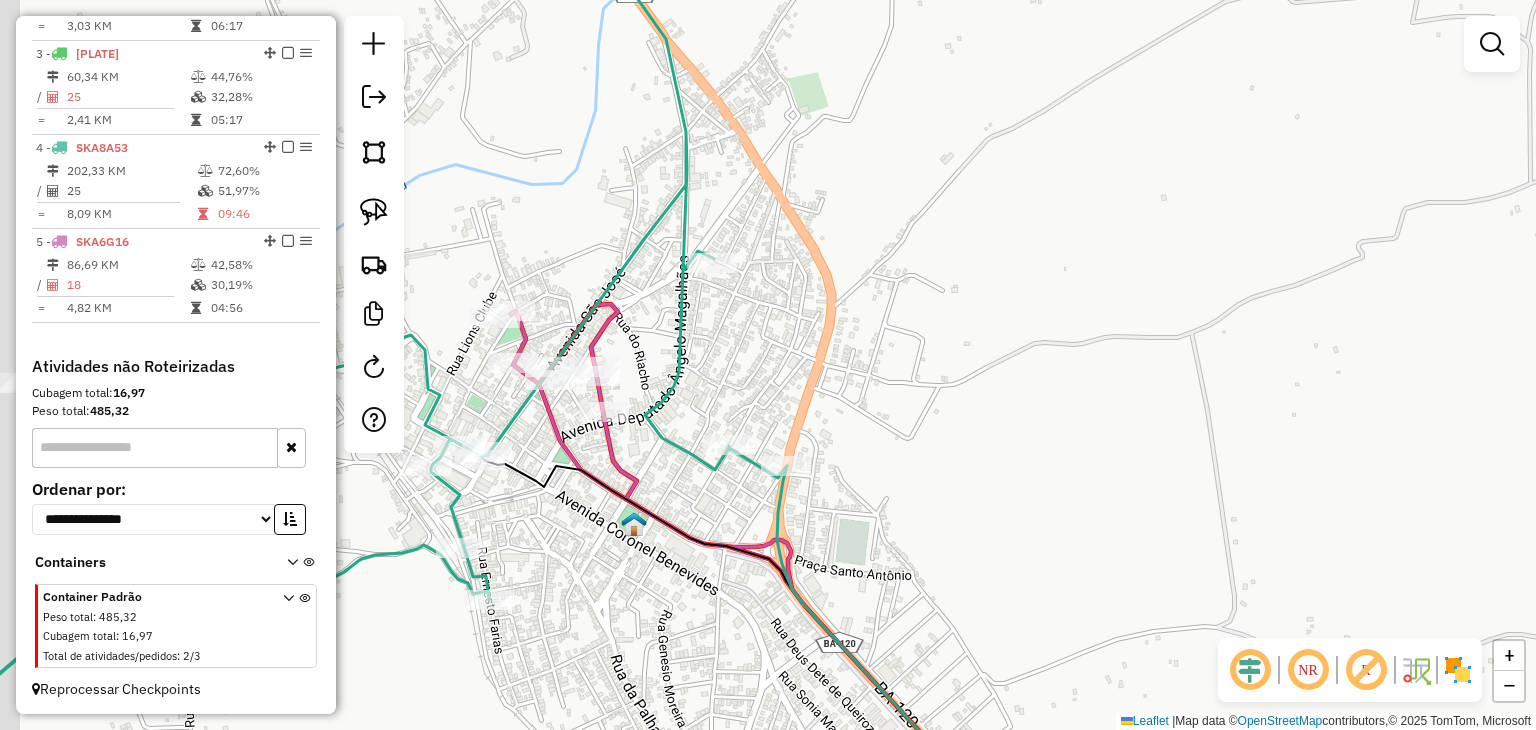 drag, startPoint x: 724, startPoint y: 332, endPoint x: 800, endPoint y: 421, distance: 117.03418 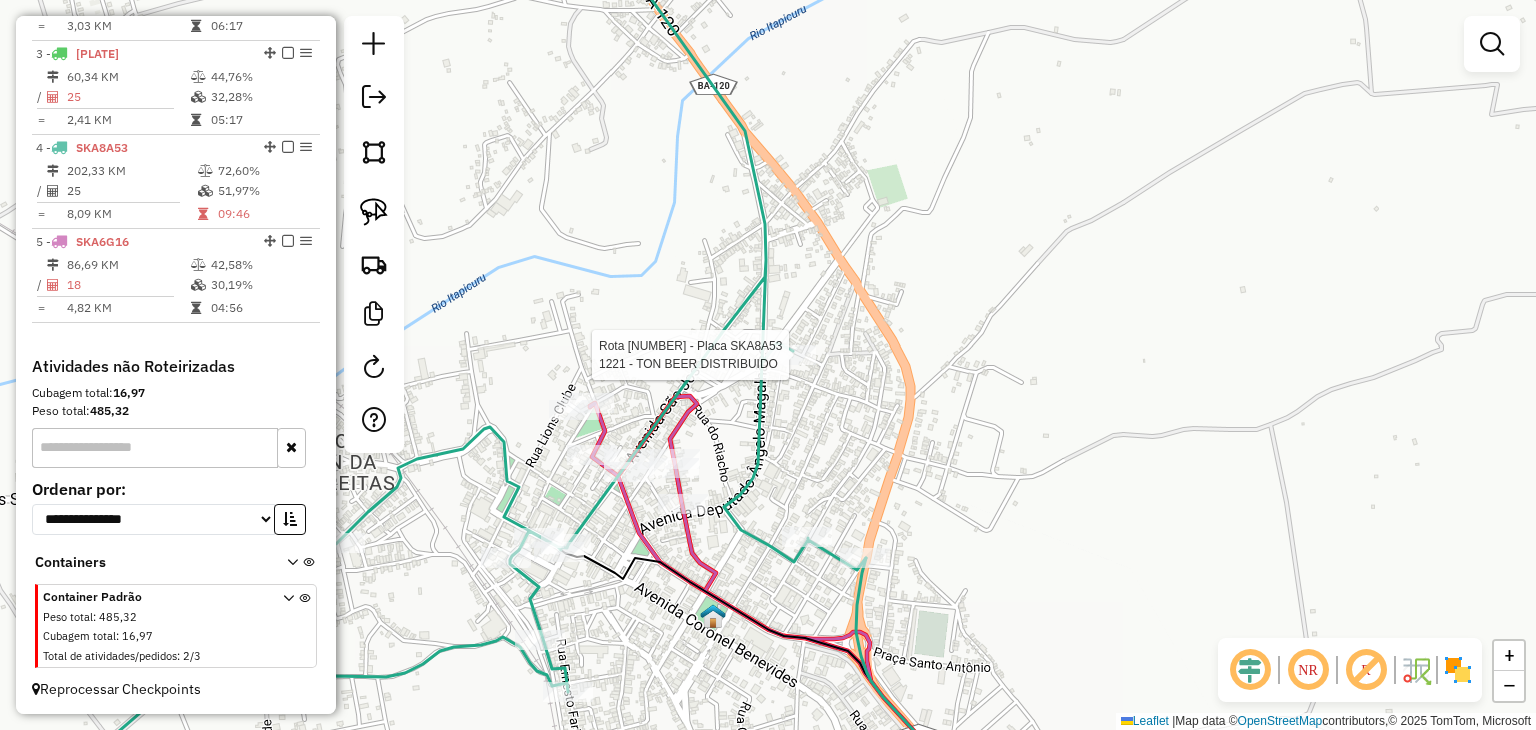 select on "**********" 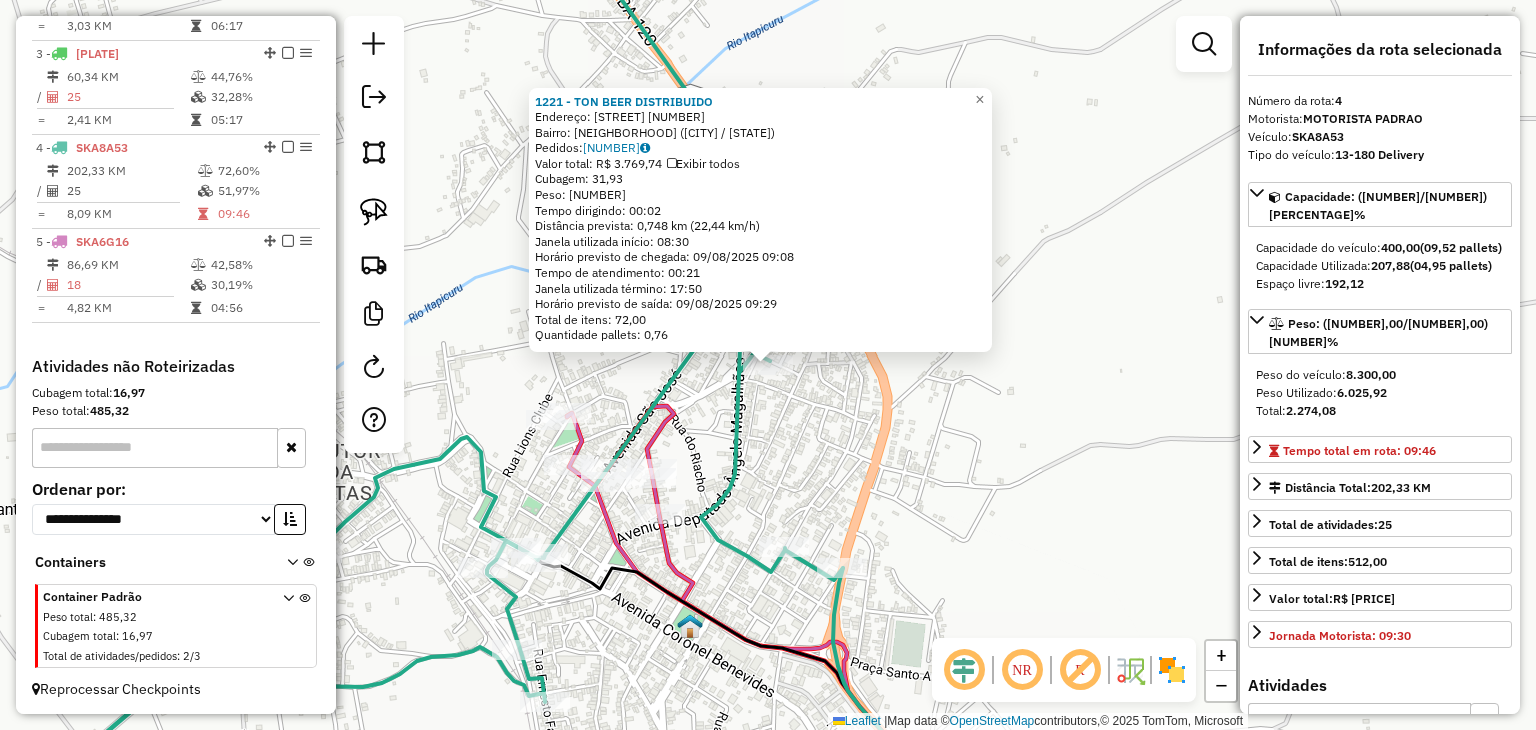 click on "[NUMBER] - [BRAND]  Endereço:  [STREET] [NUMBER]   Bairro: [NEIGHBORHOOD] ([CITY] / [STATE])   Pedidos:  [NUMBER]   Valor total: [CURRENCY] [AMOUNT]   Exibir todos   Cubagem: [CUBAGE]  Peso: [WEIGHT]  Tempo dirigindo: [TIME]   Distância prevista: [DISTANCE] ([SPEED])   Janela utilizada início: [TIME]   Horário previsto de chegada: [DATE] [TIME]   Tempo de atendimento: [TIME]   Janela utilizada término: [TIME]   Horário previsto de saída: [DATE] [TIME]   Total de itens: [QUANTITY]   Quantidade pallets: [QUANTITY]  × Janela de atendimento Grade de atendimento Capacidade Transportadoras Veículos Cliente Pedidos  Rotas Selecione os dias de semana para filtrar as janelas de atendimento  Seg   Ter   Qua   Qui   Sex   Sáb   Dom  Informe o período da janela de atendimento: De: Até:  Filtrar exatamente a janela do cliente  Considerar janela de atendimento padrão  Selecione os dias de semana para filtrar as grades de atendimento  Seg   Ter   Qua   Qui   Sex   Sáb   Dom   Clientes fora do dia de atendimento selecionado De:" 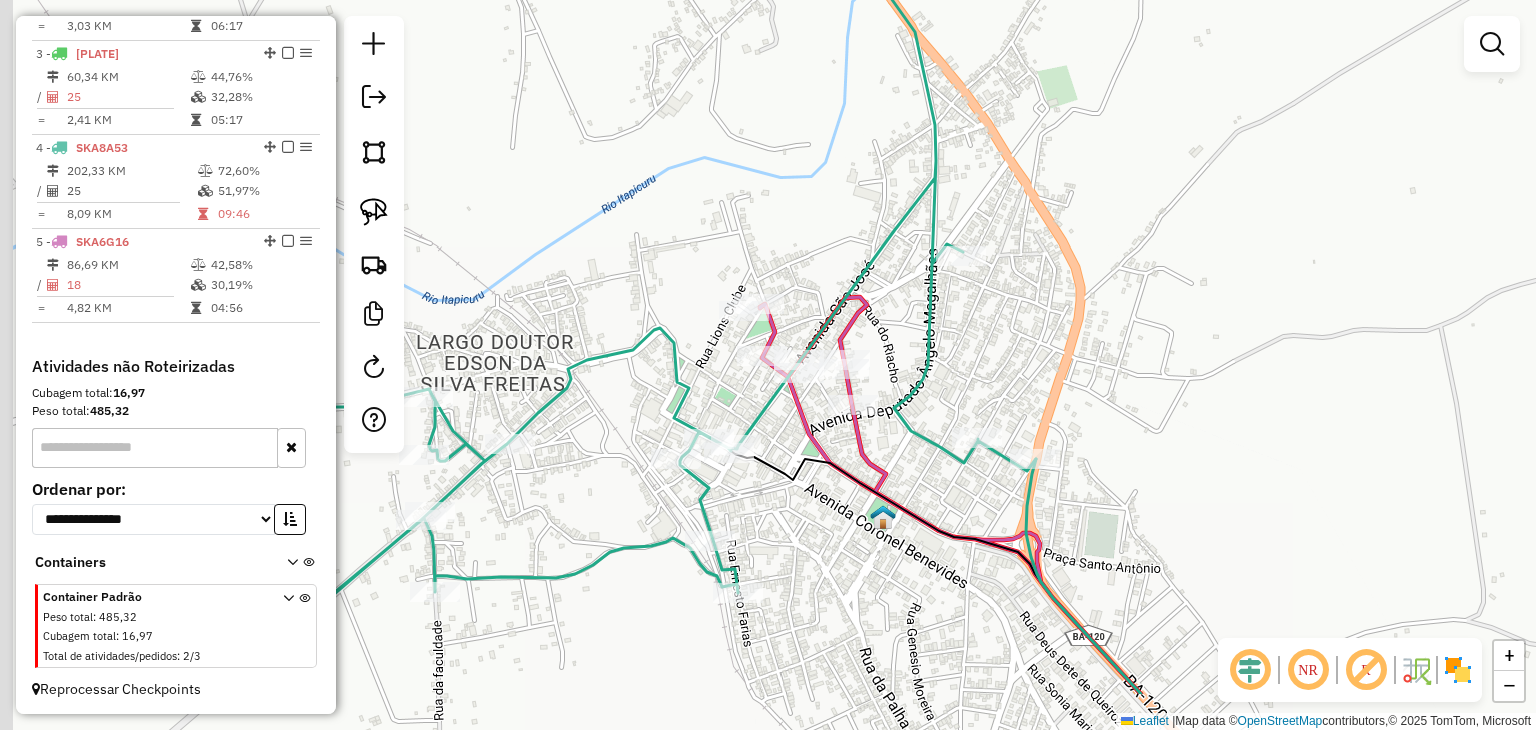 drag, startPoint x: 856, startPoint y: 493, endPoint x: 911, endPoint y: 441, distance: 75.690155 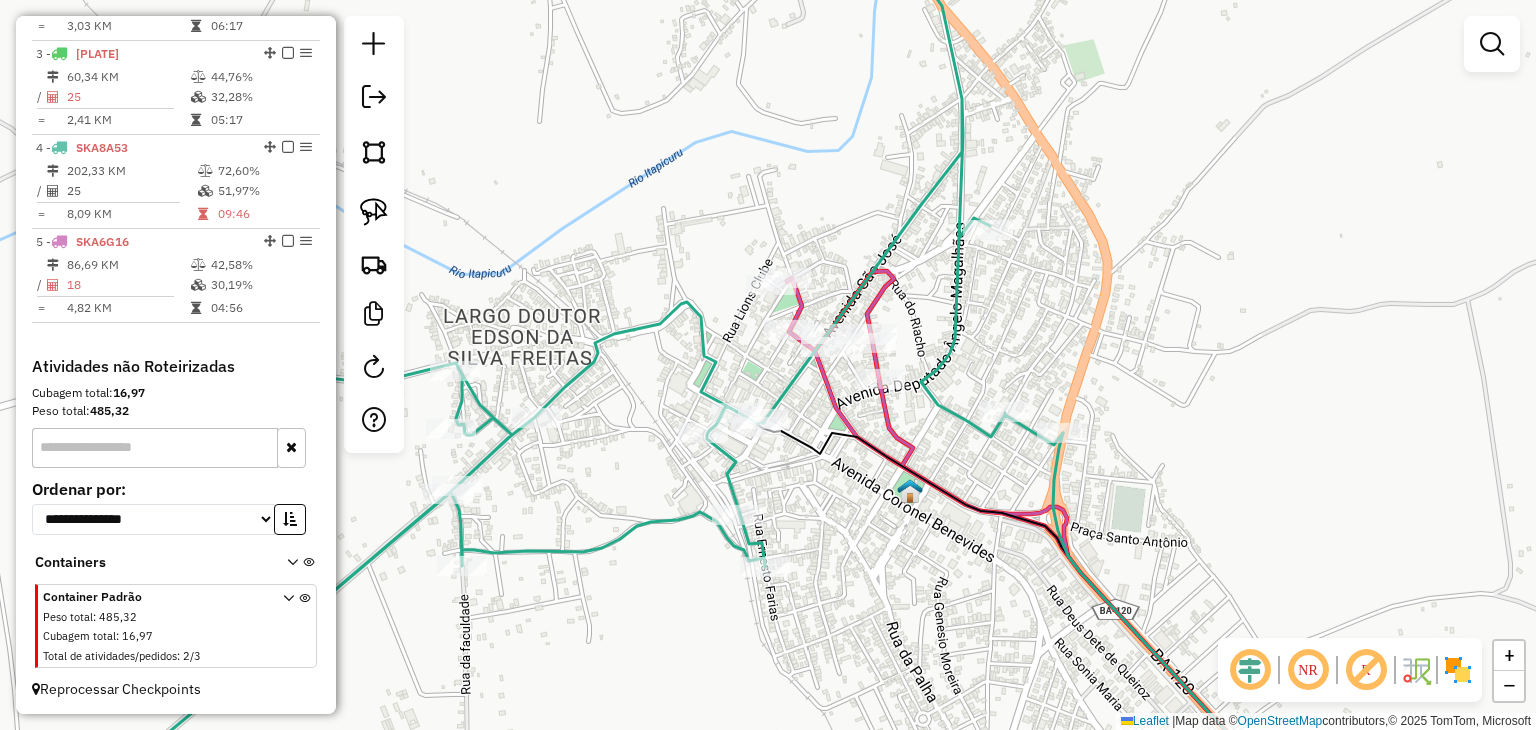 drag, startPoint x: 825, startPoint y: 521, endPoint x: 812, endPoint y: 448, distance: 74.1485 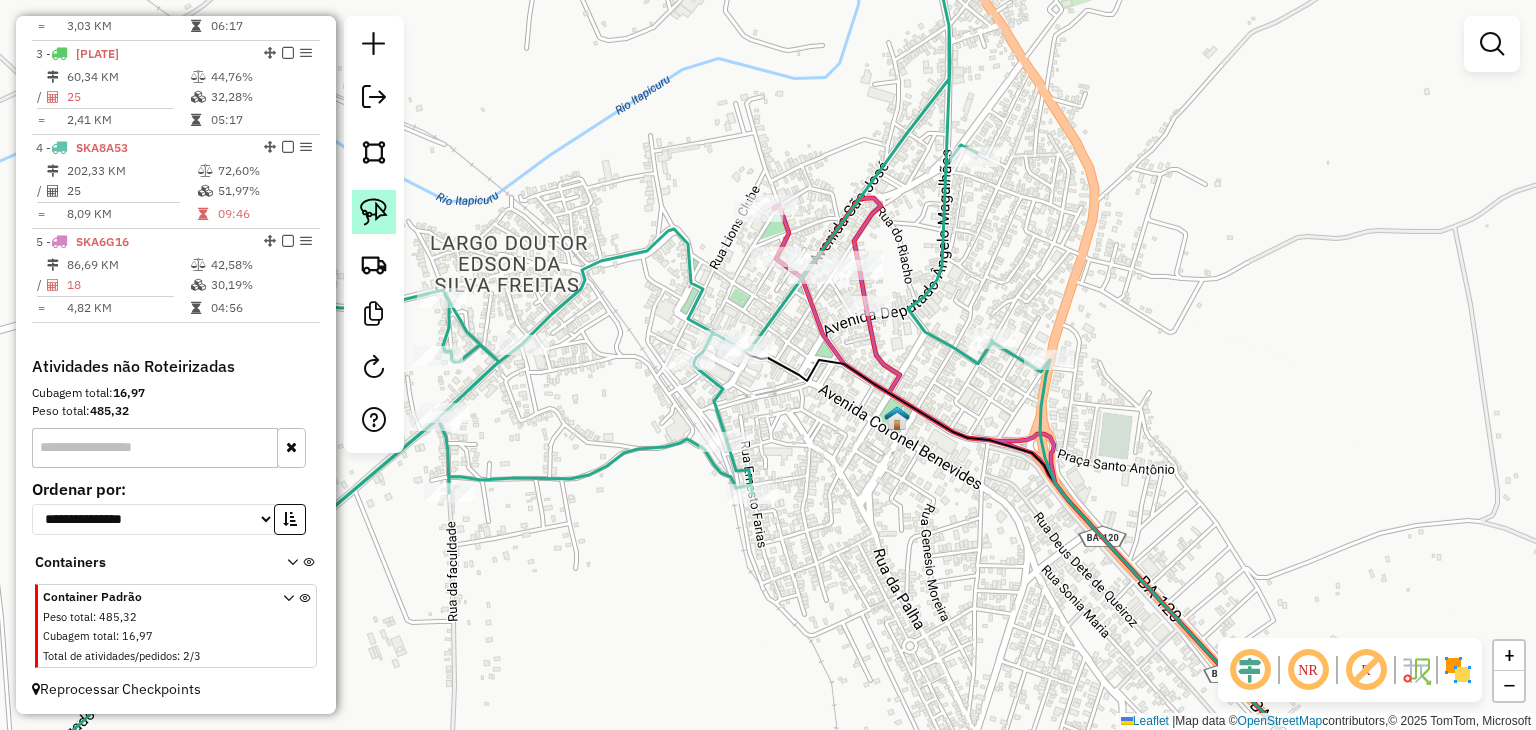 click 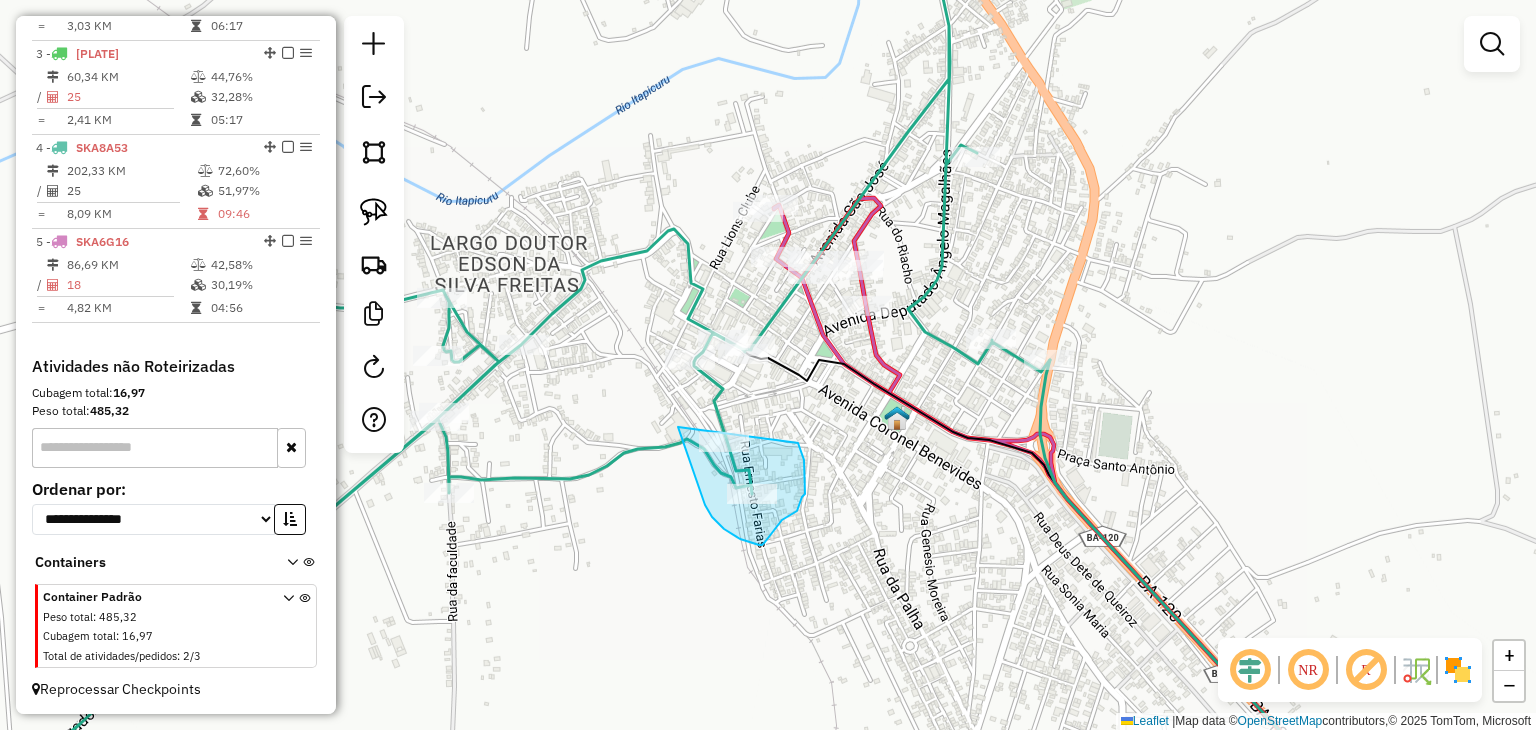 drag, startPoint x: 681, startPoint y: 434, endPoint x: 796, endPoint y: 436, distance: 115.01739 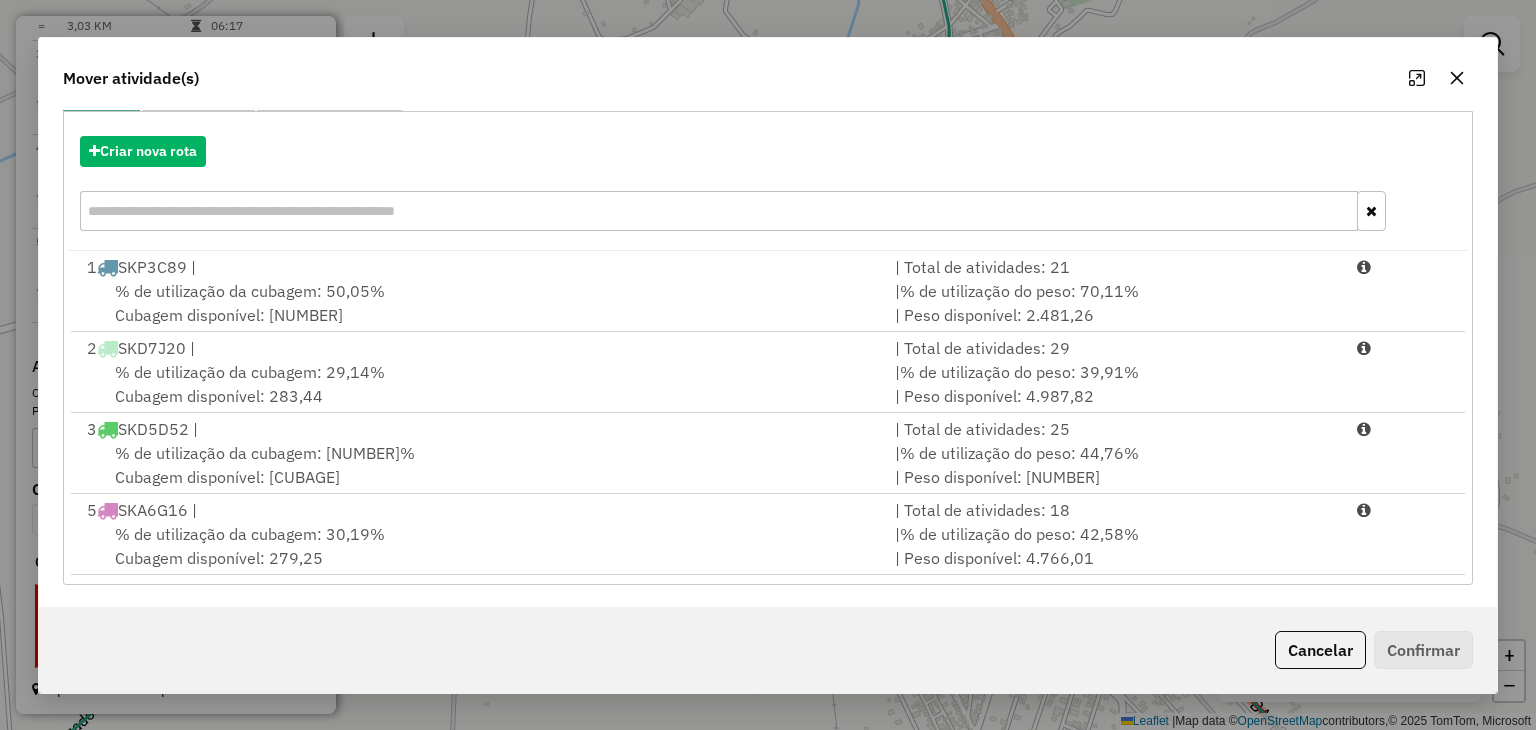 scroll, scrollTop: 209, scrollLeft: 0, axis: vertical 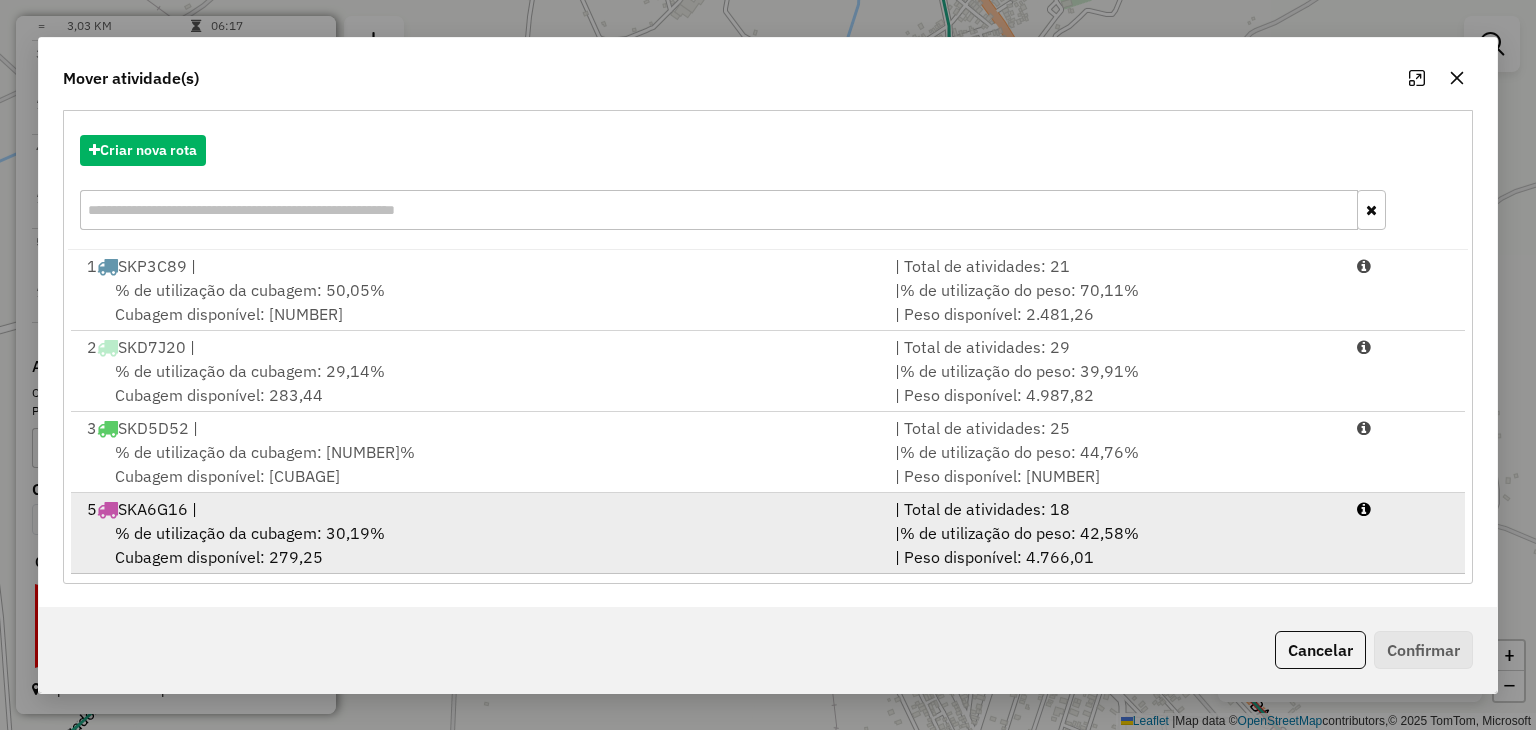 click on "% de utilização da cubagem: 30,19%  Cubagem disponível: 279,25" at bounding box center (479, 545) 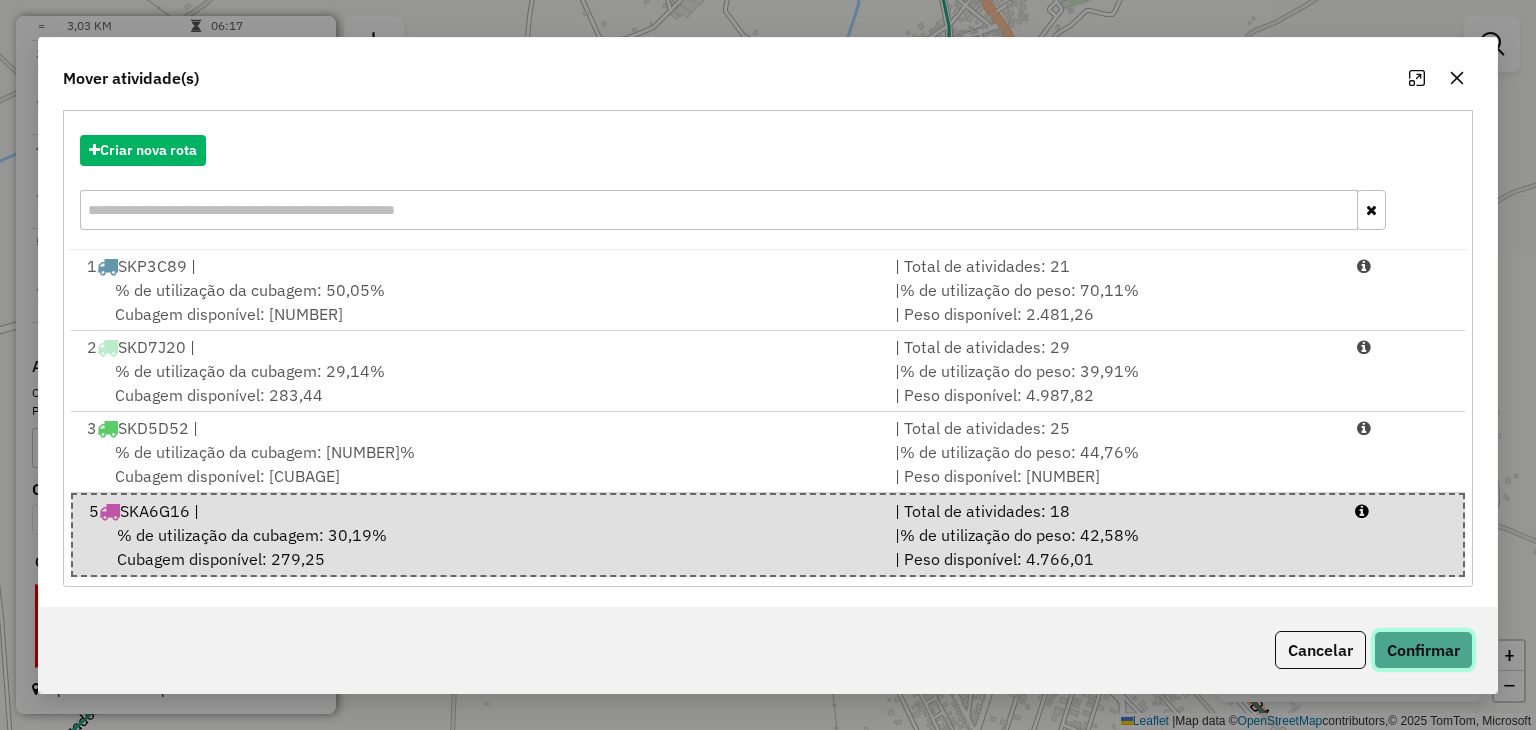 click on "Confirmar" 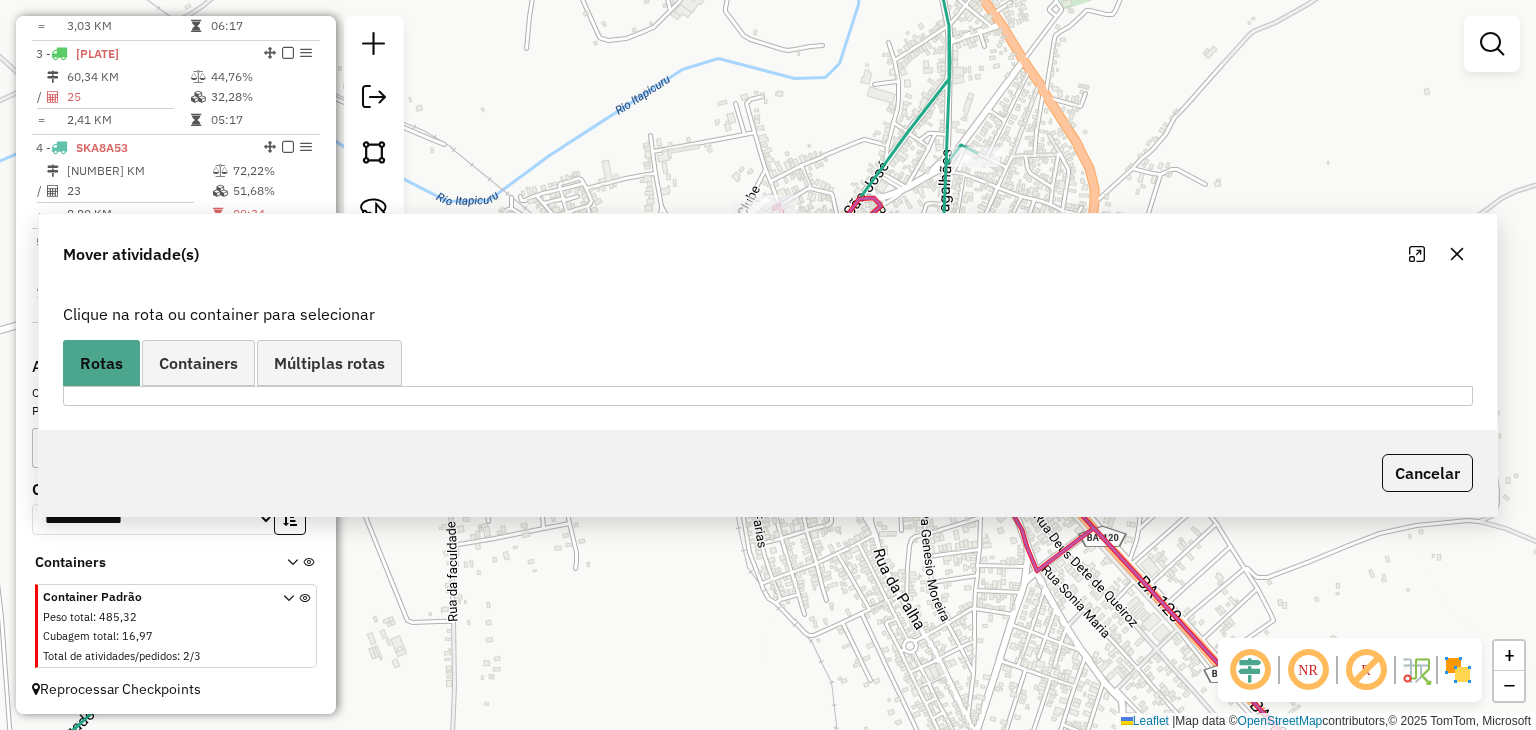 scroll, scrollTop: 0, scrollLeft: 0, axis: both 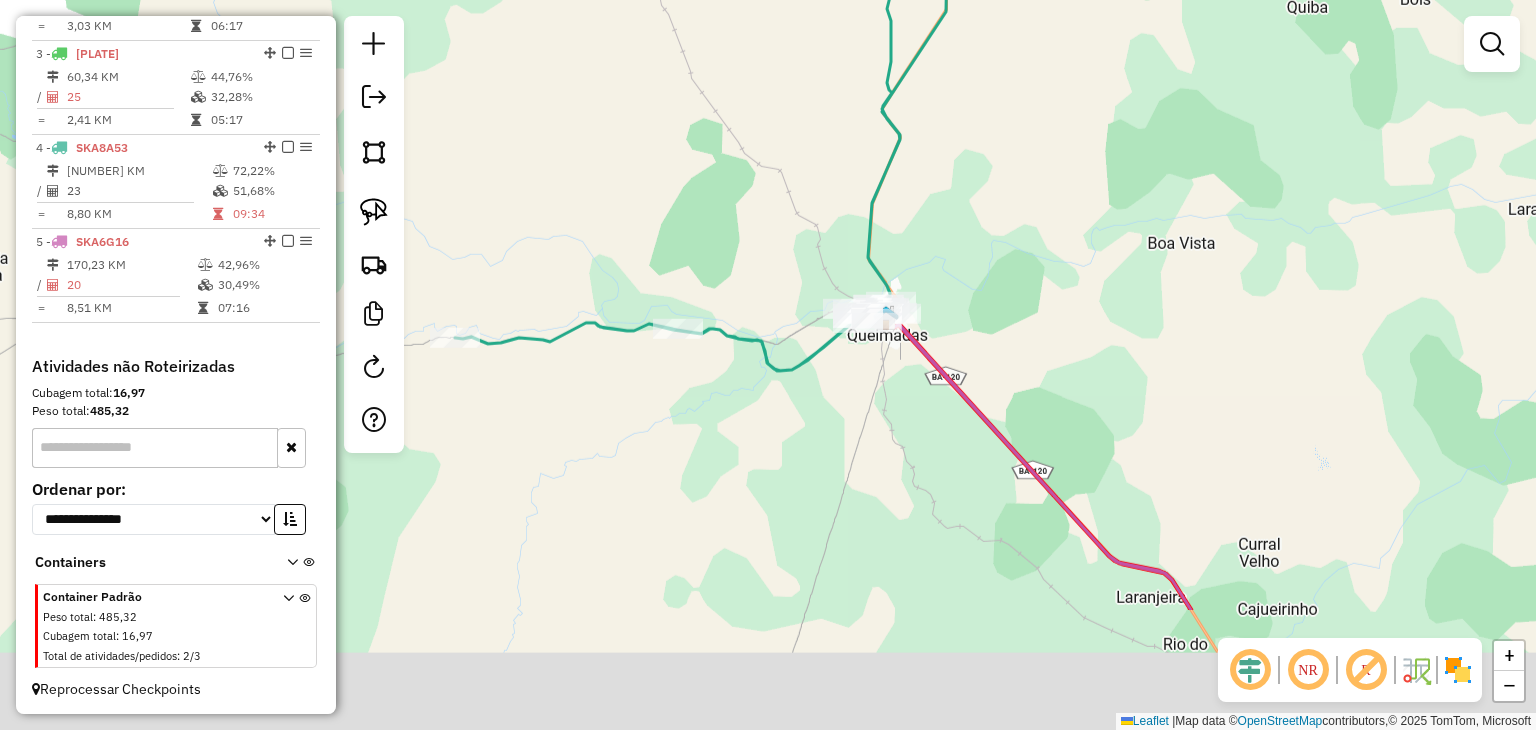 drag, startPoint x: 966, startPoint y: 542, endPoint x: 900, endPoint y: 342, distance: 210.60864 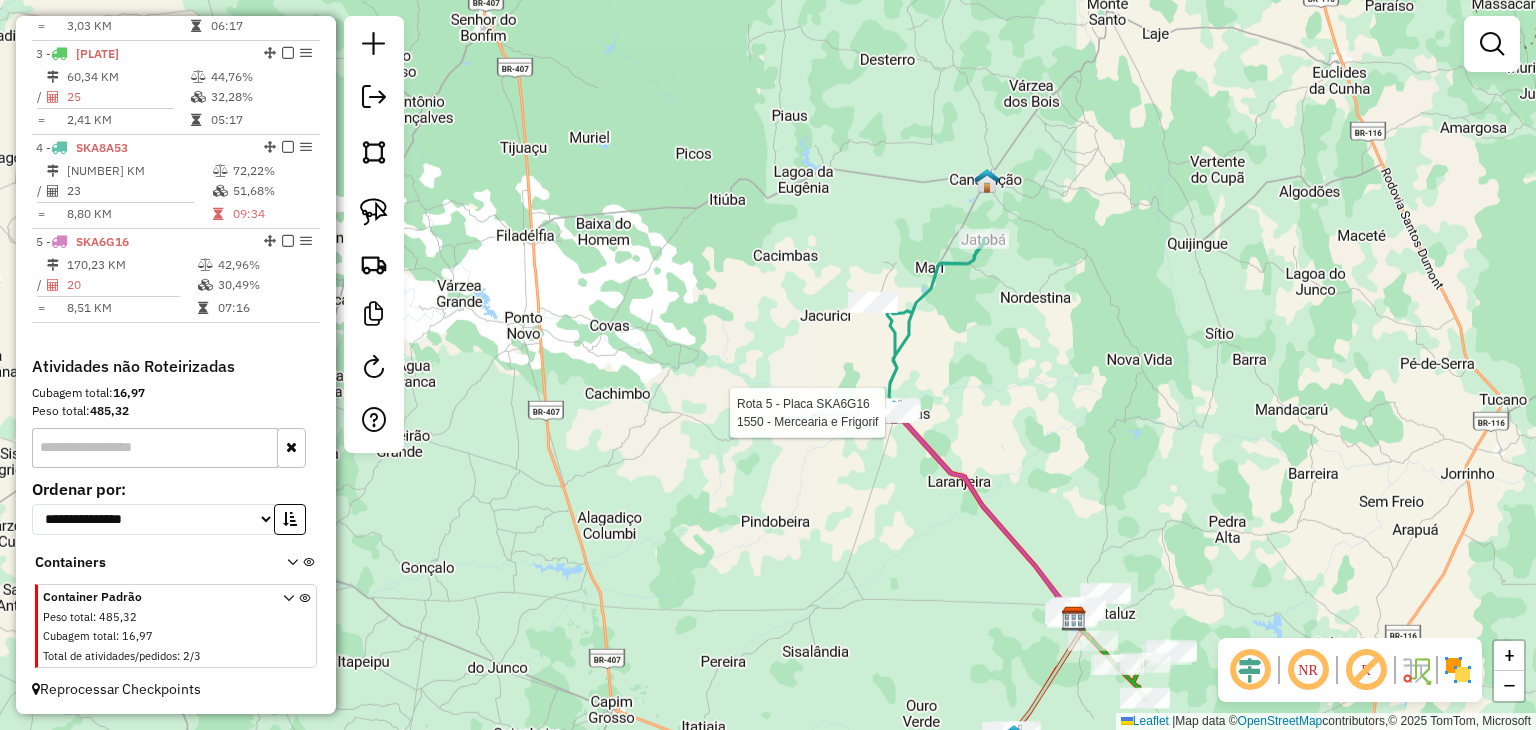 drag, startPoint x: 894, startPoint y: 532, endPoint x: 878, endPoint y: 460, distance: 73.756355 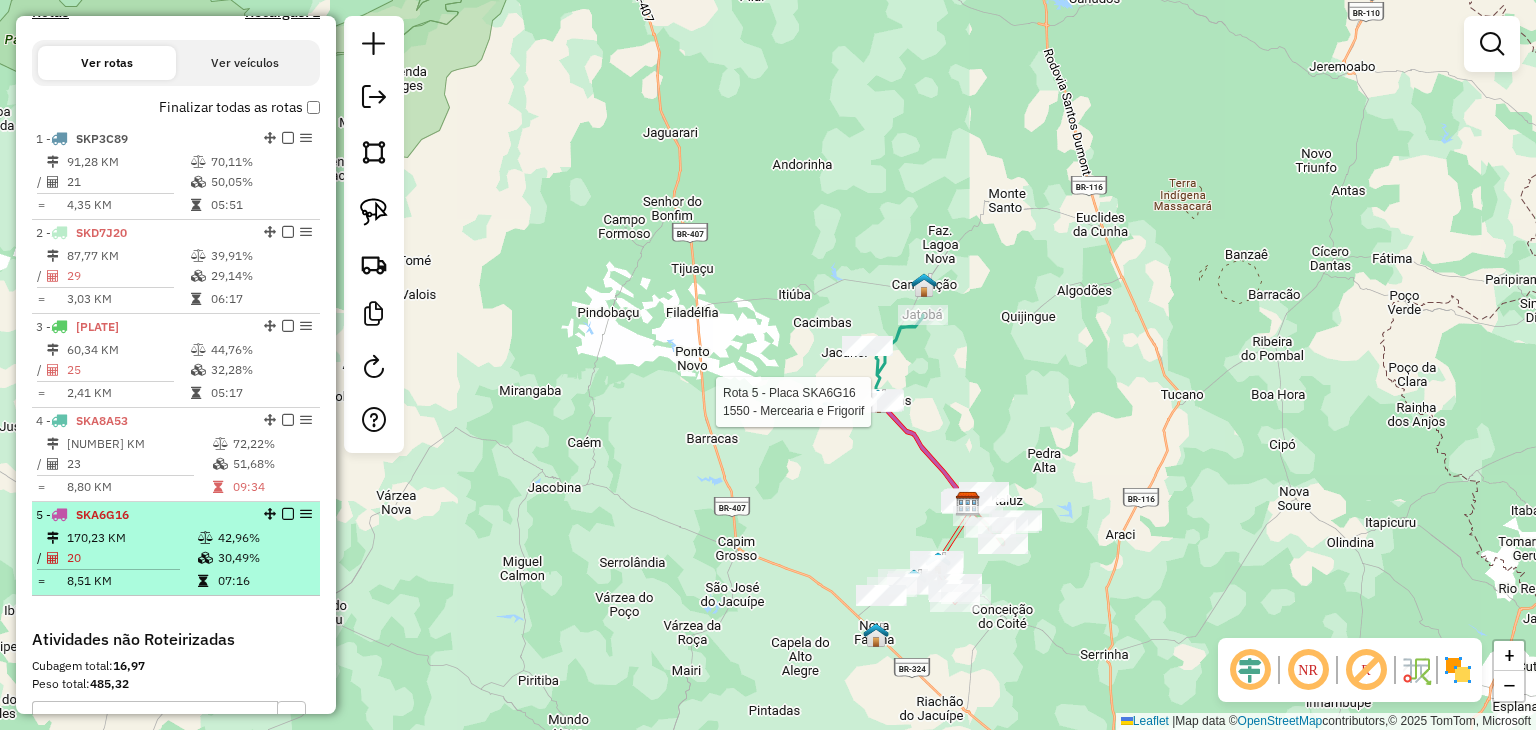 scroll, scrollTop: 613, scrollLeft: 0, axis: vertical 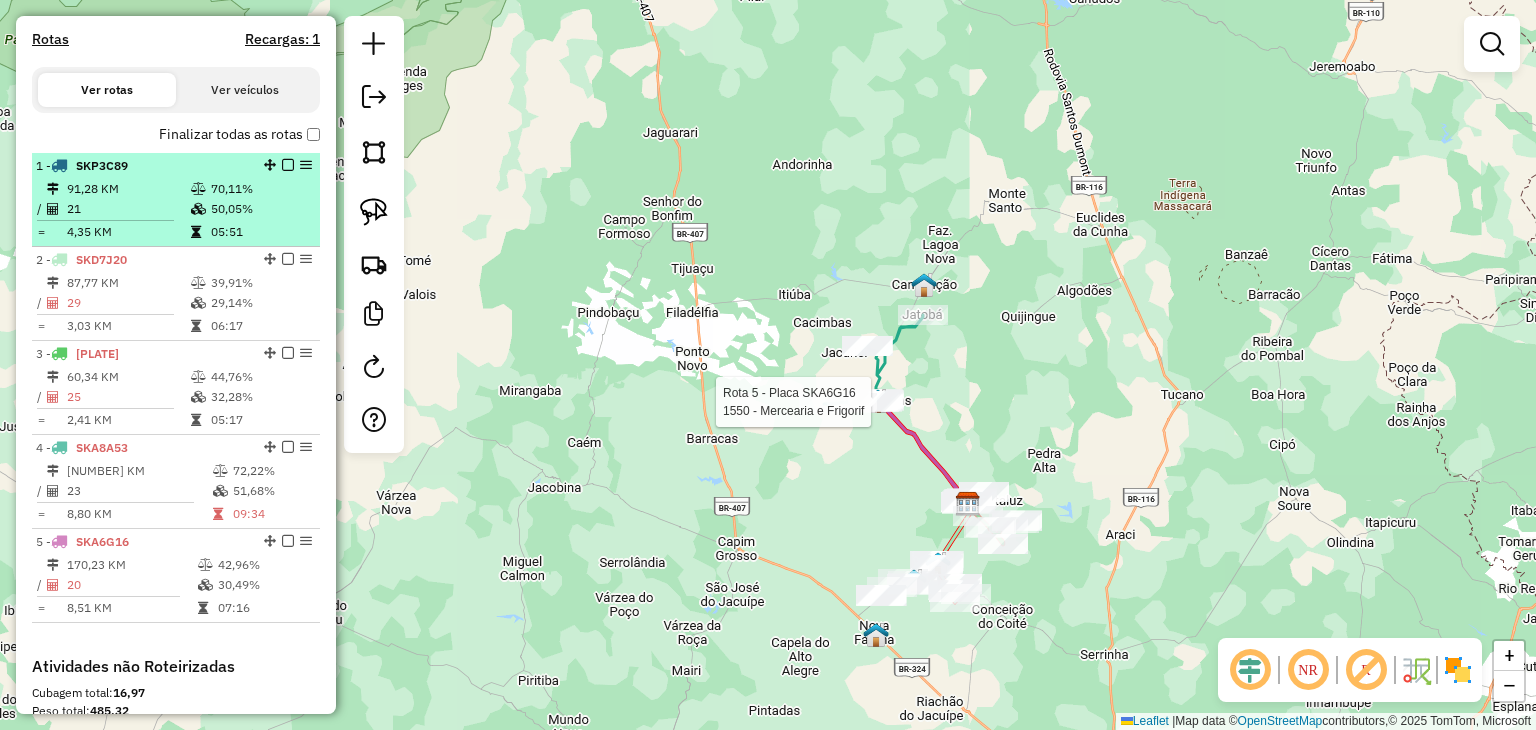 click on "21" at bounding box center [128, 209] 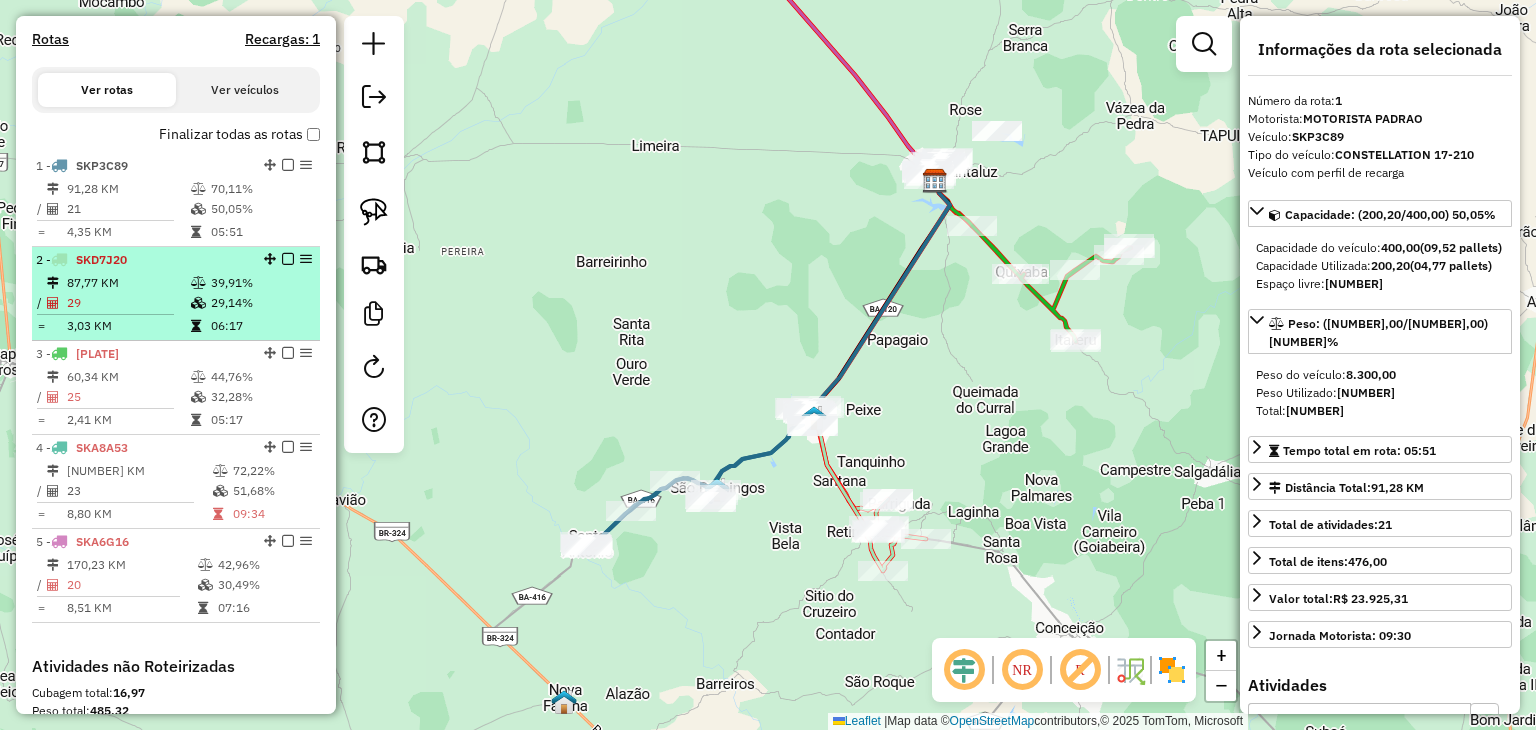 click on "29" at bounding box center [128, 303] 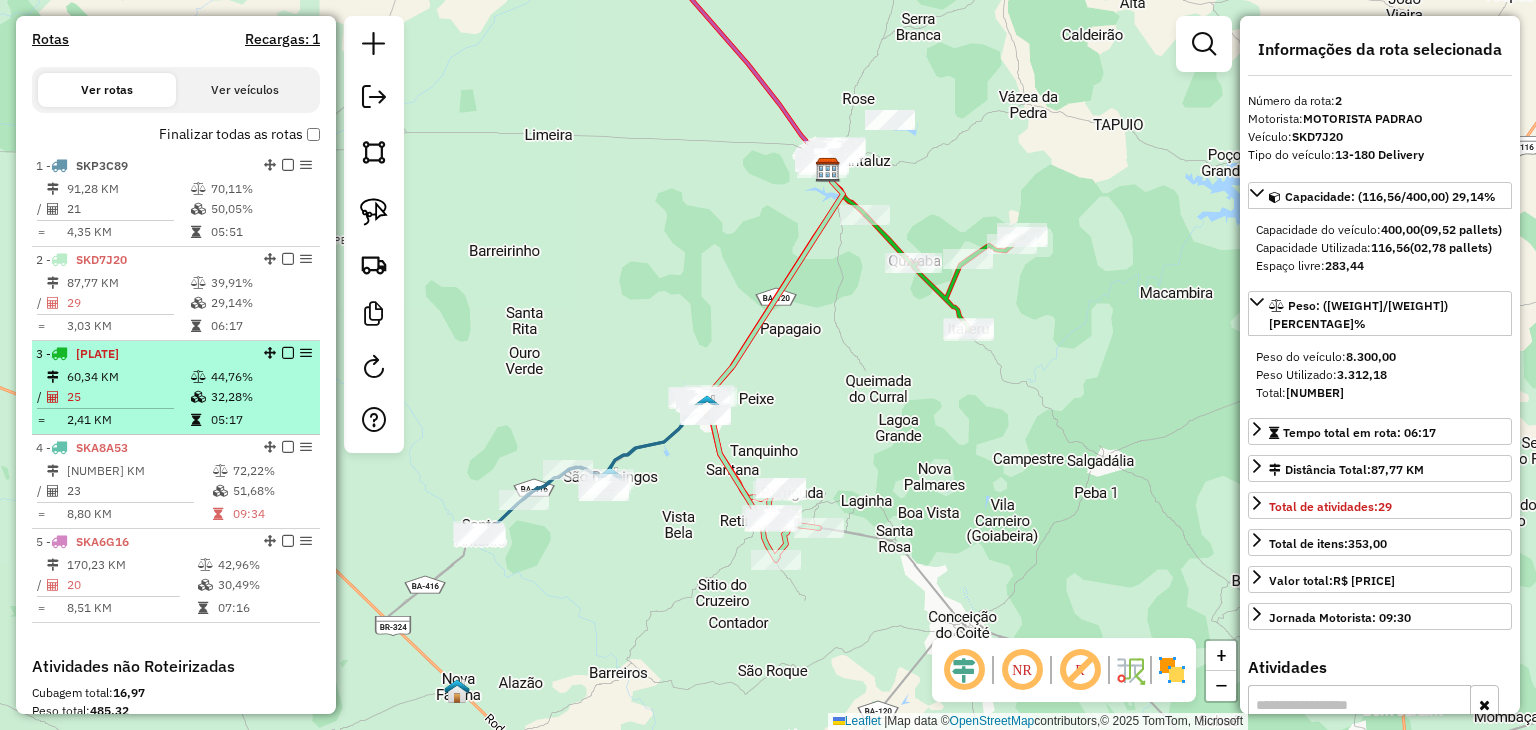 click at bounding box center [198, 397] 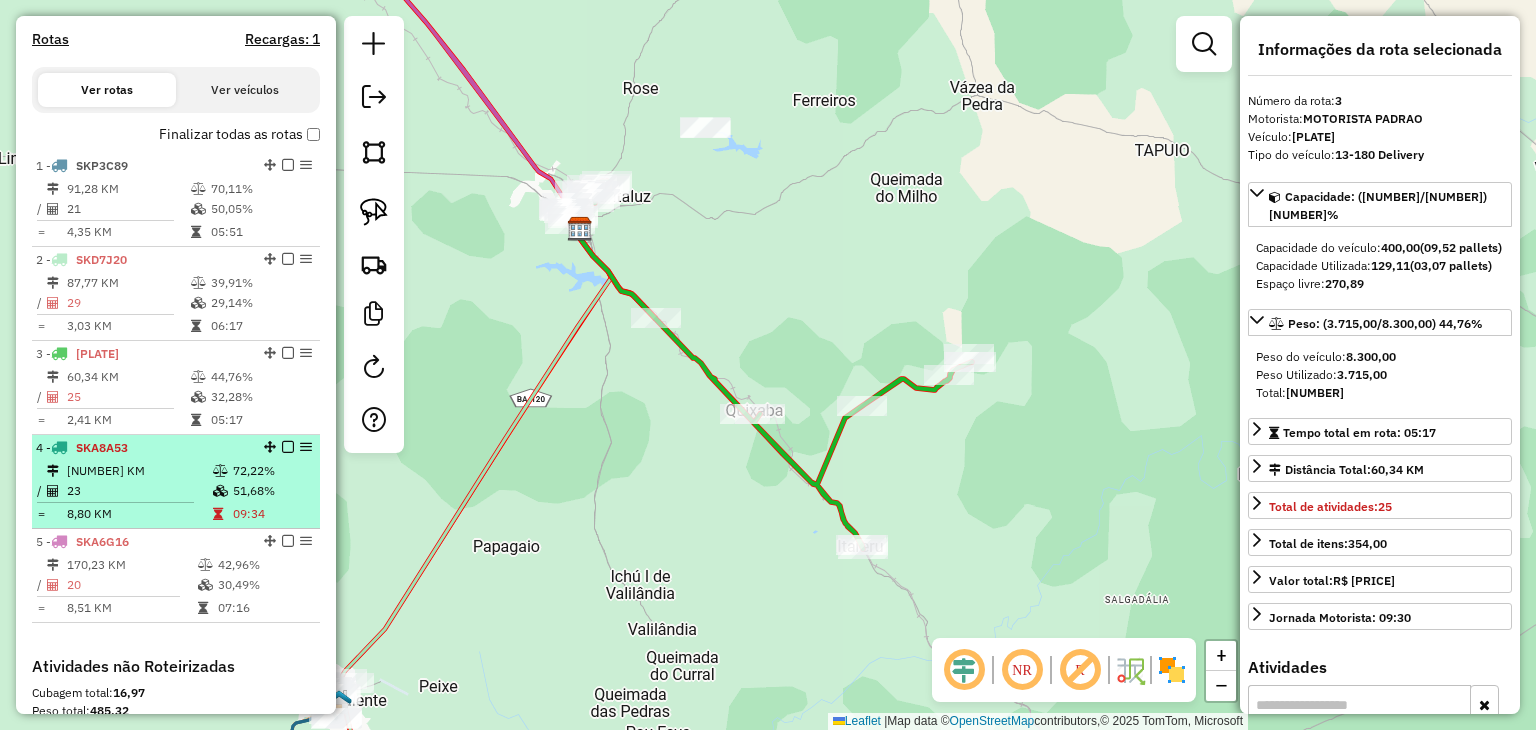 click on "[NUMBER] KM" at bounding box center [139, 471] 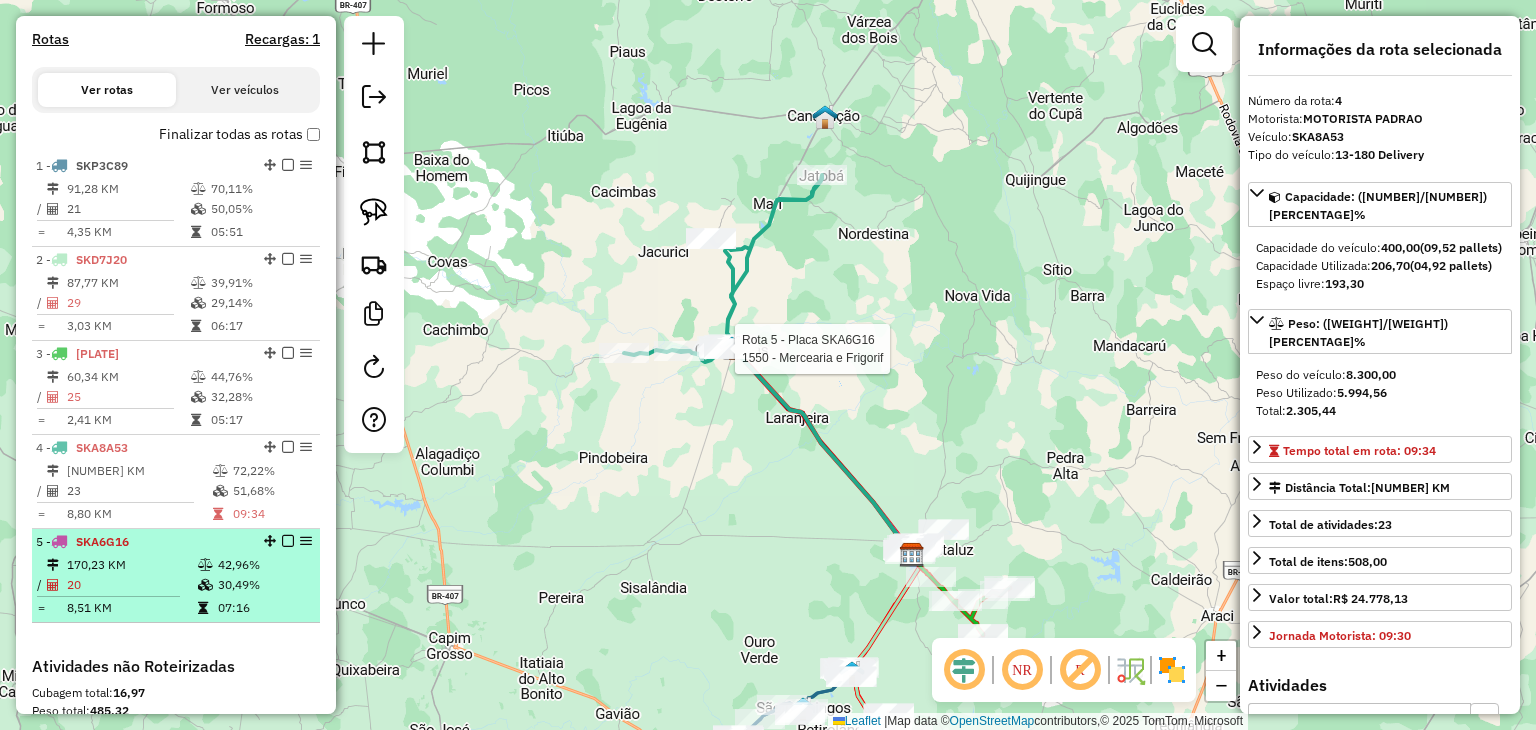 click on "5 -       SKA6G16" at bounding box center [142, 542] 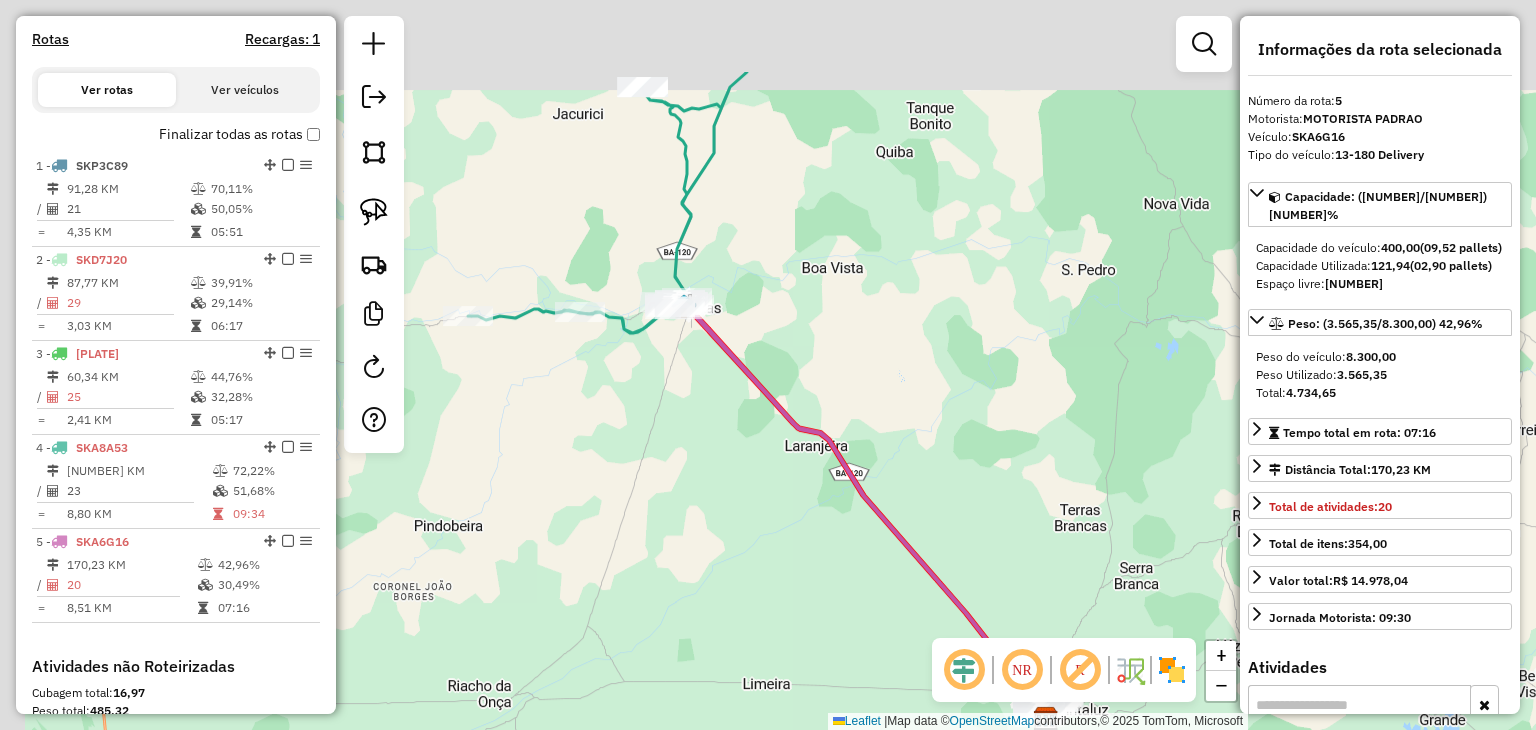 drag, startPoint x: 572, startPoint y: 207, endPoint x: 666, endPoint y: 352, distance: 172.80336 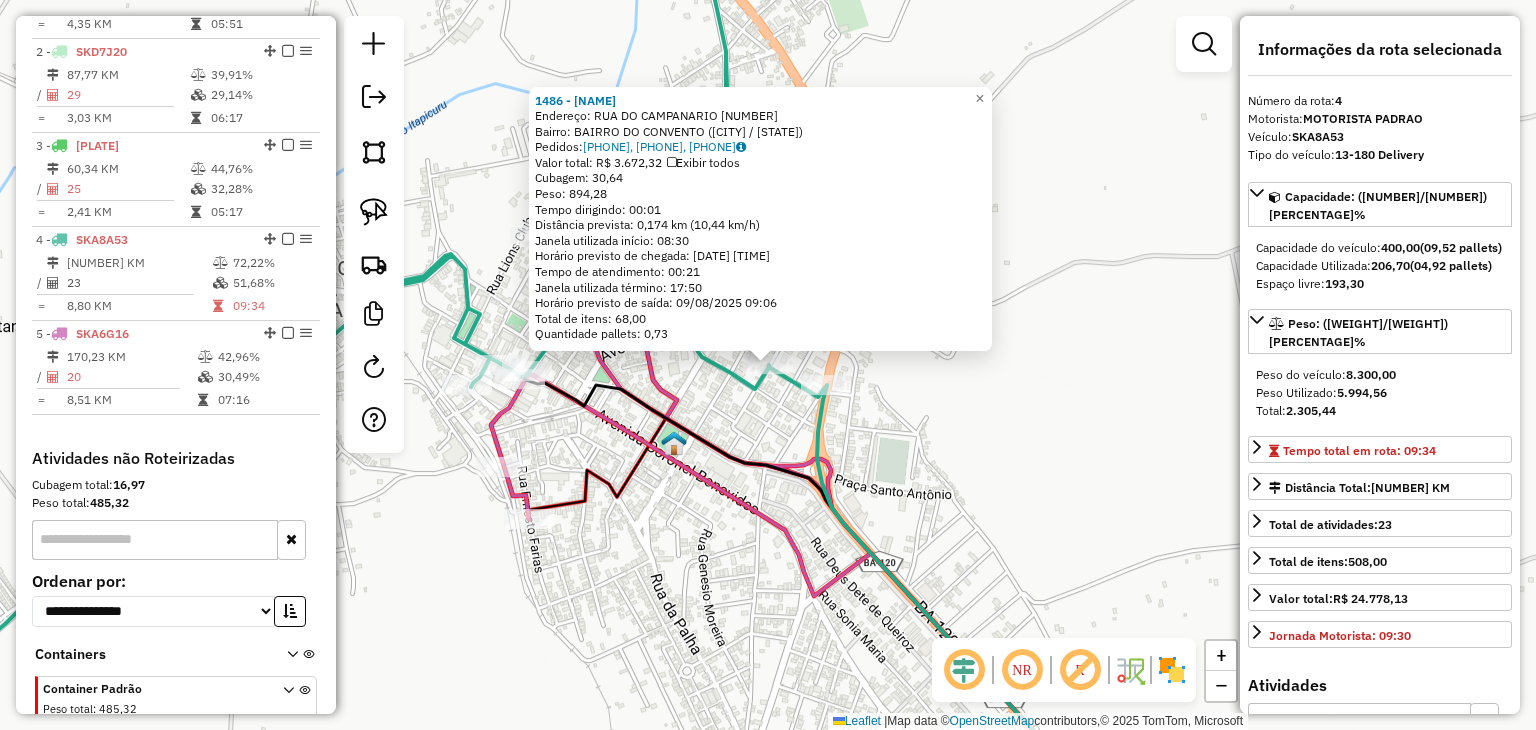 scroll, scrollTop: 913, scrollLeft: 0, axis: vertical 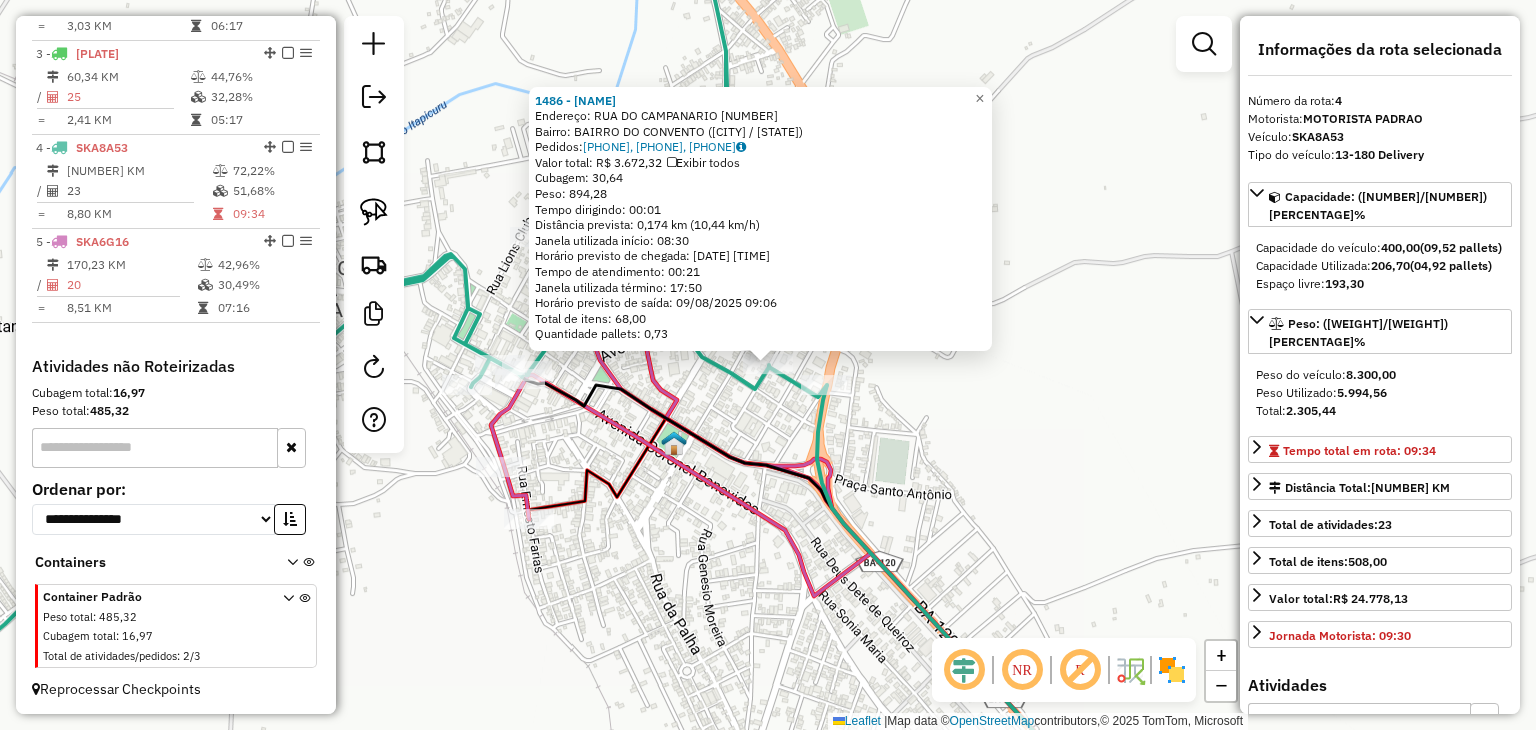 click on "Endereço: RUA DO CAMPANARIO [NUMBER] Bairro: BAIRRO DO CONVENTO ([QUEIMADAS] / [STATE]) Pedidos: [PHONE], [PHONE], [PHONE] Valor total: R$ [PRICE] Exibir todos Cubagem: [NUMBER] Peso: [NUMBER] Tempo dirigindo: [TIME] Distância prevista: [NUMBER] km ([NUMBER] km/h) Janela utilizada início: [TIME] Horário previsto de chegada: [DATE] [TIME] Tempo de atendimento: [TIME] Janela utilizada término: [TIME] Horário previsto de saída: [DATE] [TIME] Total de itens: [NUMBER] Quantidade pallets: [NUMBER] × Janela de atendimento Grade de atendimento Capacidade Transportadoras Veículos Cliente Pedidos Rotas Selecione os dias de semana para filtrar as janelas de atendimento Seg Ter Qua Qui Sex Sáb Dom Informe o período da janela de atendimento: De: Até: Filtrar exatamente a janela do cliente Considerar janela de atendimento padrão Selecione os dias de semana para filtrar as grades de atendimento Seg Ter Qua Qui Sex Sáb Dom Peso mínimo: De: De:" 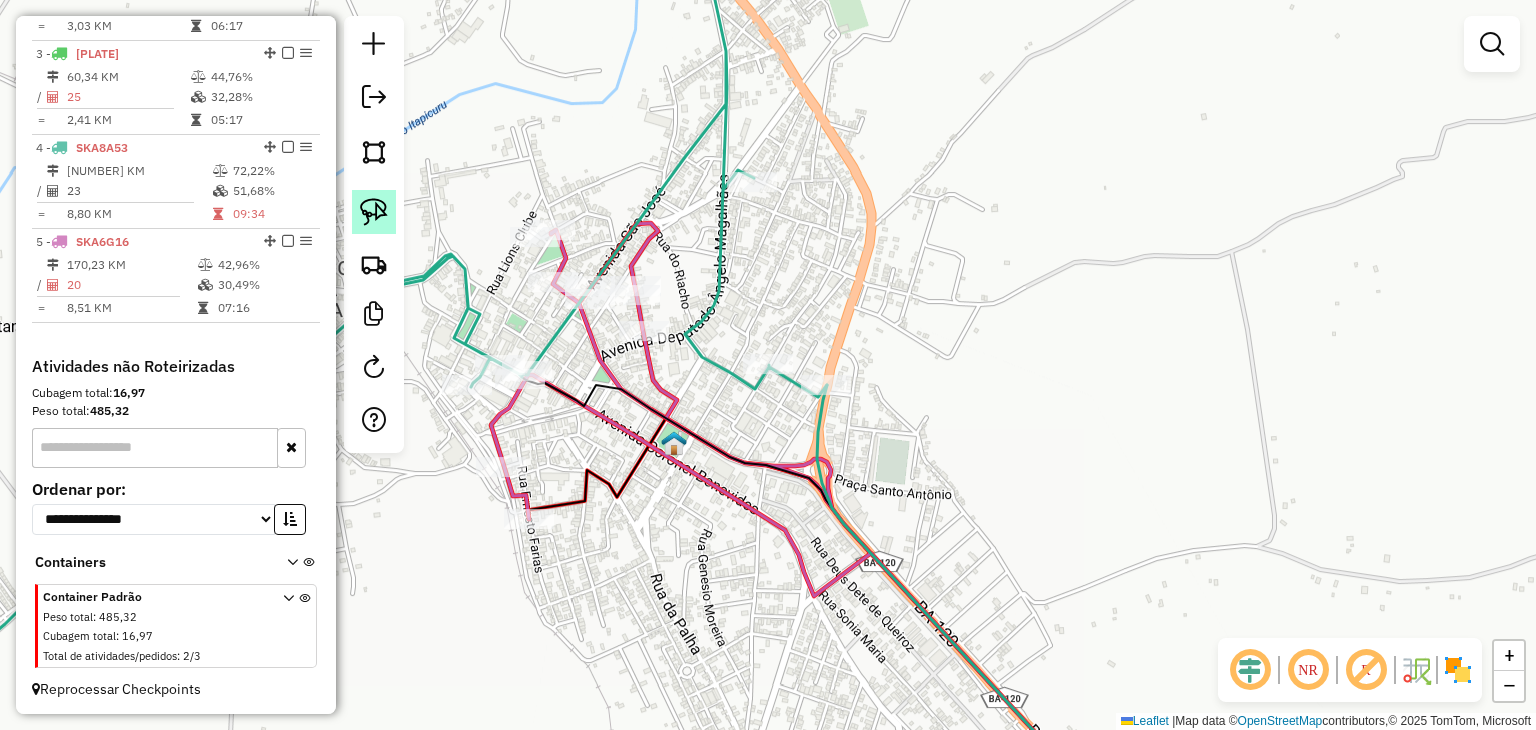 click 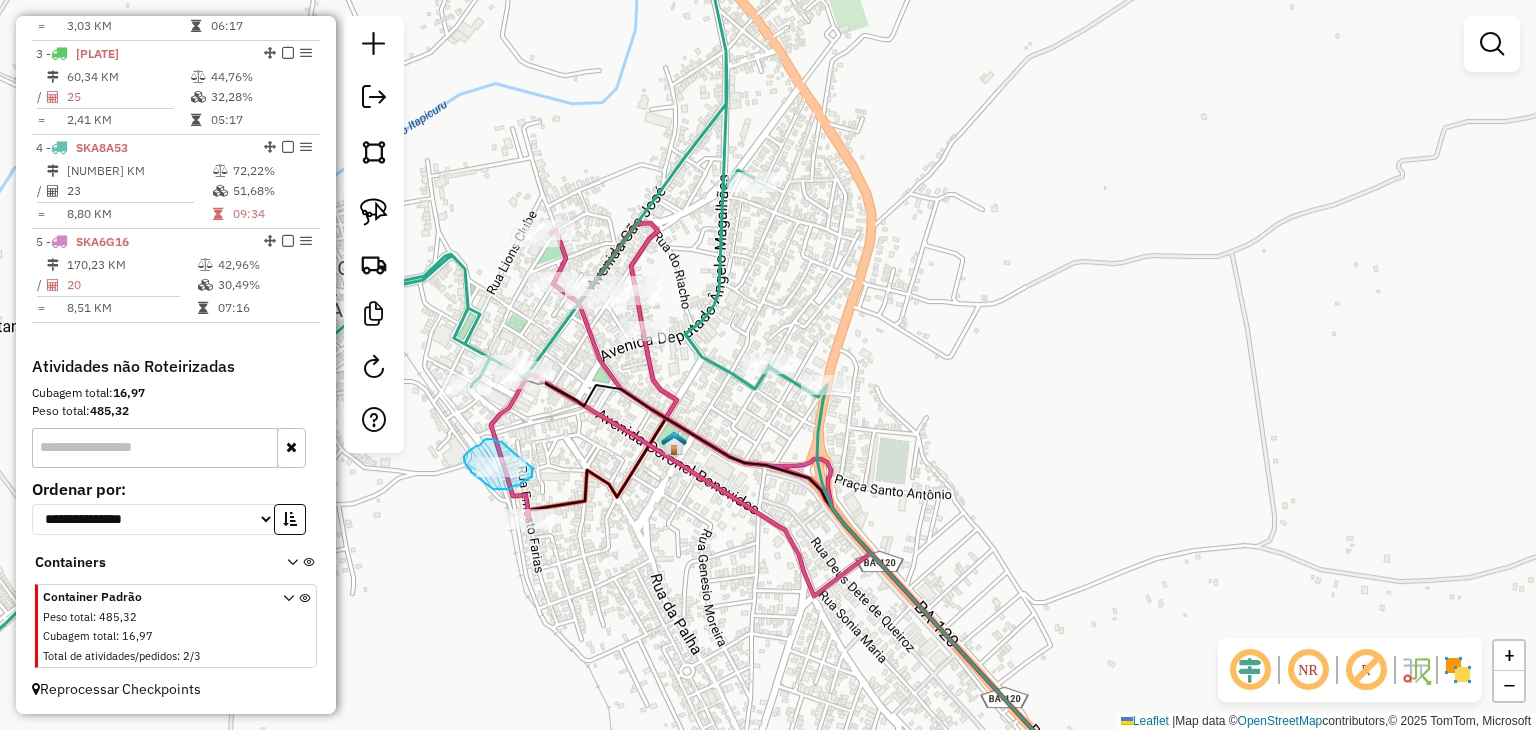 drag, startPoint x: 502, startPoint y: 442, endPoint x: 534, endPoint y: 469, distance: 41.868843 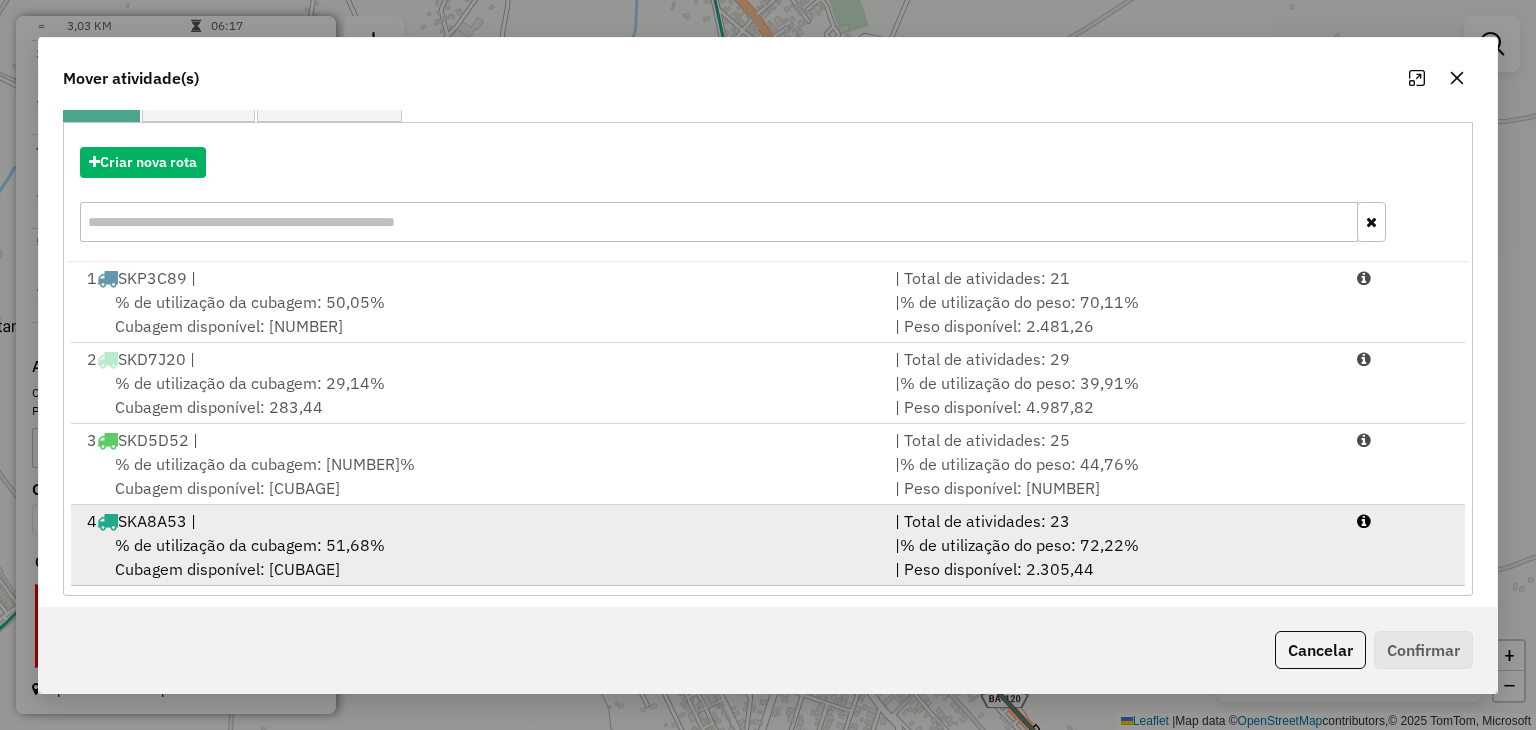 scroll, scrollTop: 200, scrollLeft: 0, axis: vertical 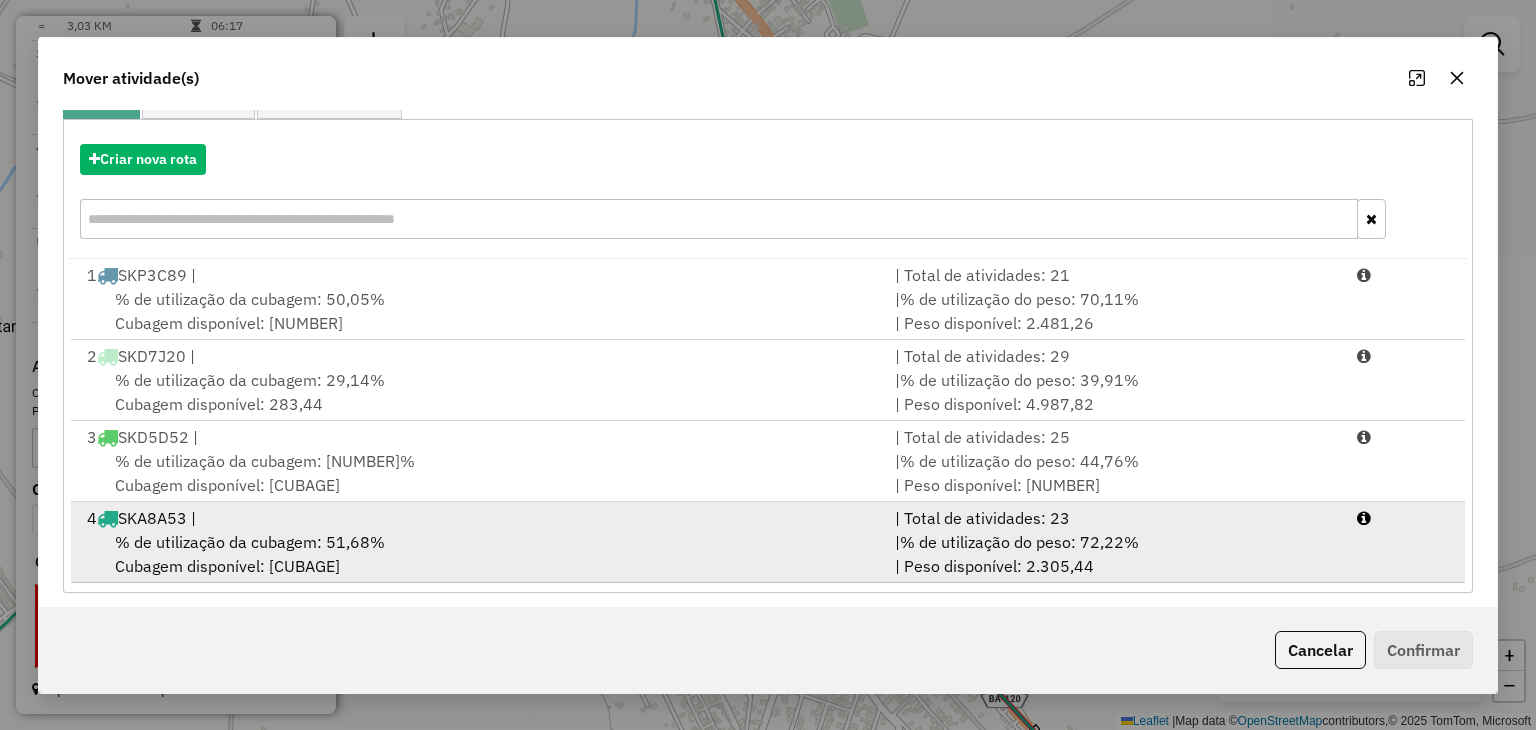 click on "[NUMBER] SKA8A53 |" at bounding box center (479, 518) 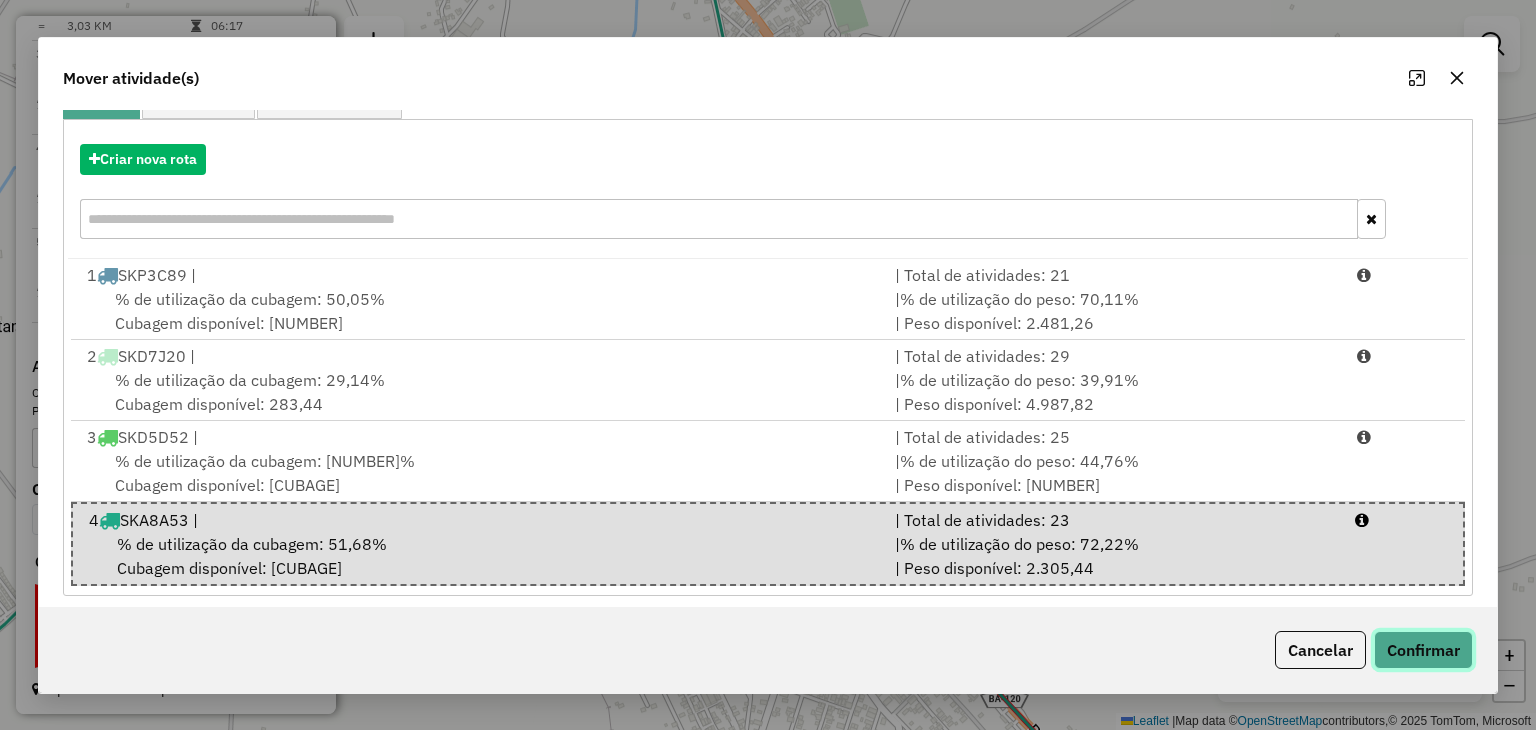 click on "Confirmar" 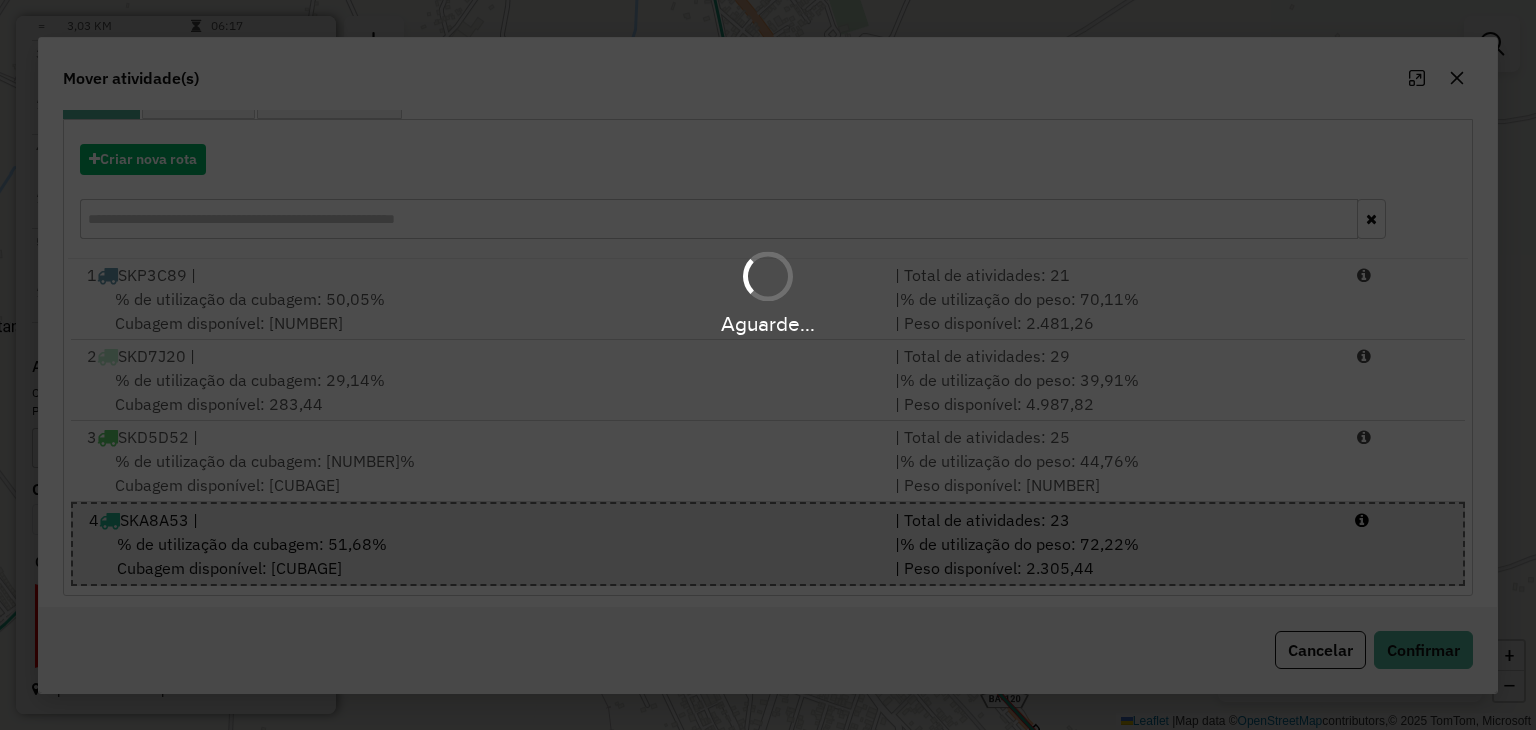 scroll, scrollTop: 0, scrollLeft: 0, axis: both 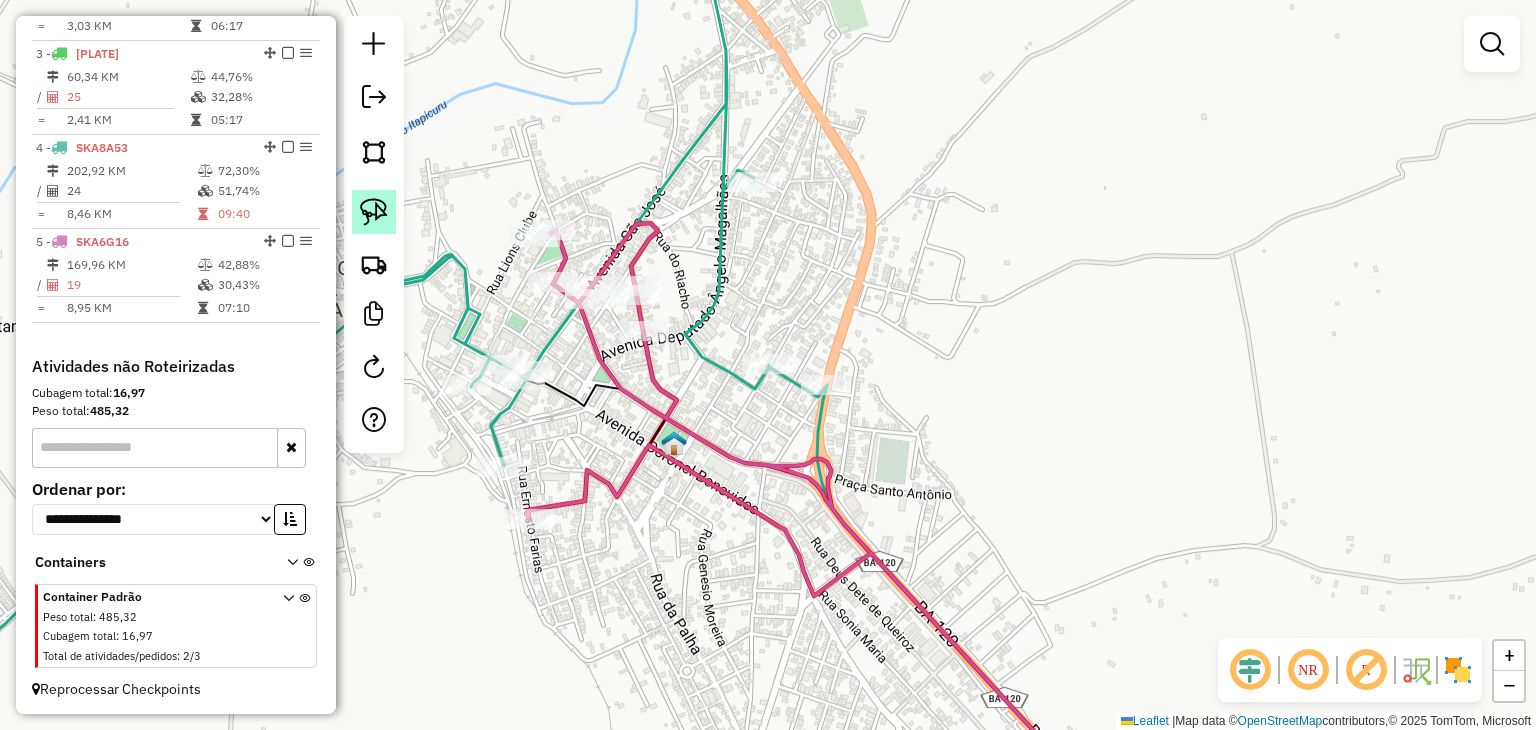 click 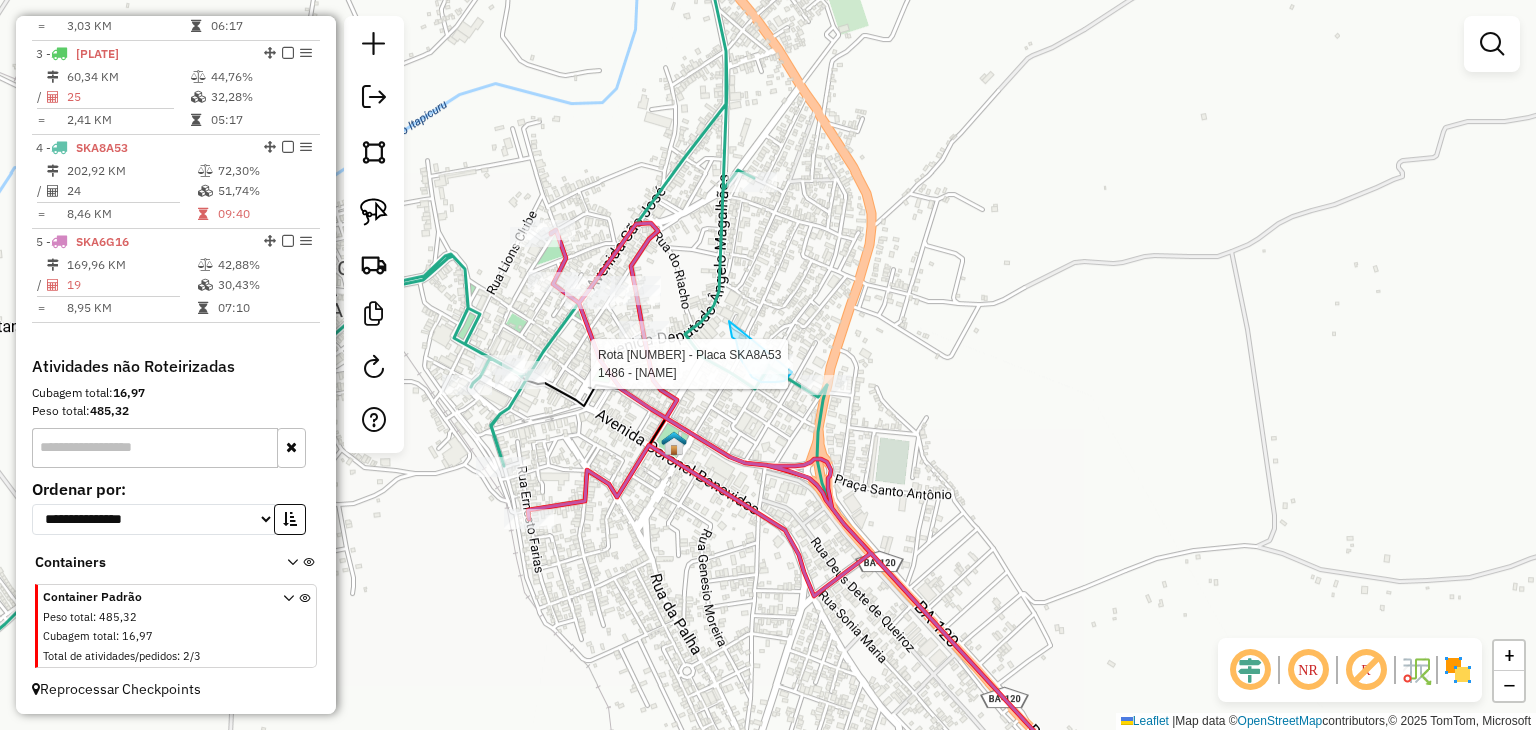 drag, startPoint x: 739, startPoint y: 355, endPoint x: 802, endPoint y: 365, distance: 63.788715 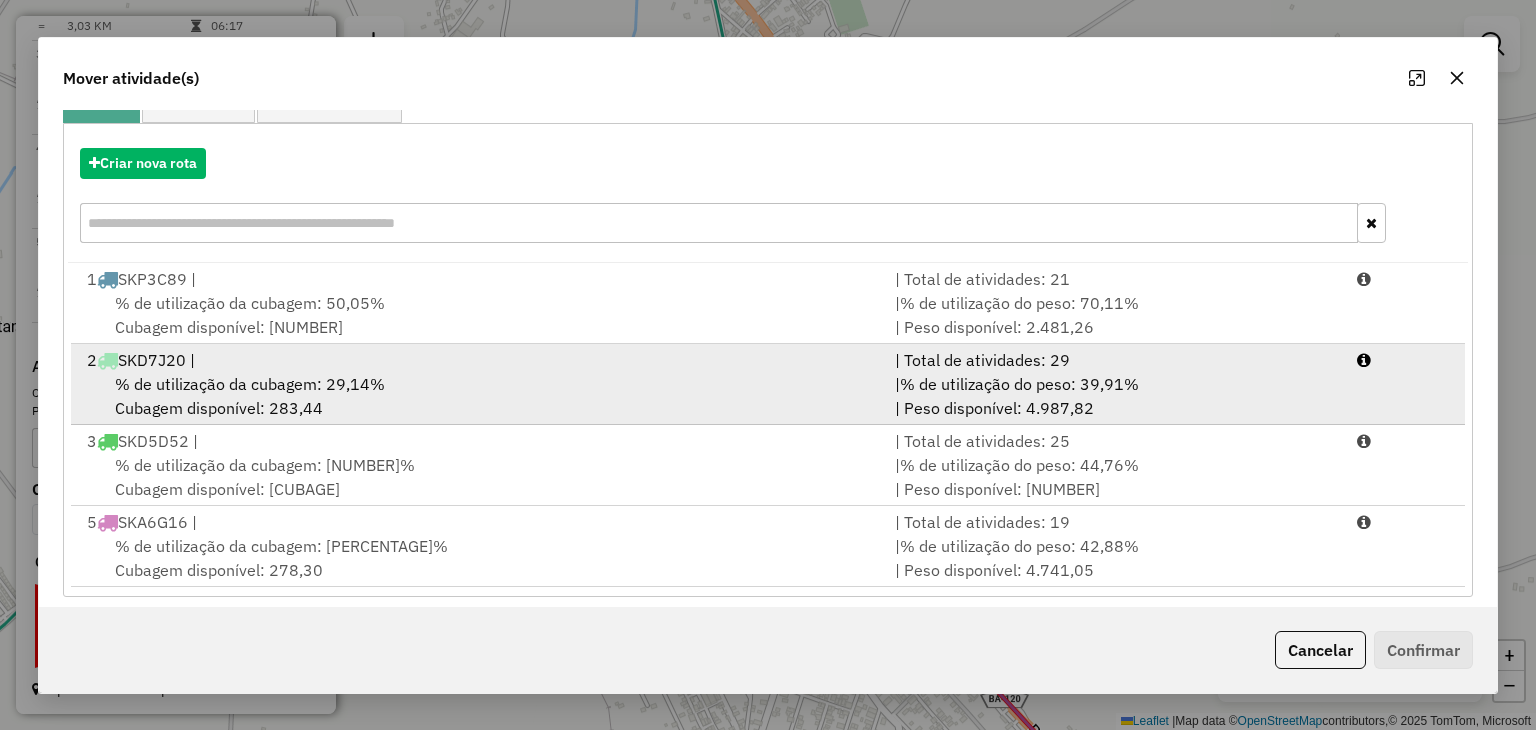 scroll, scrollTop: 209, scrollLeft: 0, axis: vertical 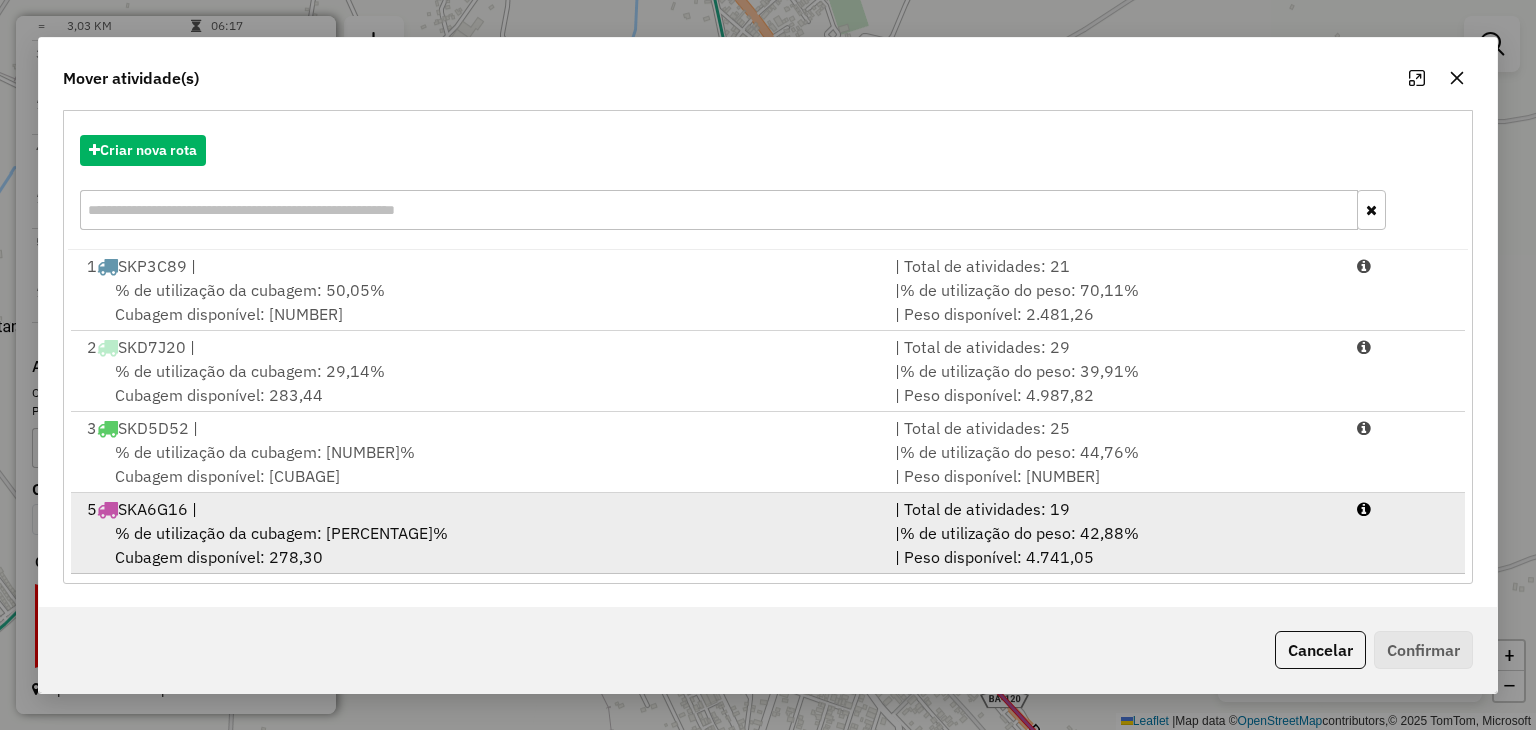 click on "5 [PLATE] |" at bounding box center [479, 509] 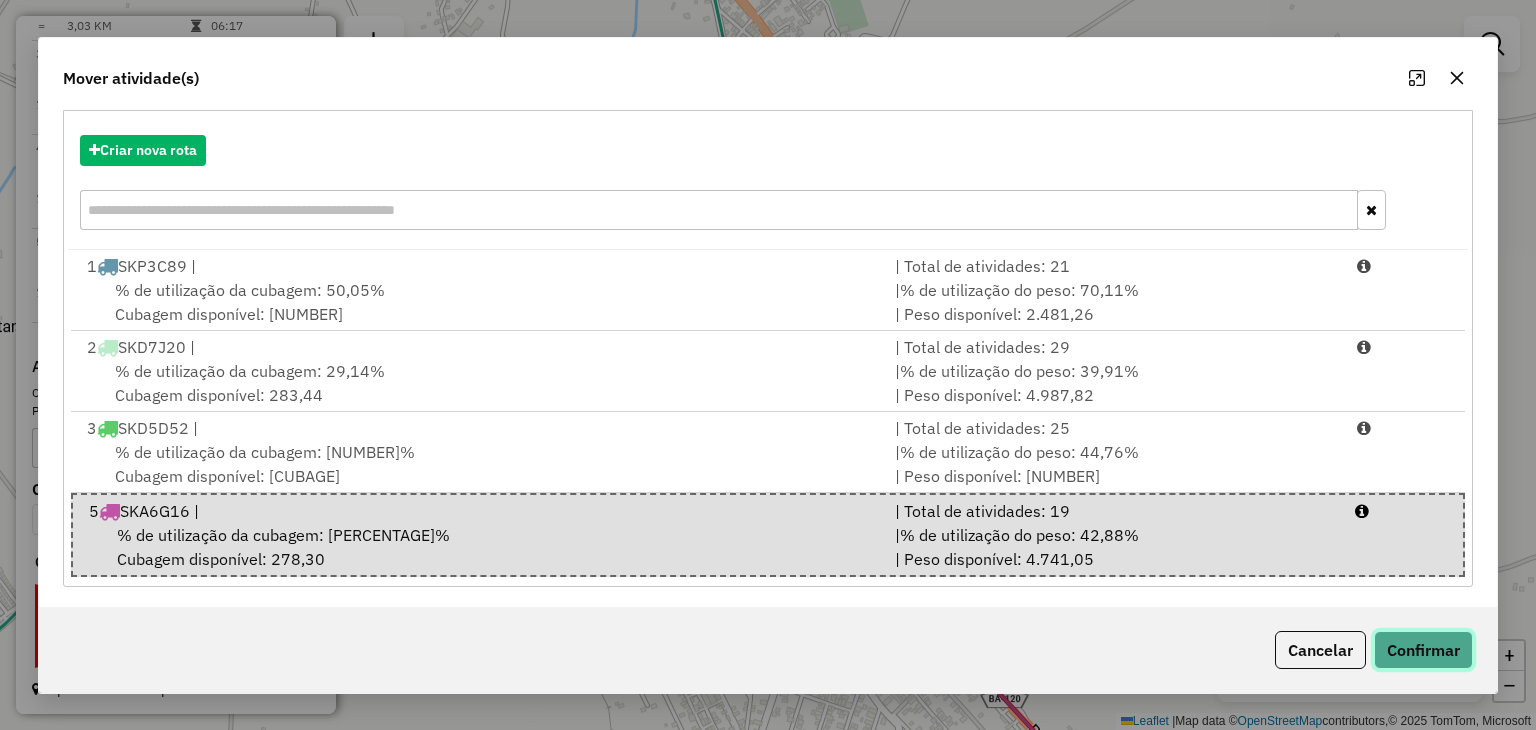 click on "Confirmar" 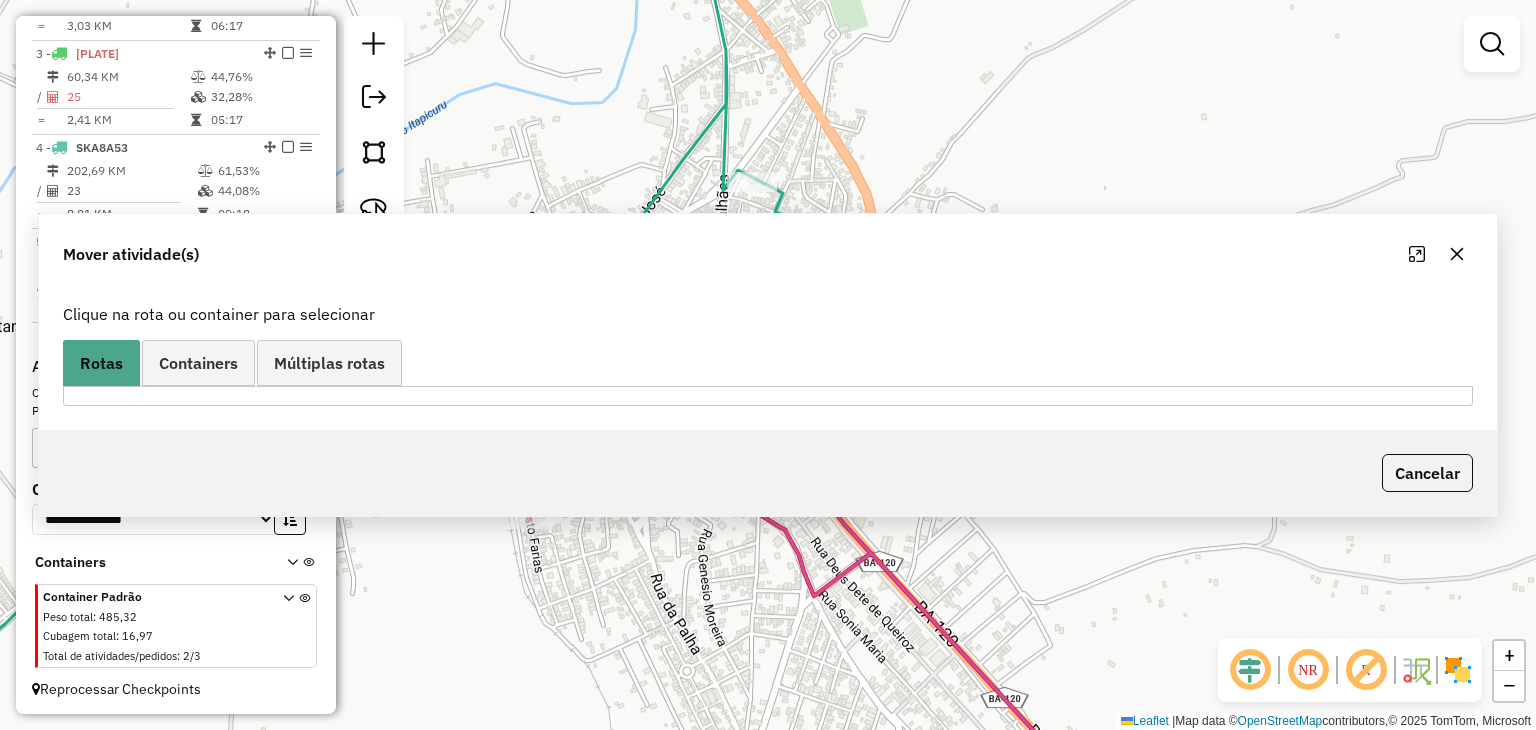 scroll, scrollTop: 0, scrollLeft: 0, axis: both 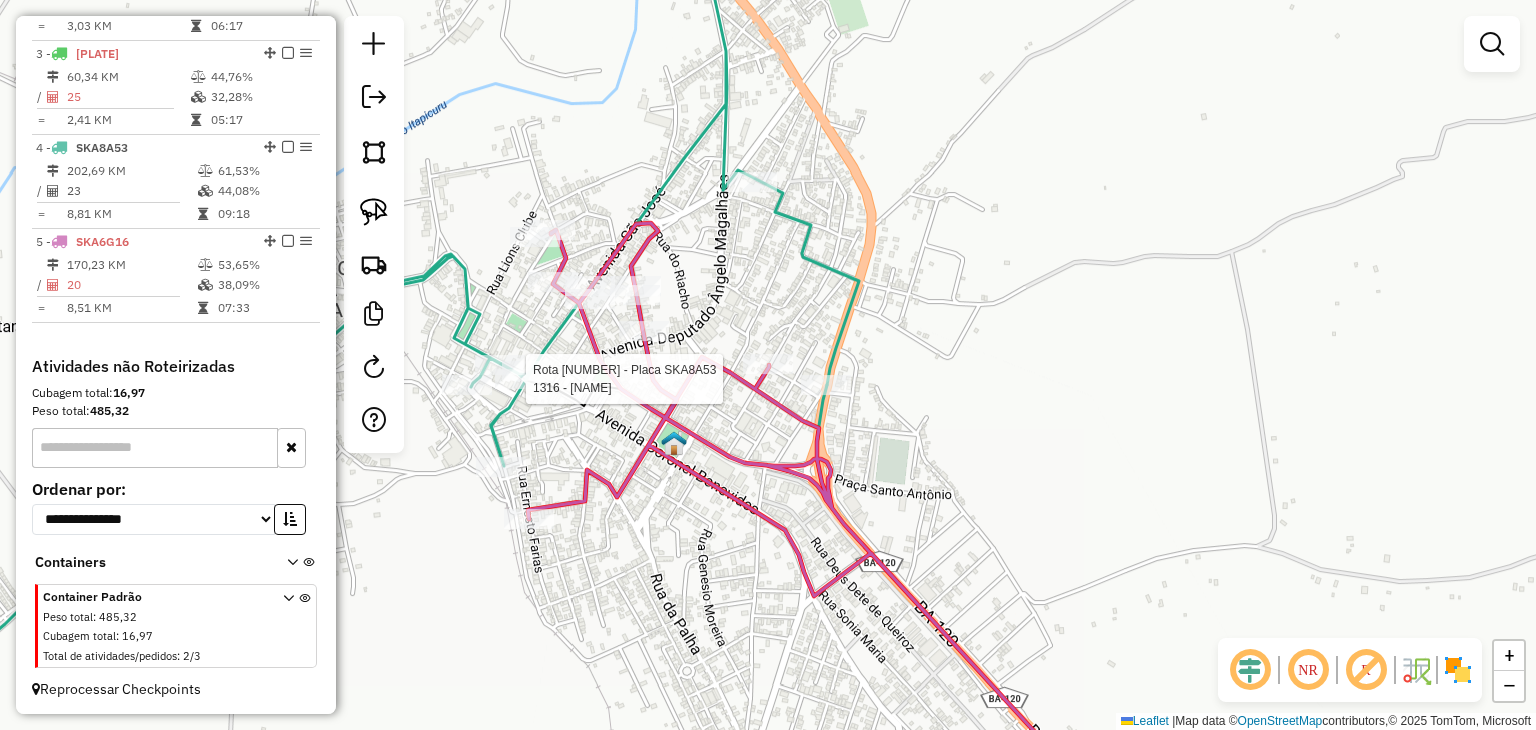 select on "**********" 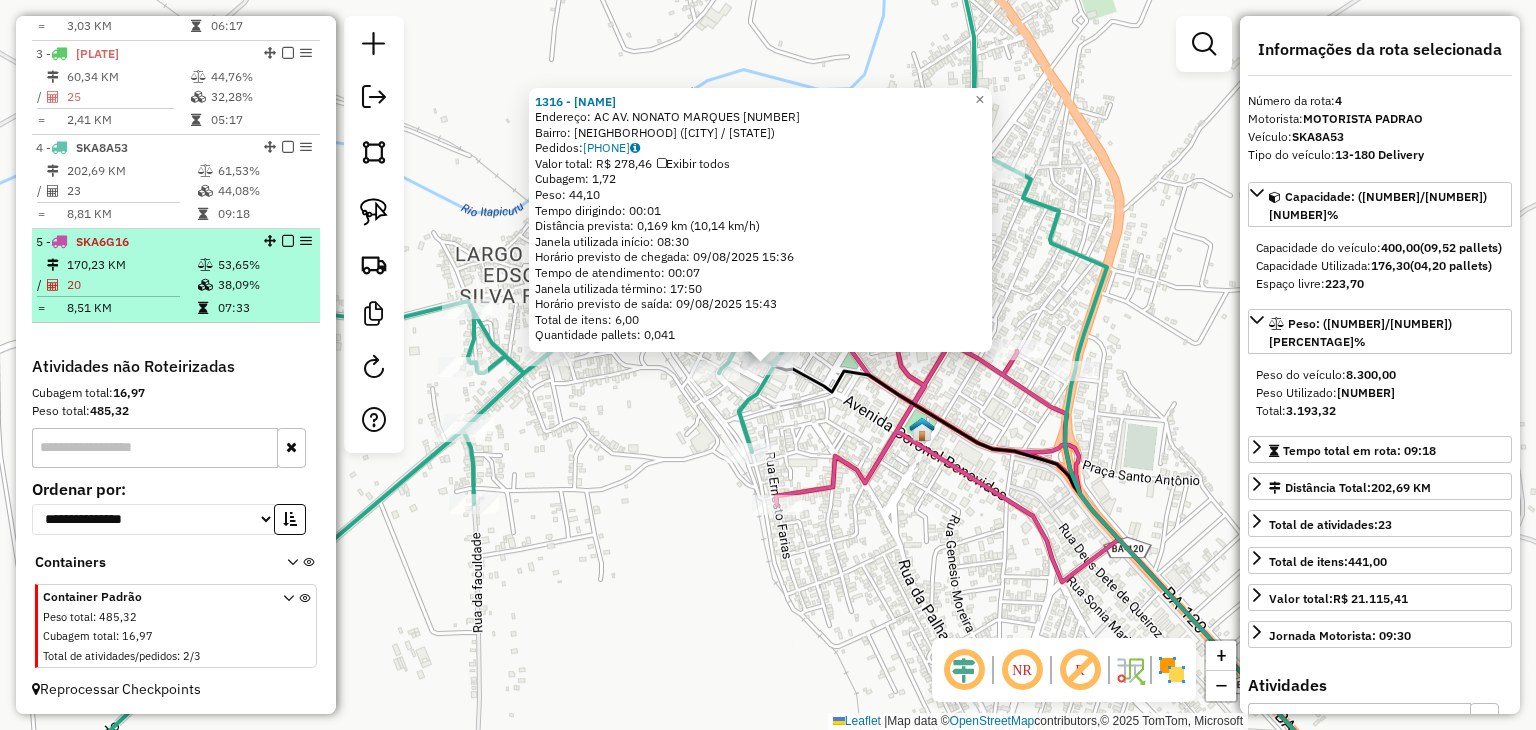 click on "20" at bounding box center (131, 285) 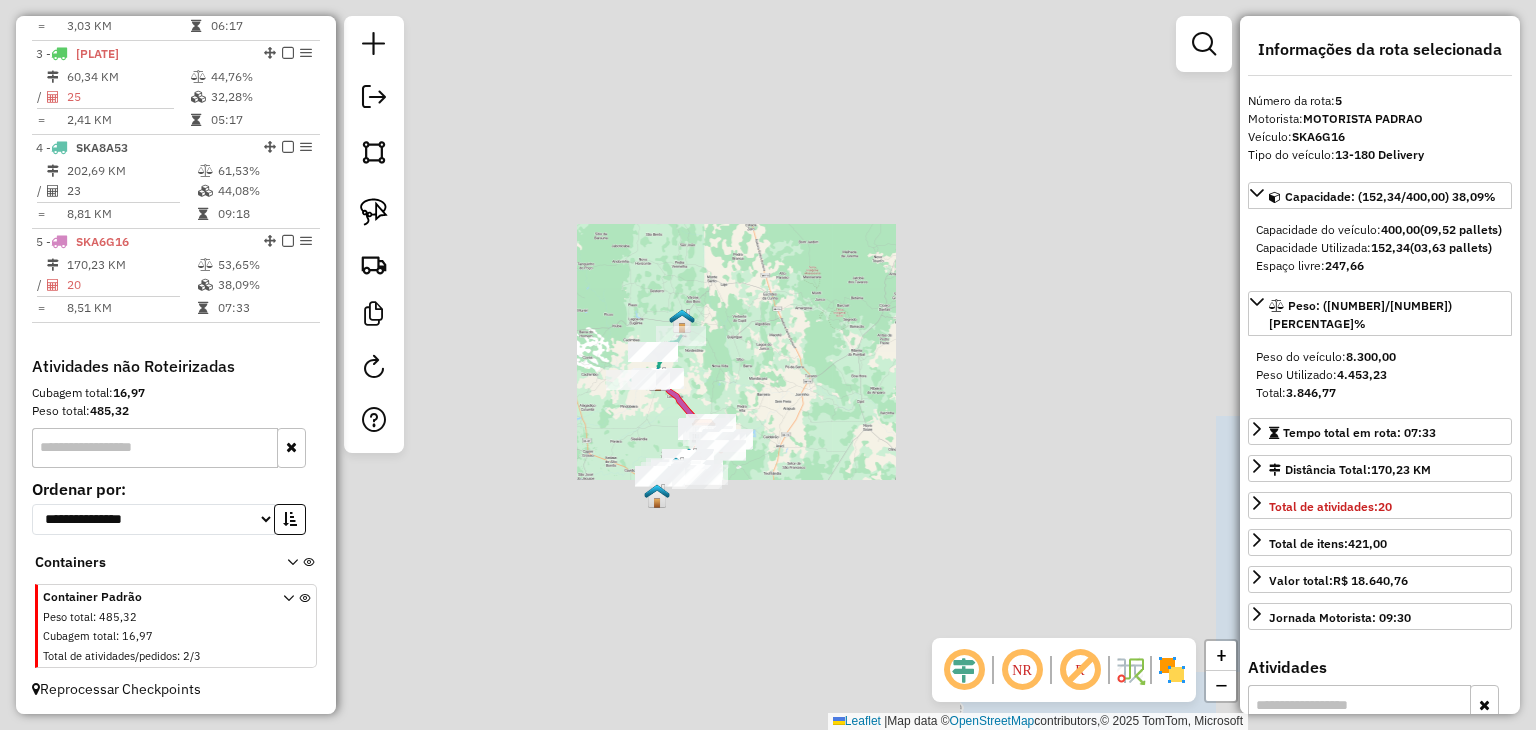drag, startPoint x: 654, startPoint y: 426, endPoint x: 664, endPoint y: 387, distance: 40.261642 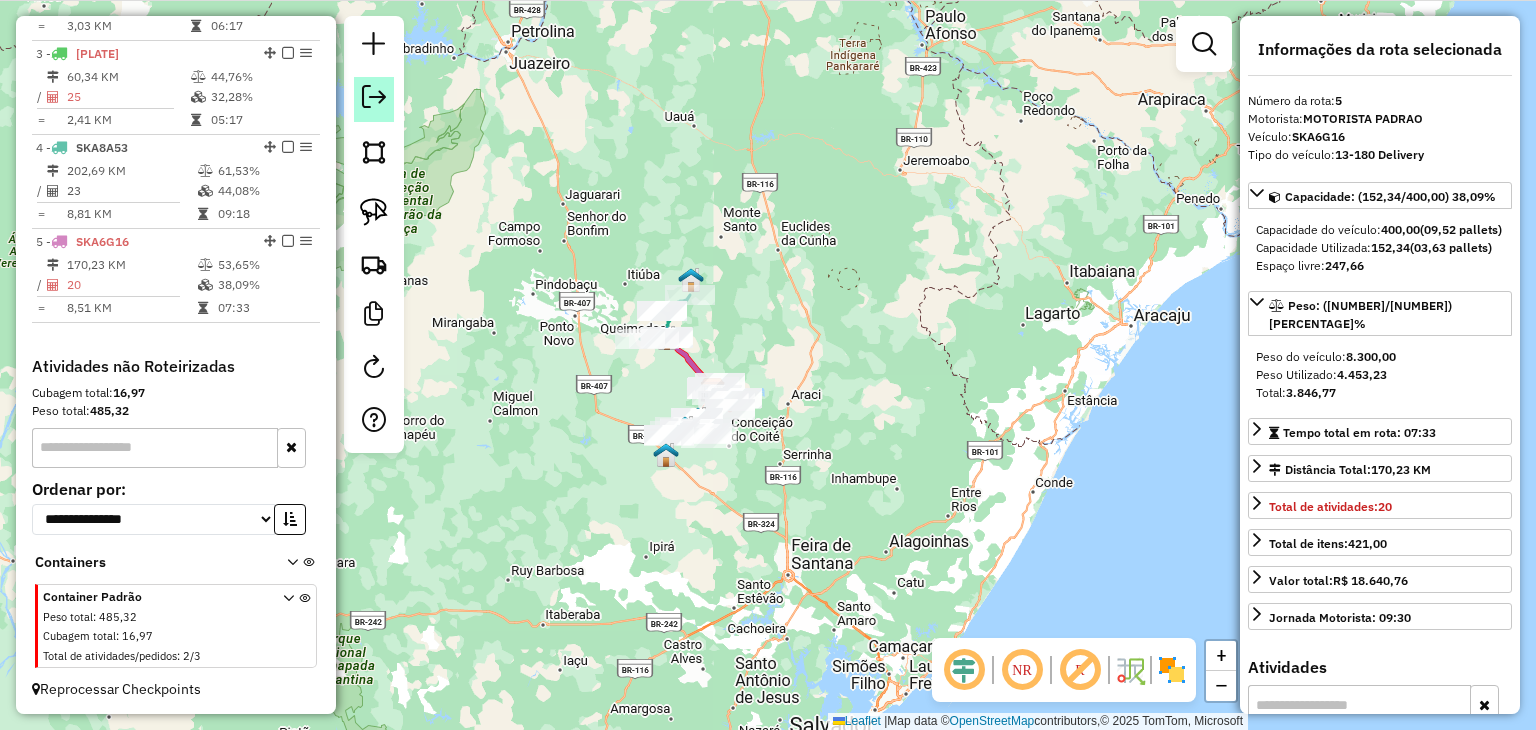 click 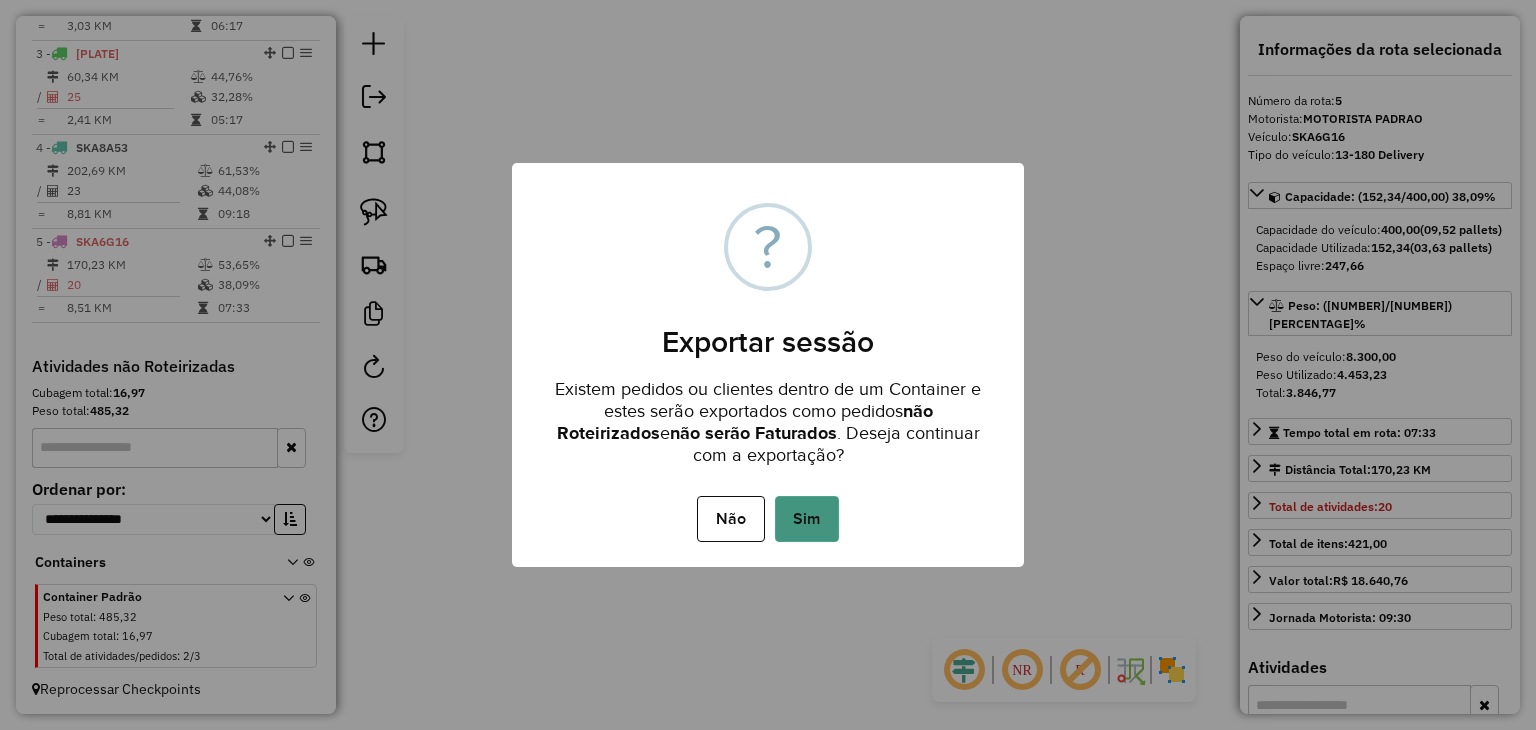click on "Sim" at bounding box center [807, 519] 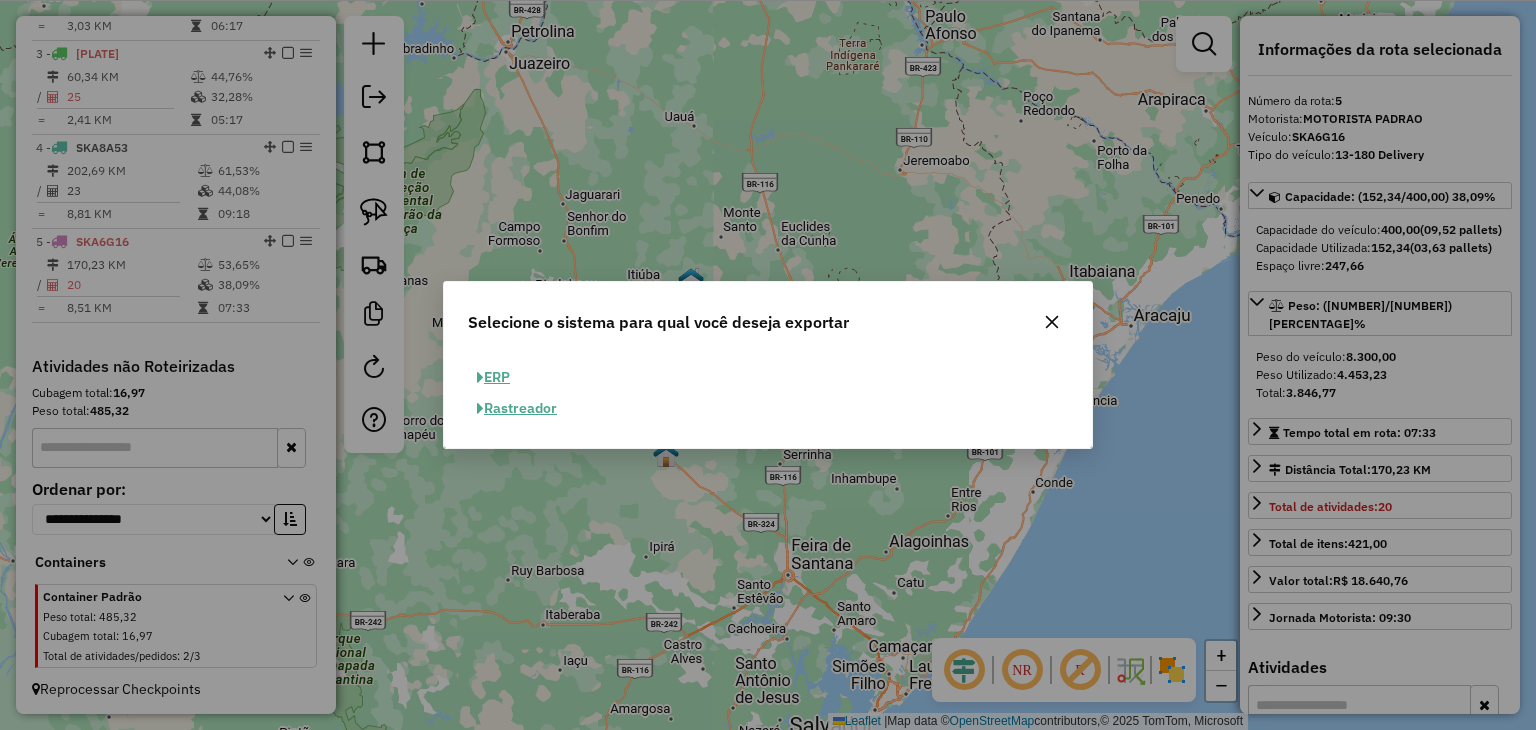 click on "ERP" 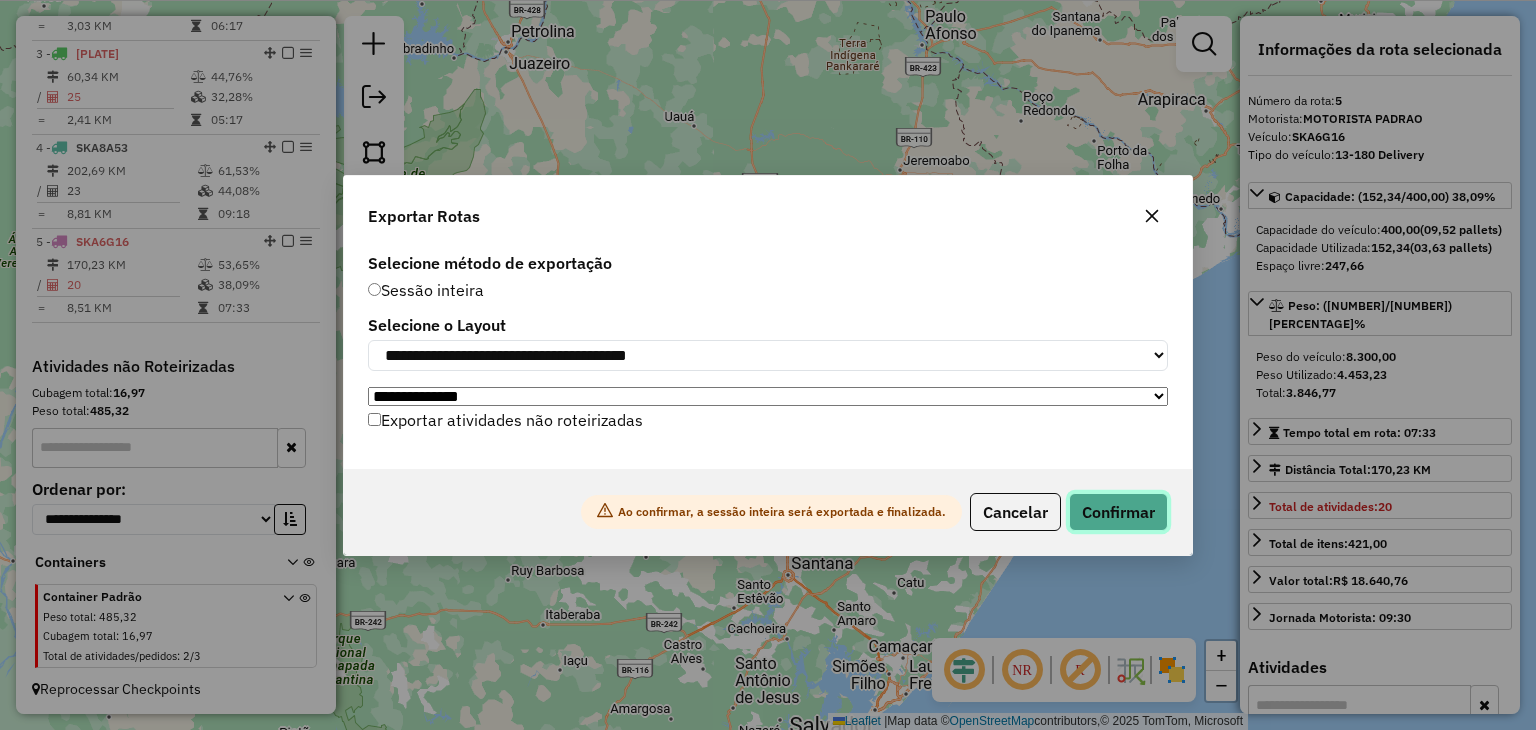 click on "Confirmar" 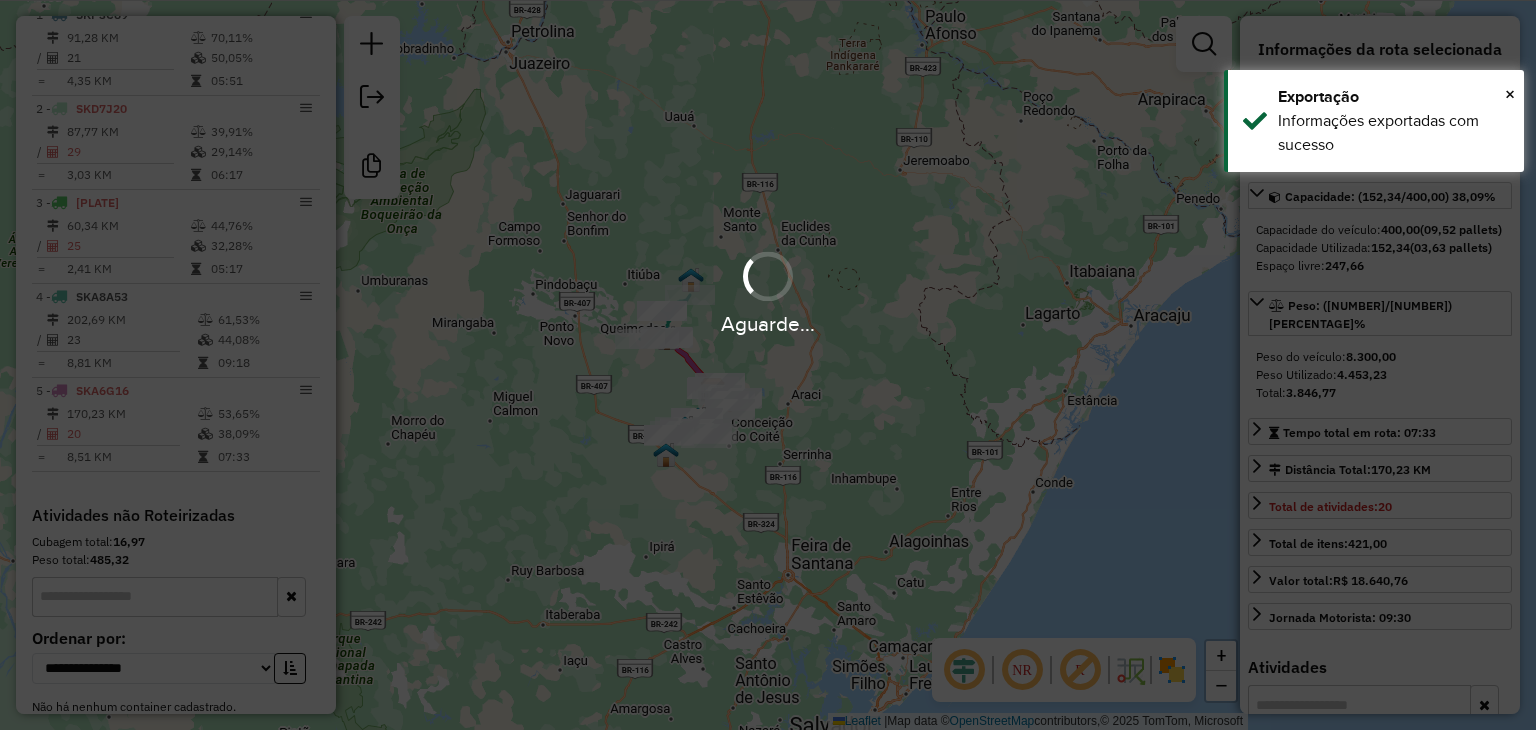 scroll, scrollTop: 882, scrollLeft: 0, axis: vertical 